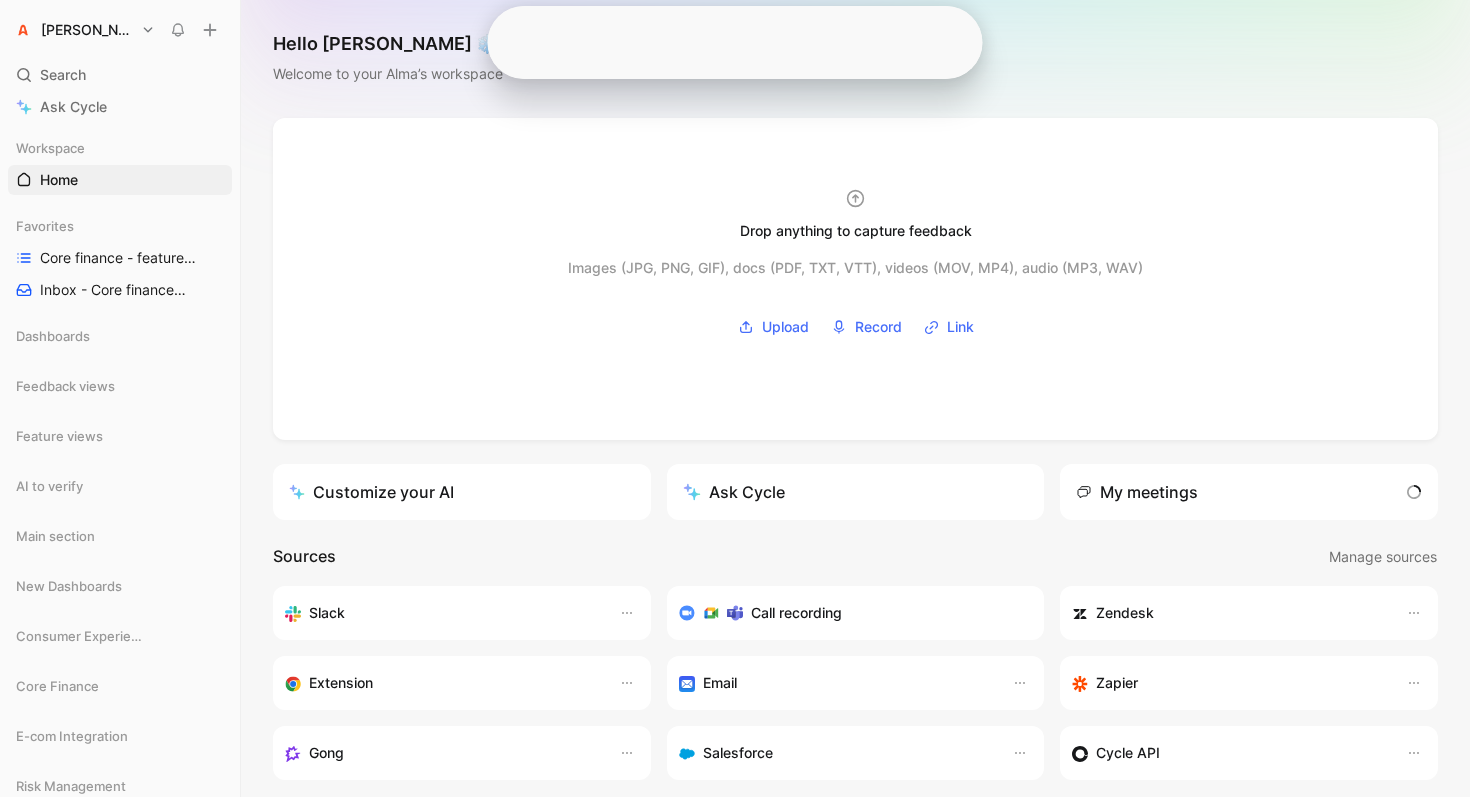 scroll, scrollTop: 0, scrollLeft: 0, axis: both 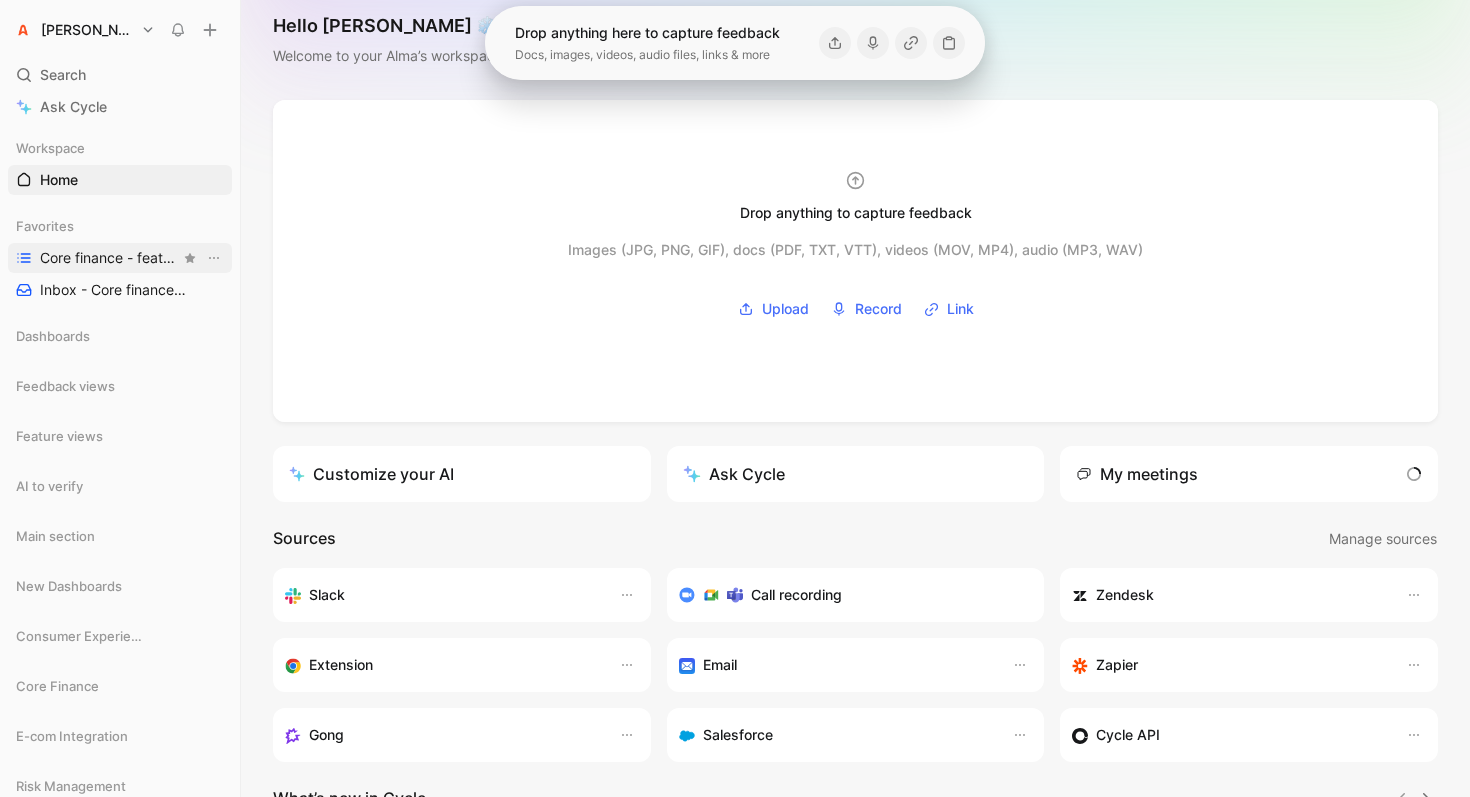 click on "Core finance - features by status Feature views" at bounding box center [110, 258] 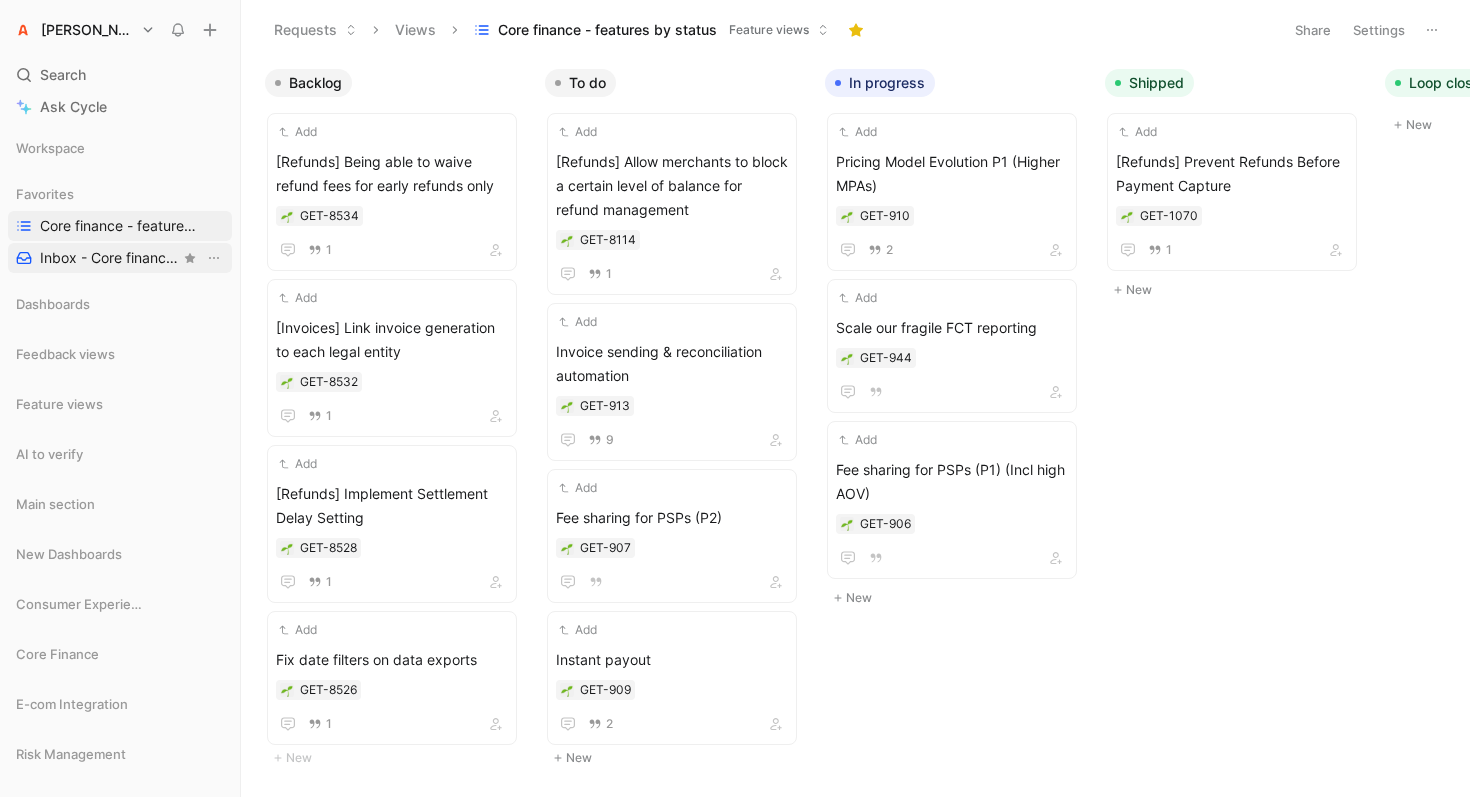 click on "Inbox - Core finance Feedback views" at bounding box center [110, 258] 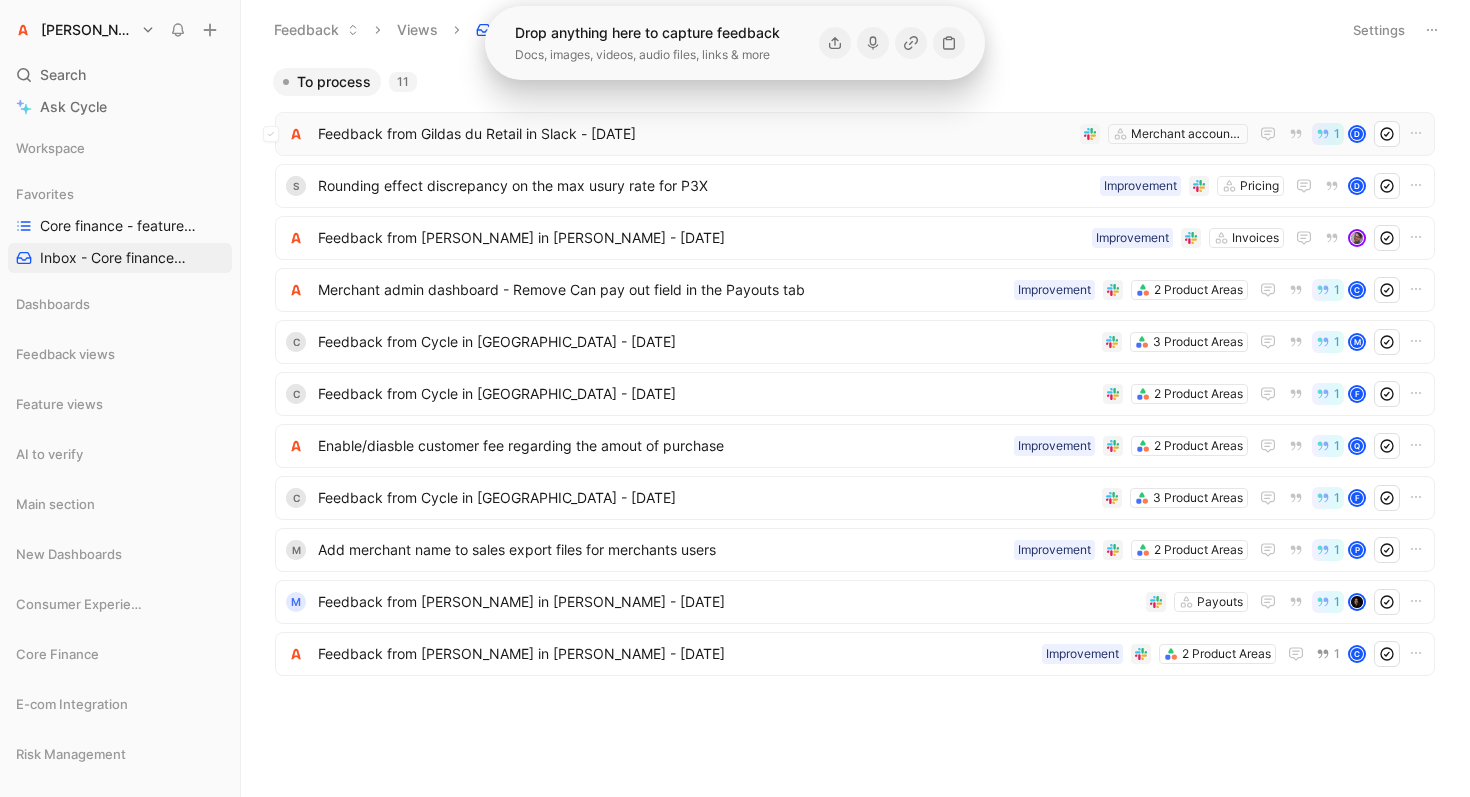 click on "Feedback from Gildas du Retail in Slack - 6/26/2025" at bounding box center [695, 134] 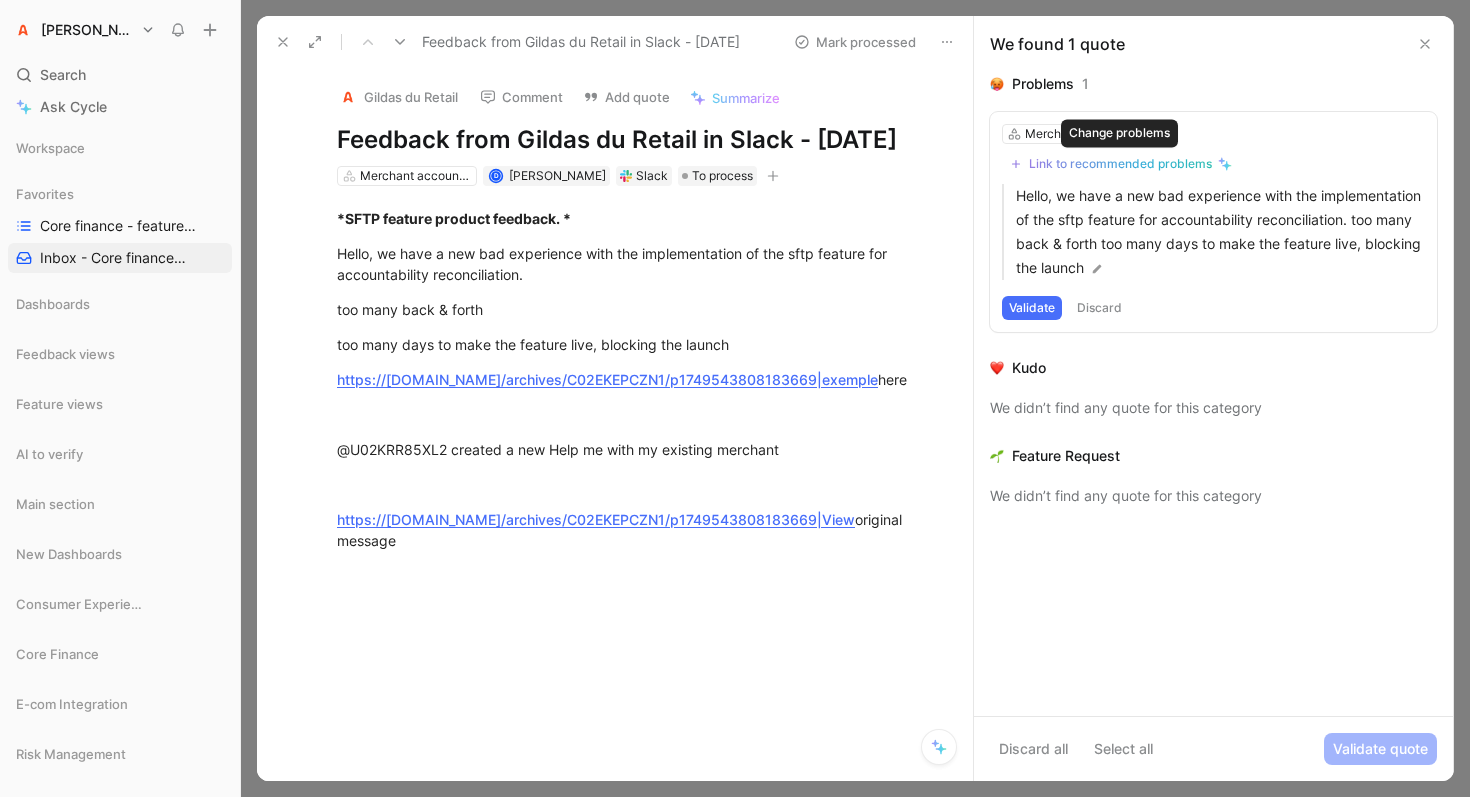 click on "Link to recommended problems" at bounding box center (1120, 164) 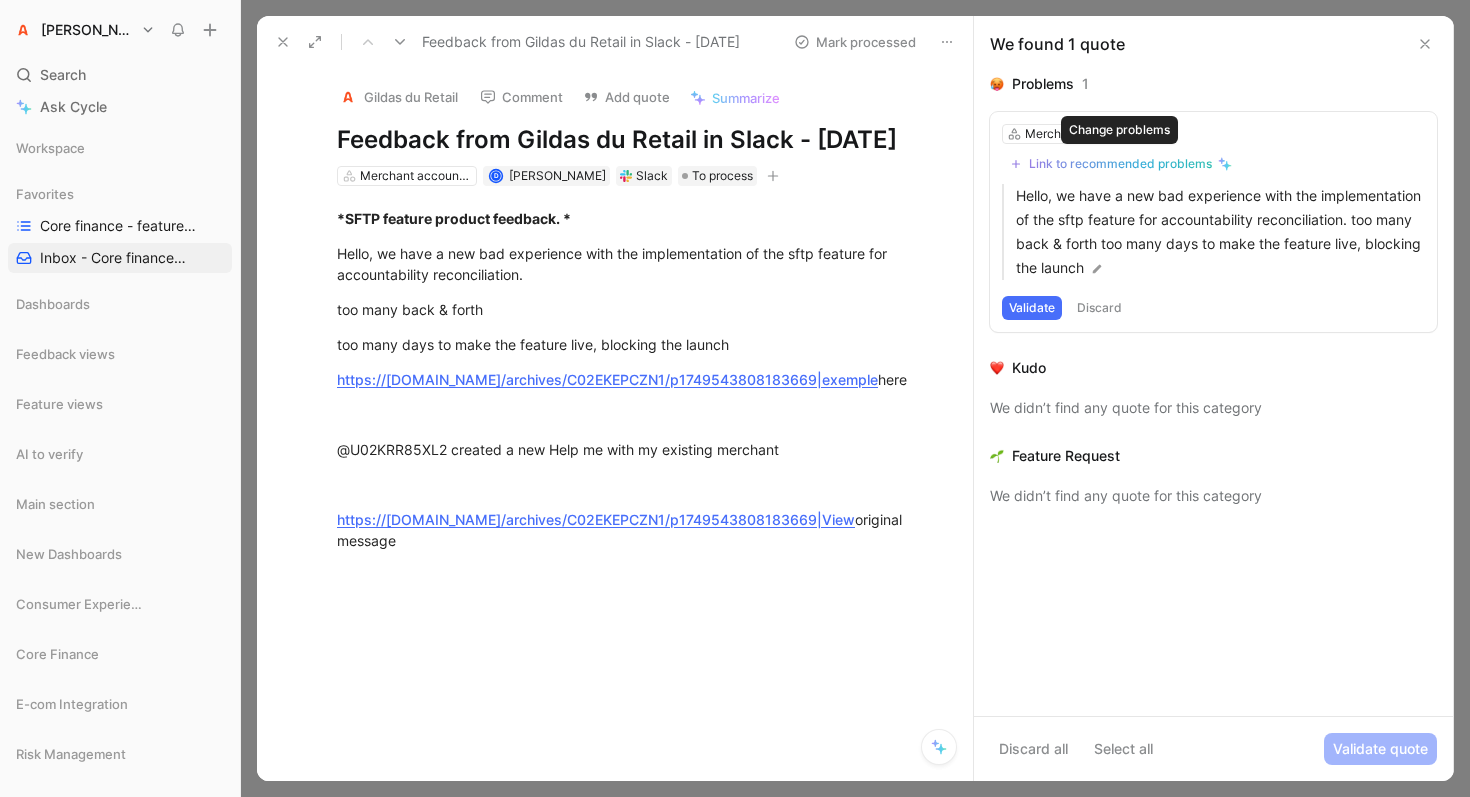 click on "Link to recommended problems" at bounding box center [1120, 164] 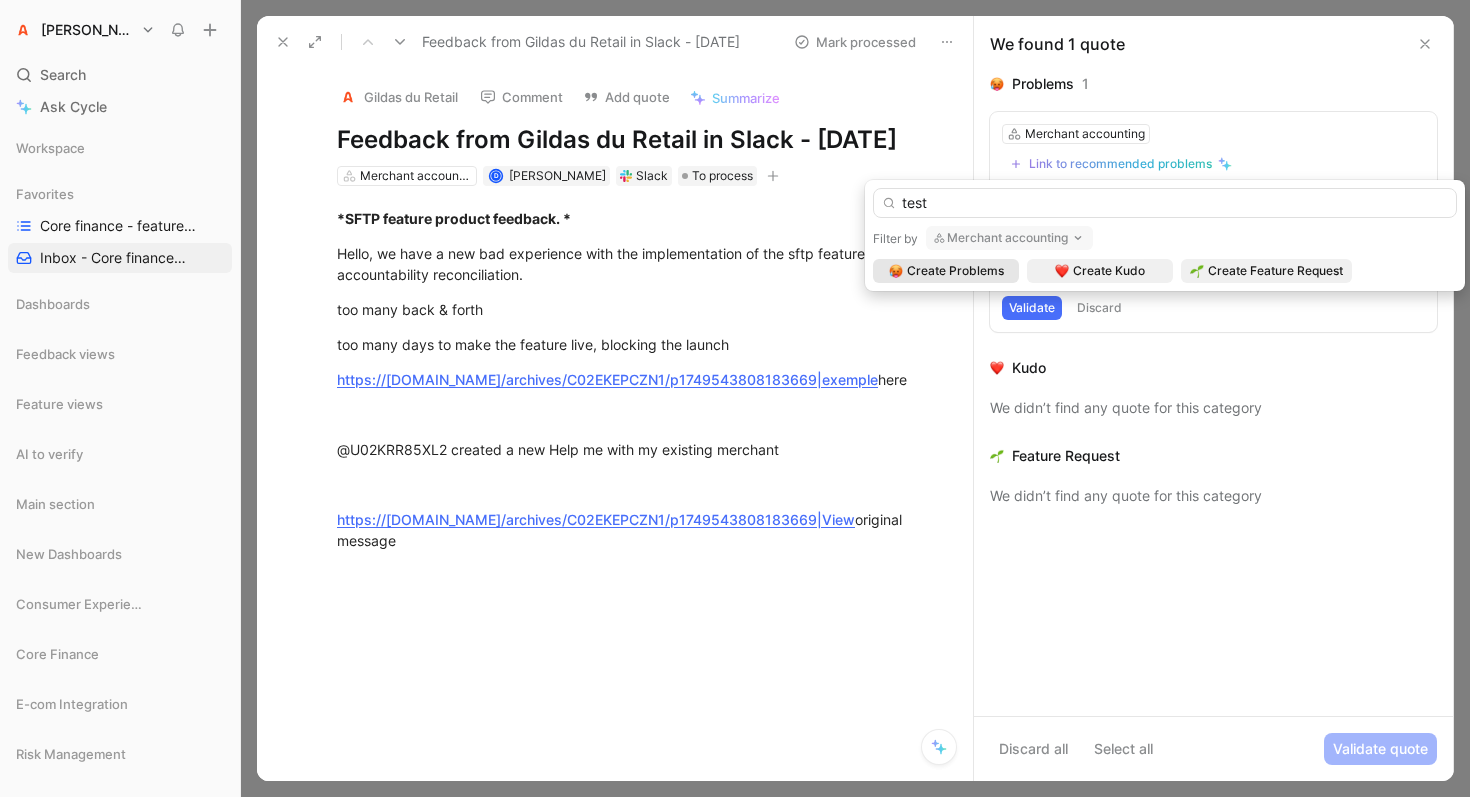 click on "Merchant accounting" at bounding box center [1009, 238] 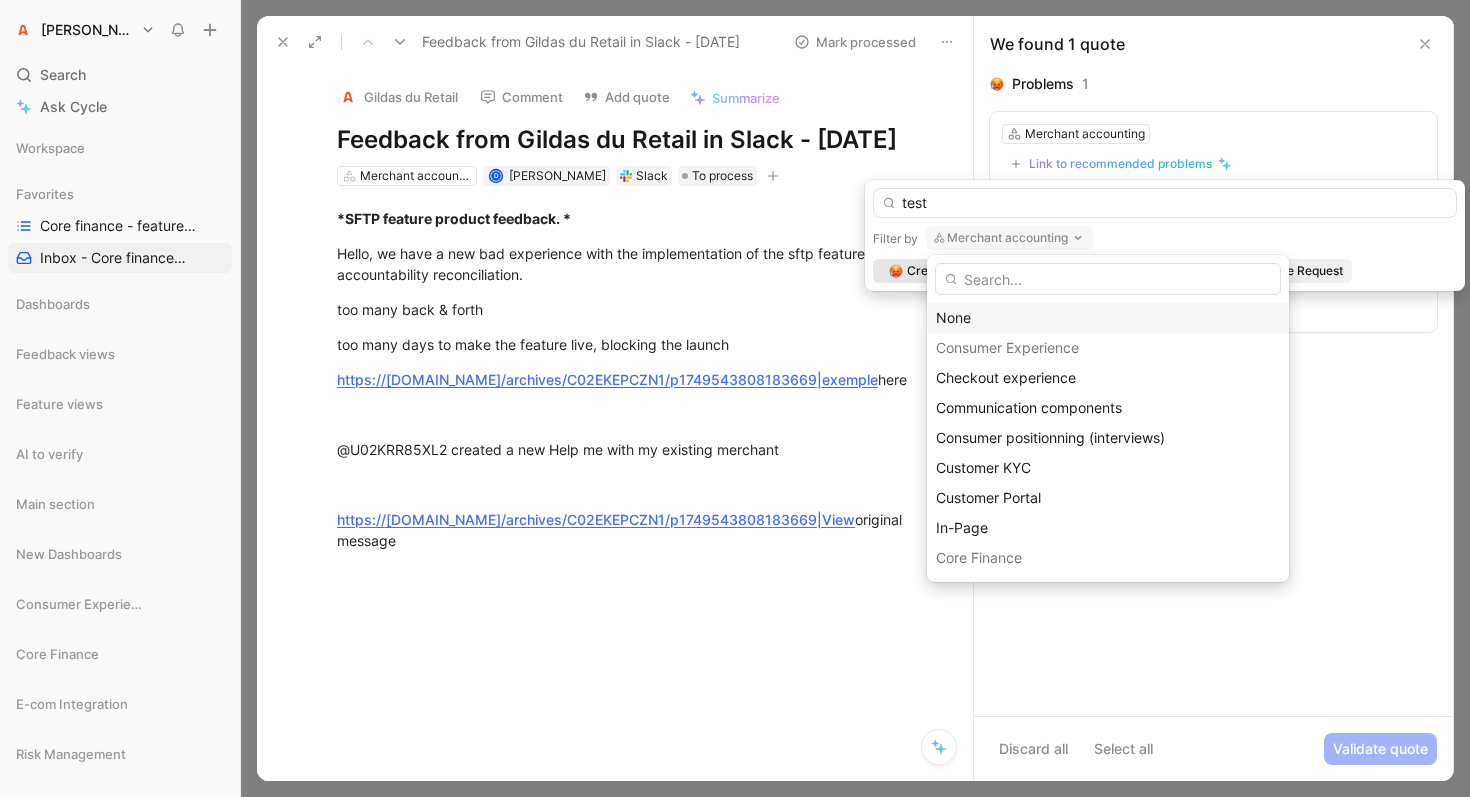 click on "None" at bounding box center [1108, 318] 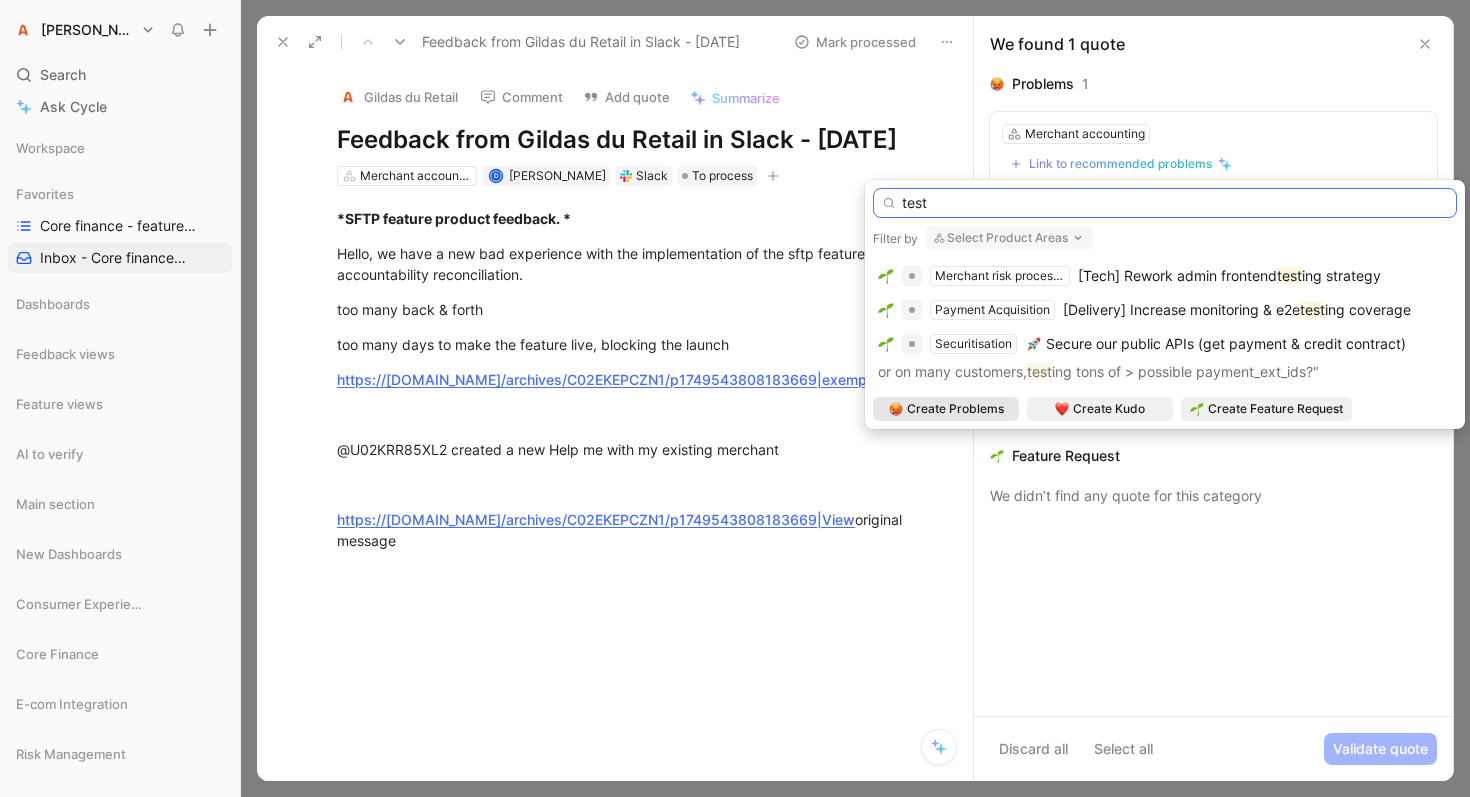 click on "test" at bounding box center (1165, 203) 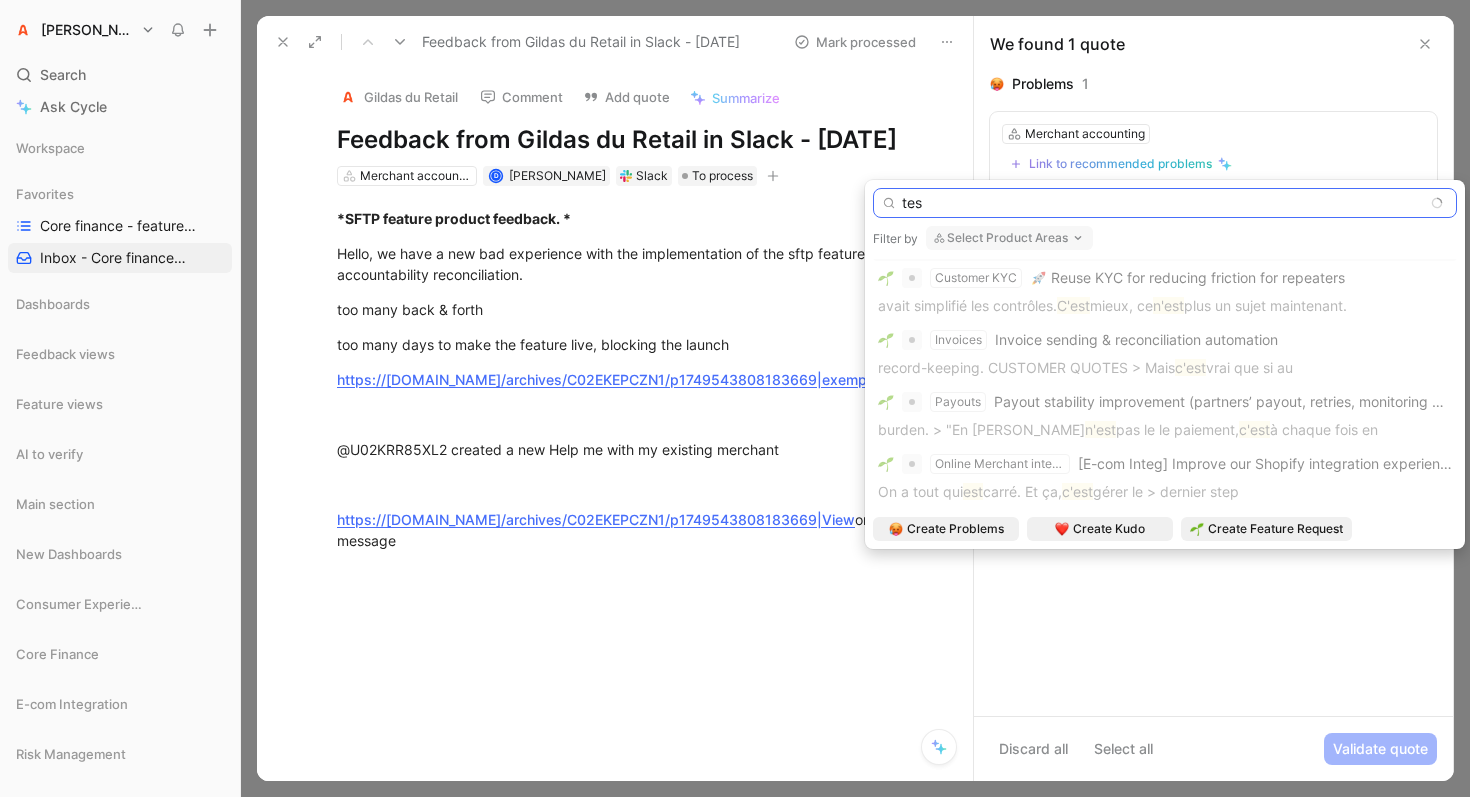 scroll, scrollTop: 0, scrollLeft: 0, axis: both 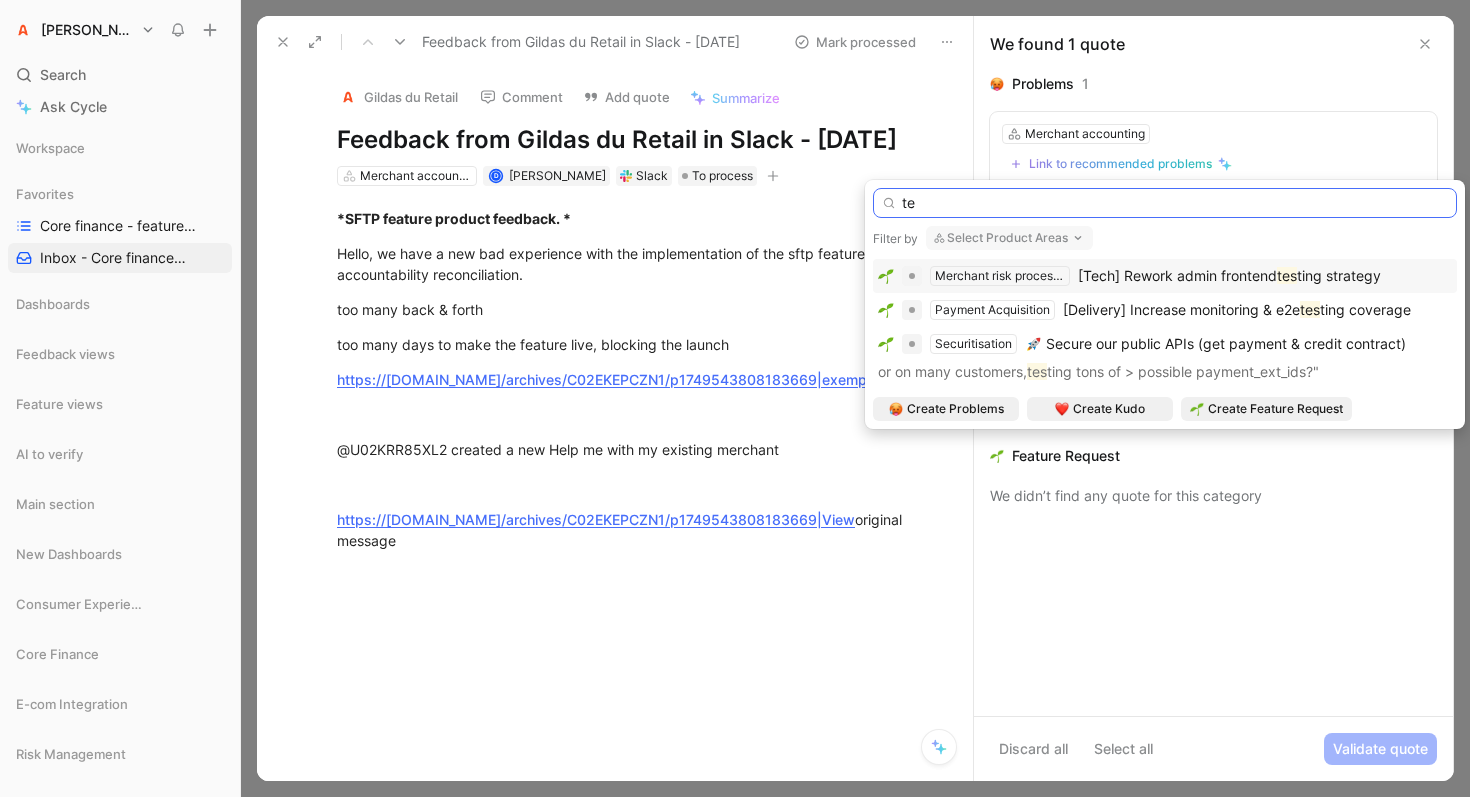 type on "t" 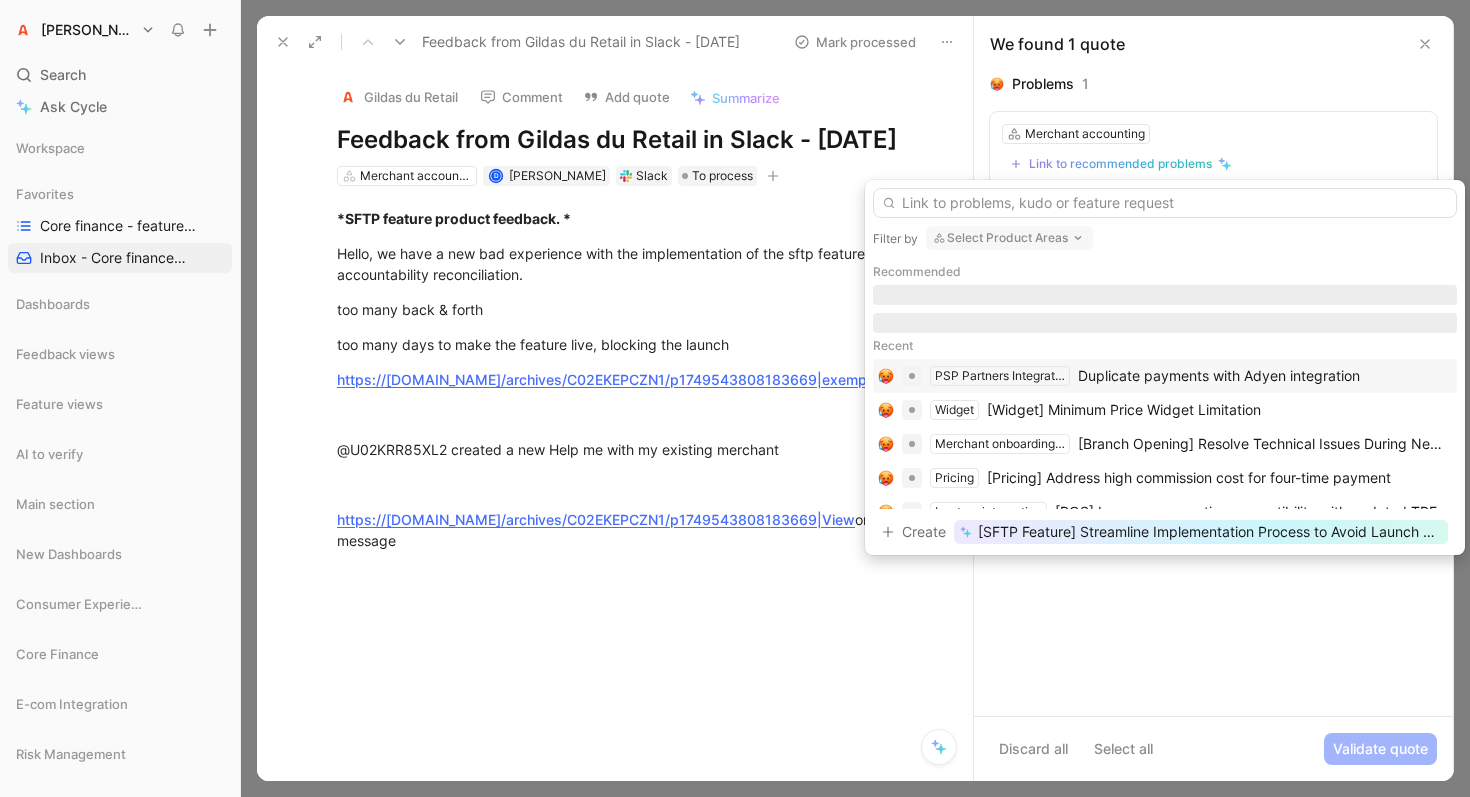 click on "Select Product Areas" at bounding box center [1009, 238] 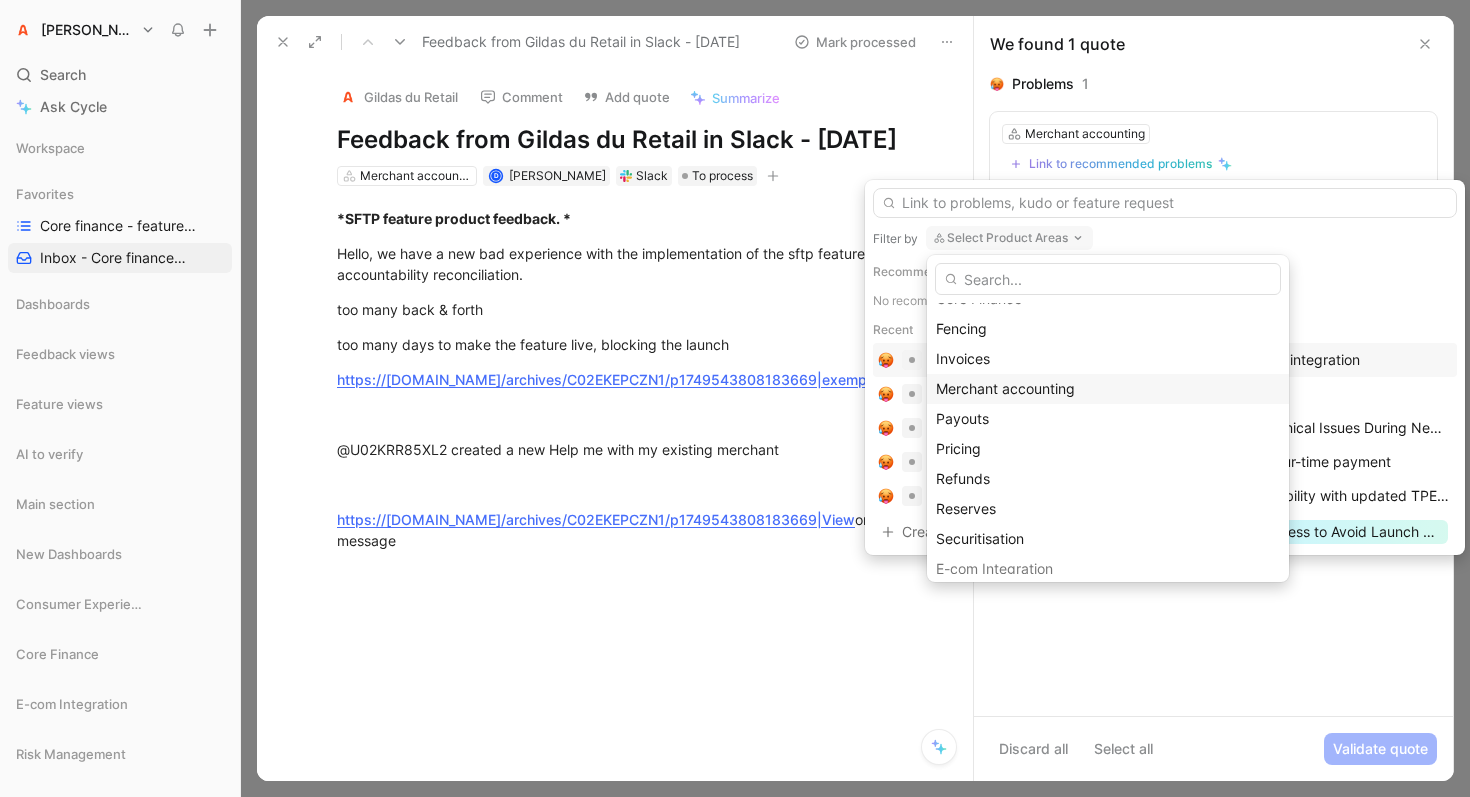 click on "Merchant accounting" at bounding box center (1005, 388) 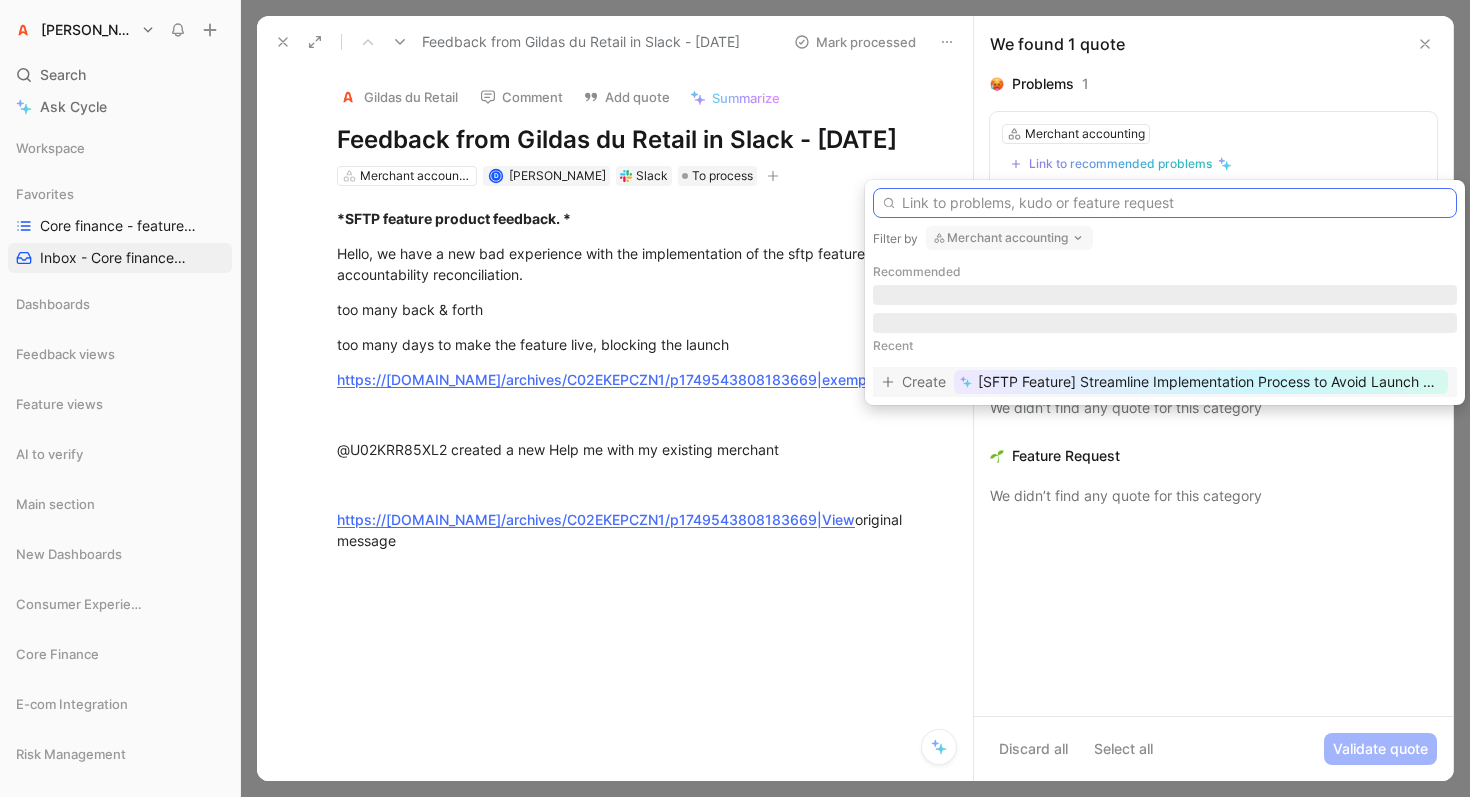 click at bounding box center [1165, 203] 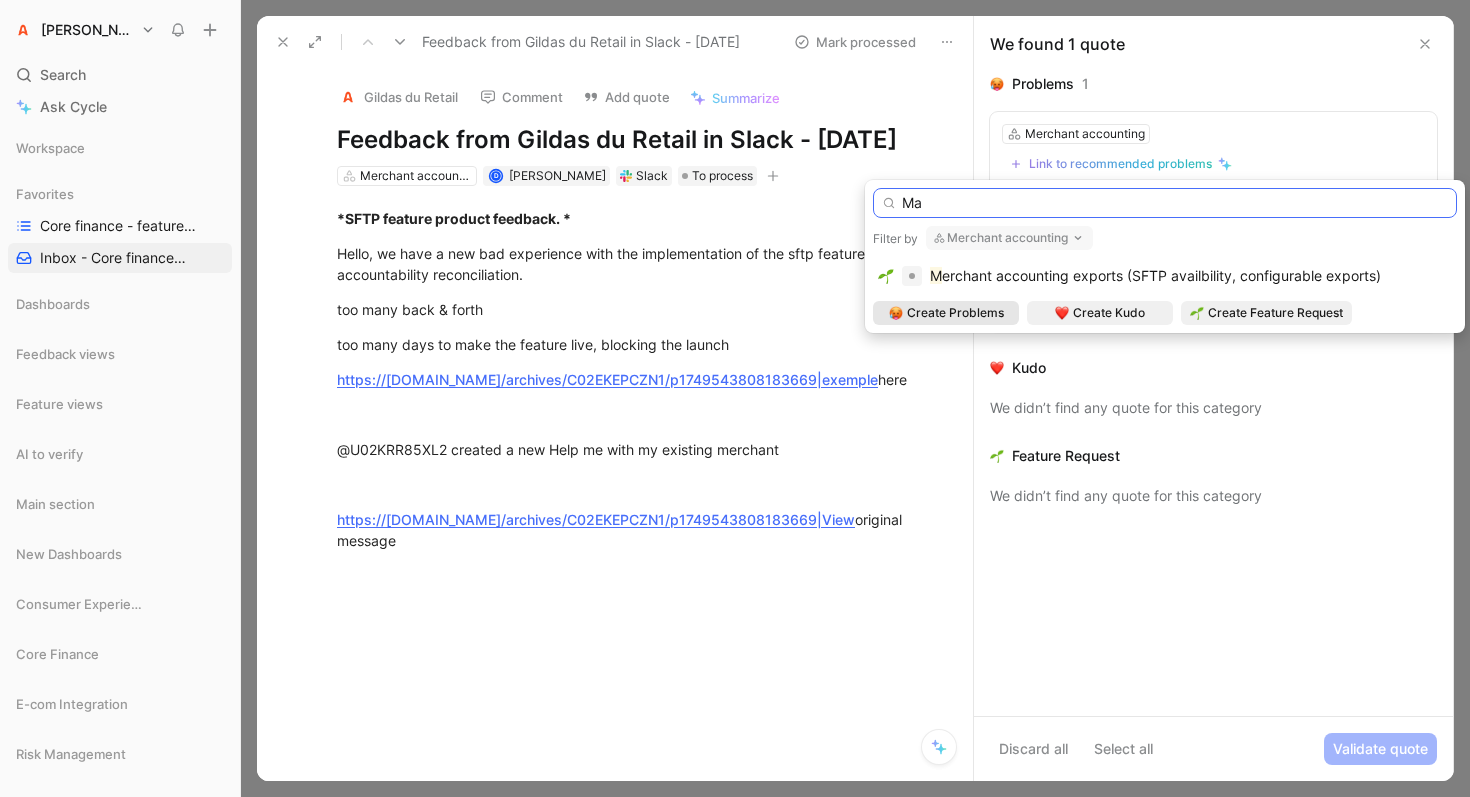 type on "M" 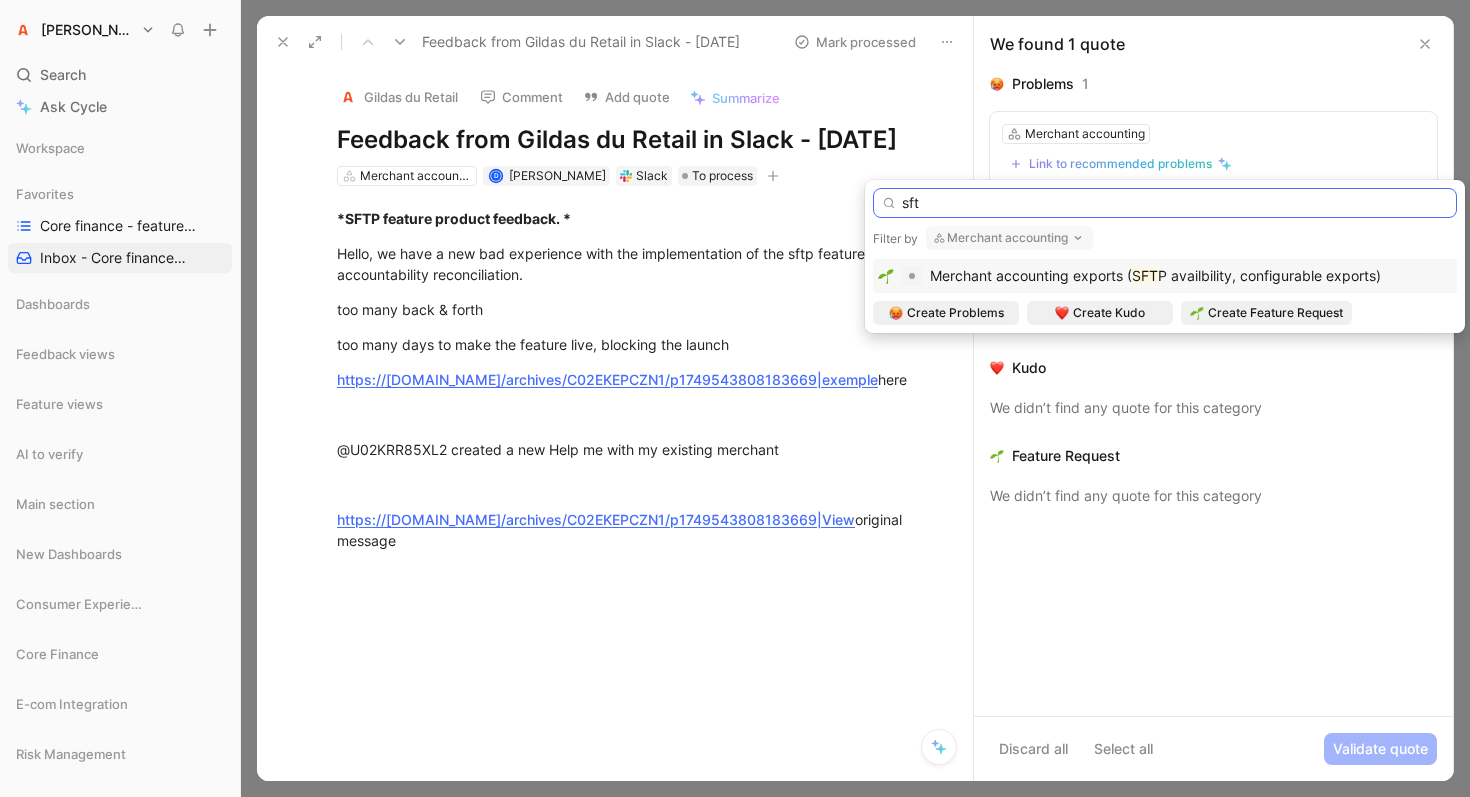 type on "sft" 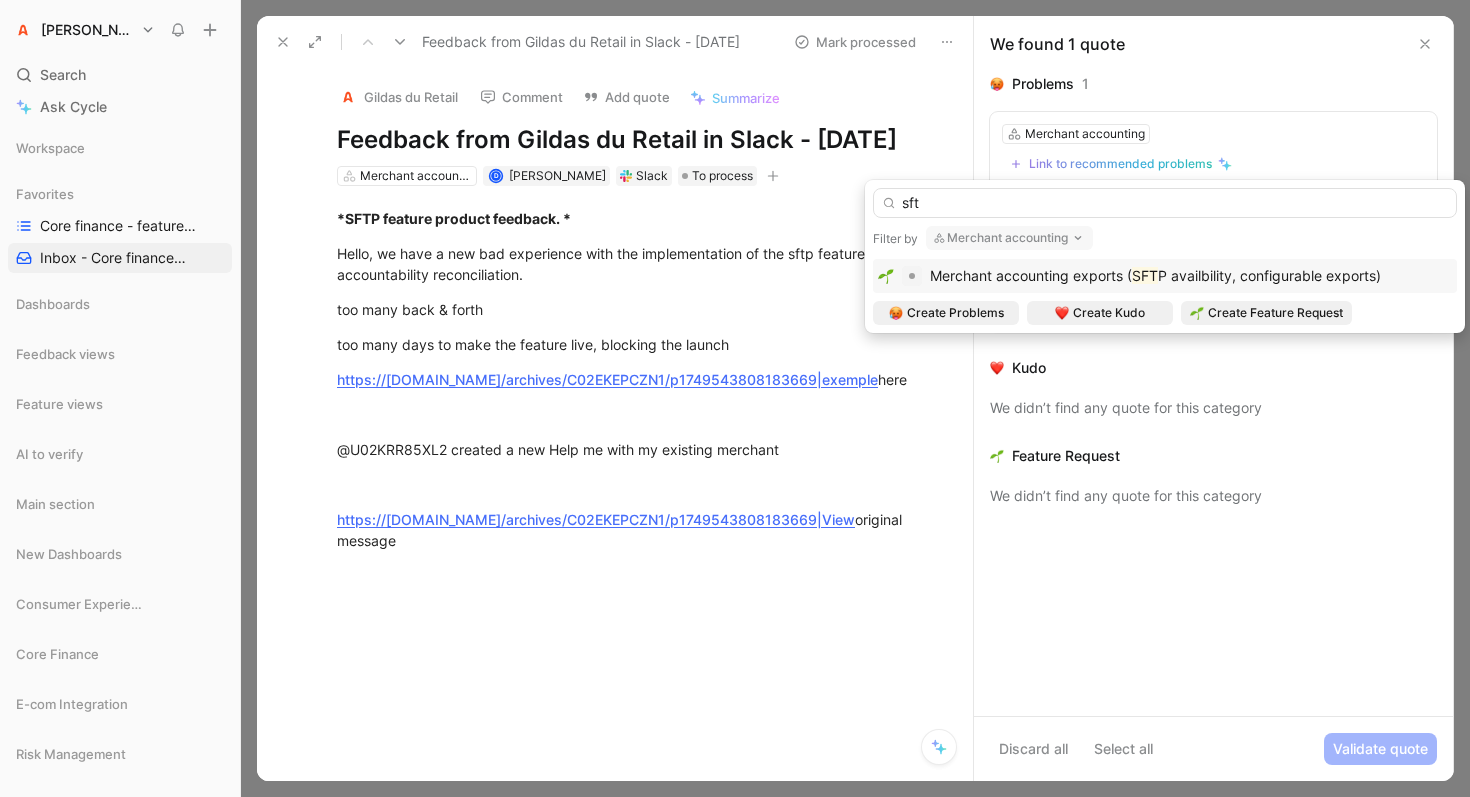 click on "Merchant accounting exports (" at bounding box center [1031, 275] 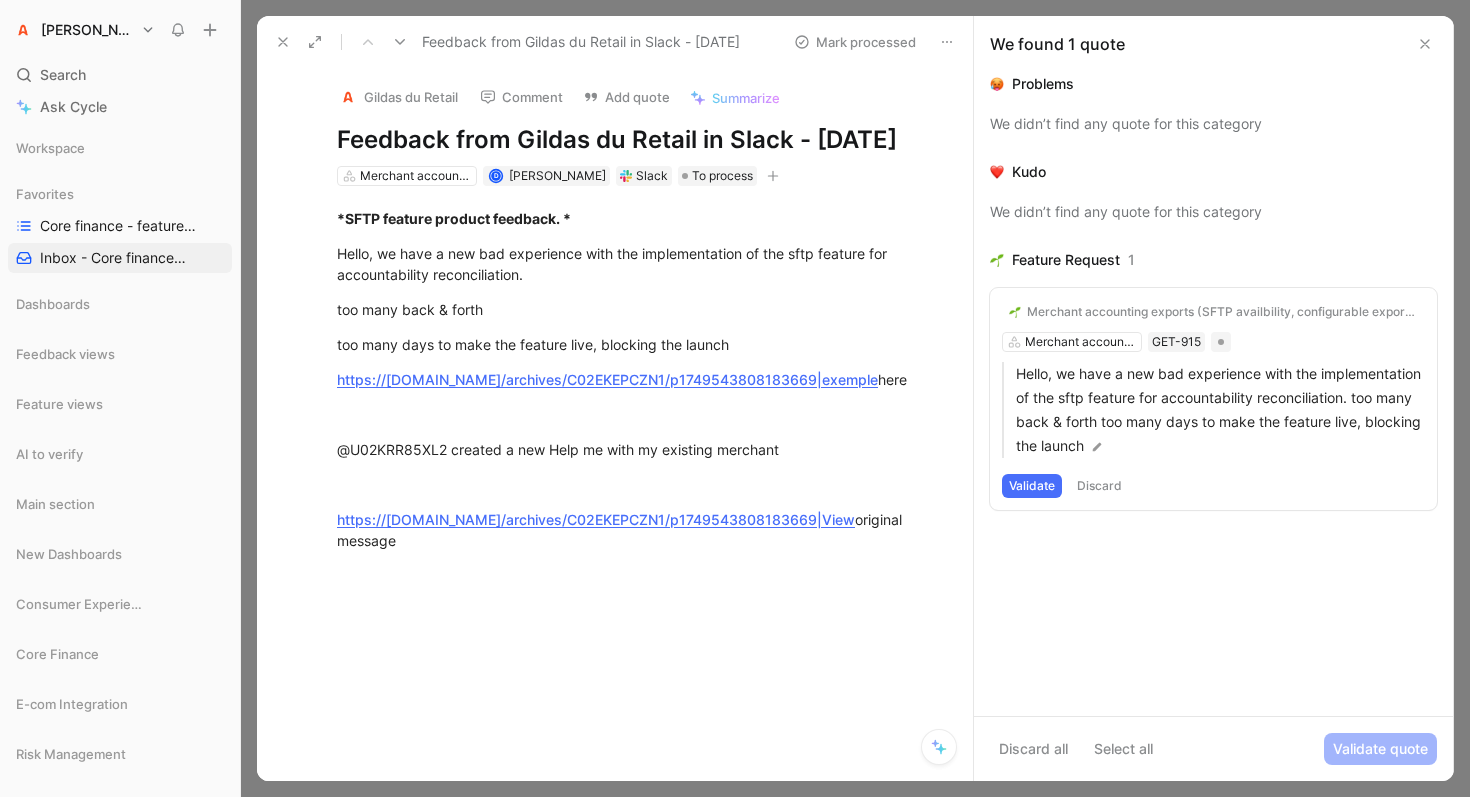 click on "Validate" at bounding box center (1032, 486) 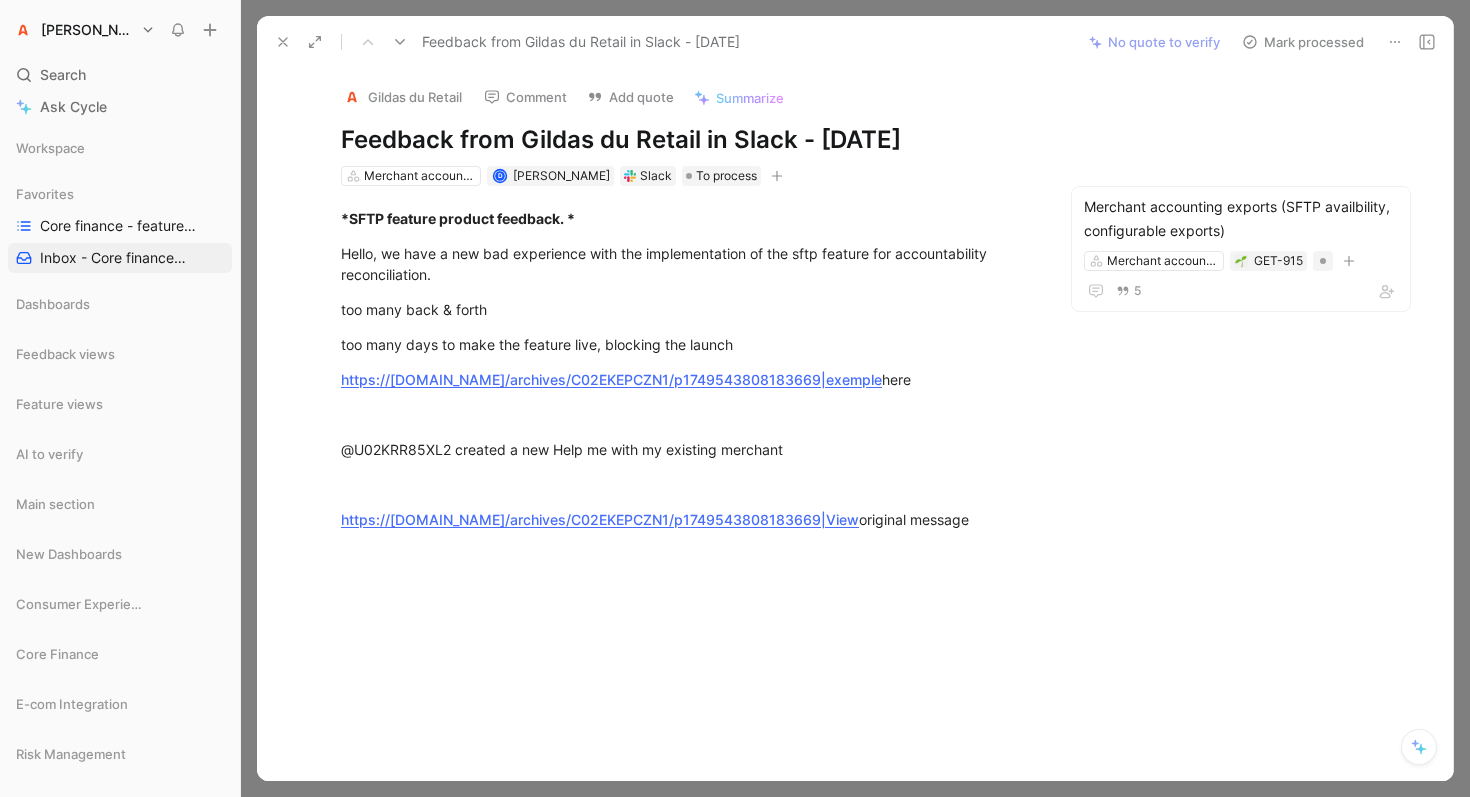 click on "Mark processed" at bounding box center (1303, 42) 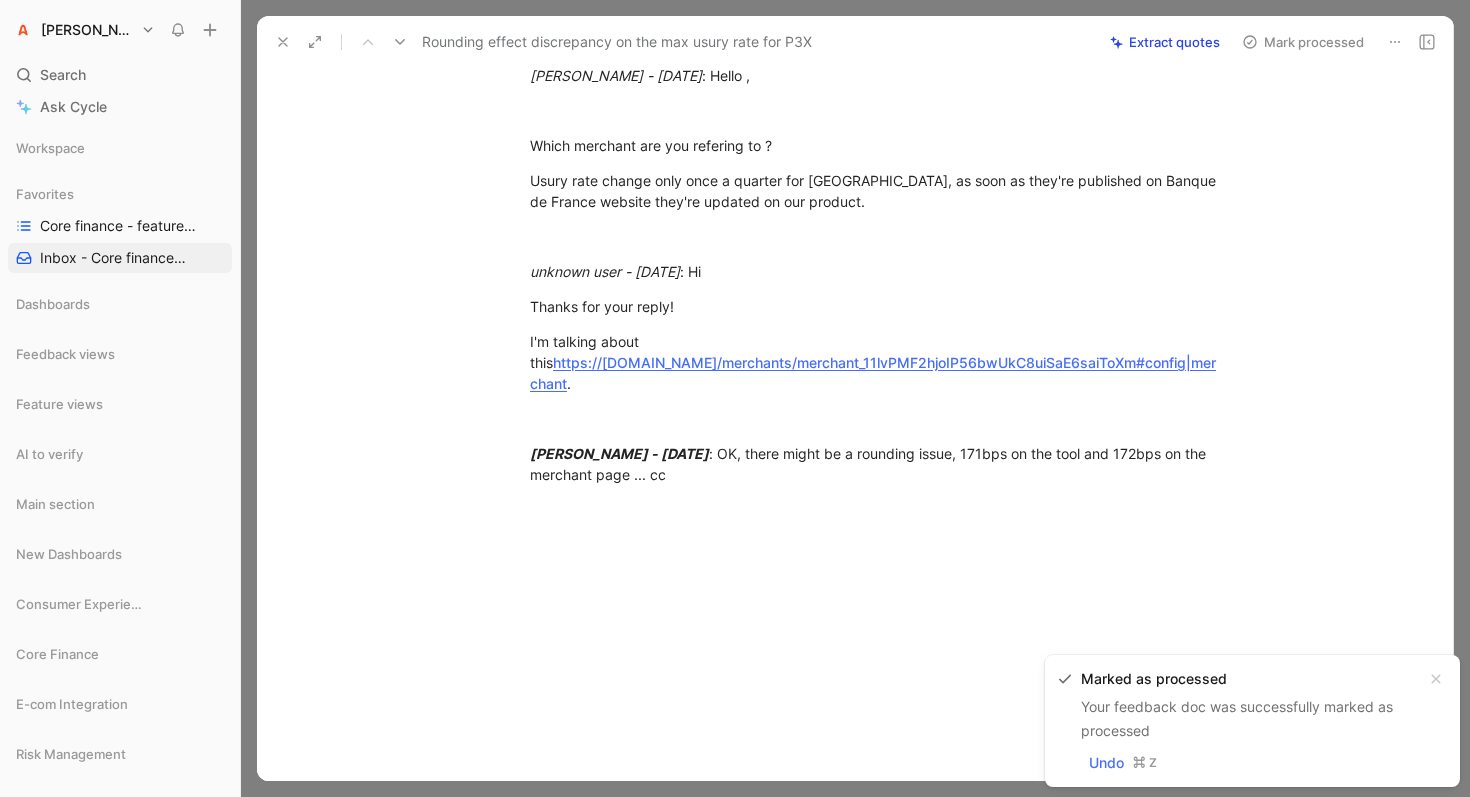 scroll, scrollTop: 0, scrollLeft: 0, axis: both 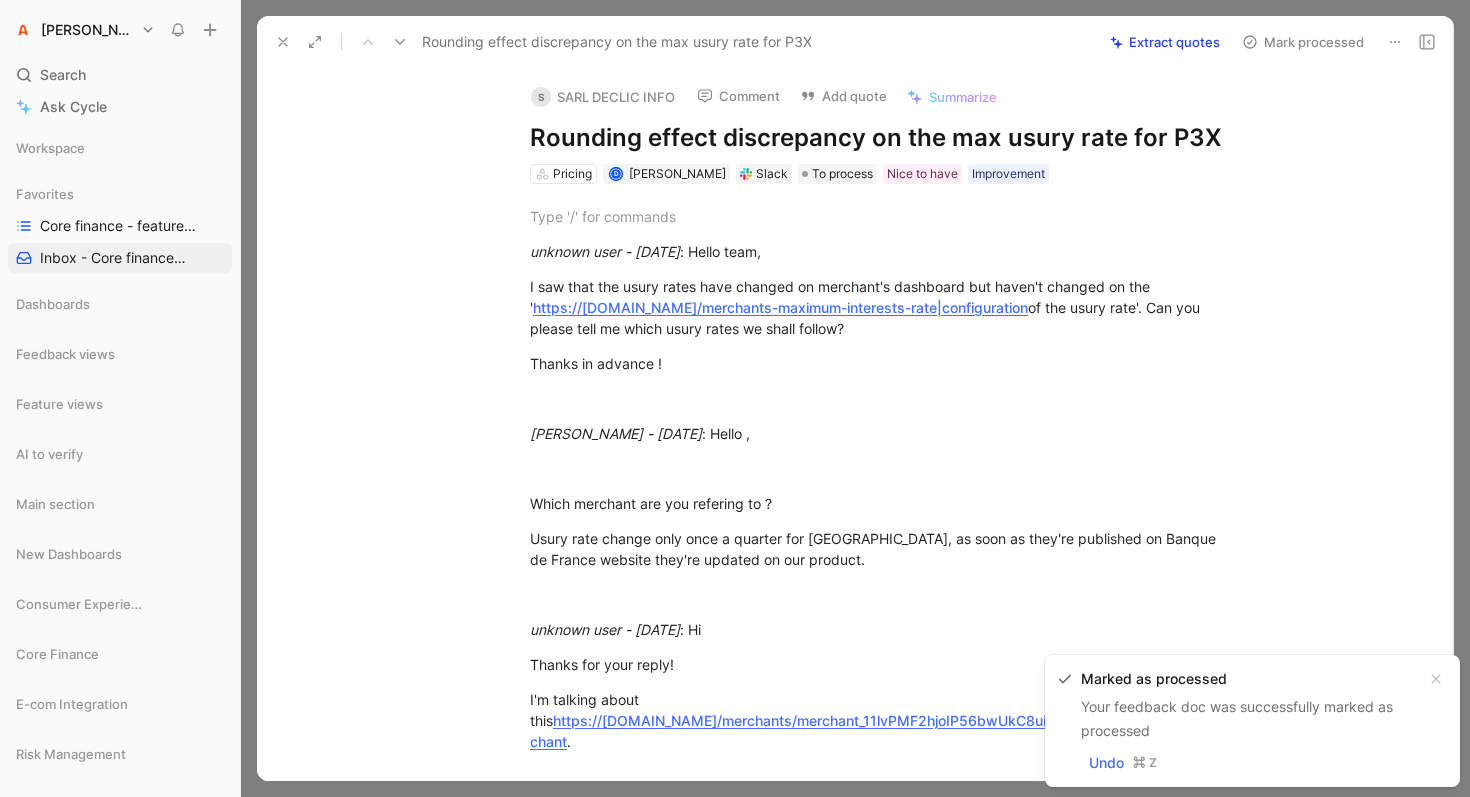 click on "Extract quotes" at bounding box center [1165, 42] 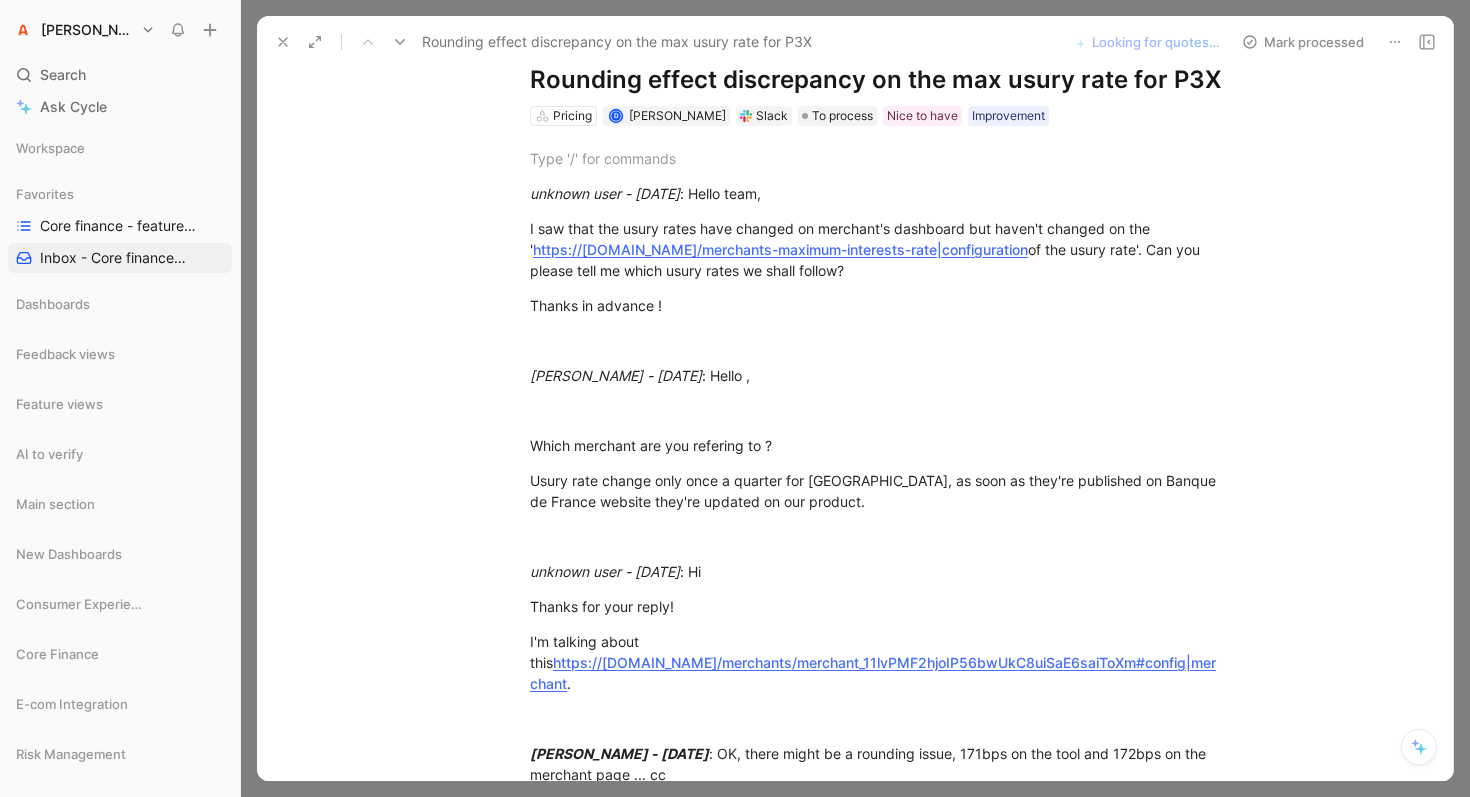scroll, scrollTop: 0, scrollLeft: 0, axis: both 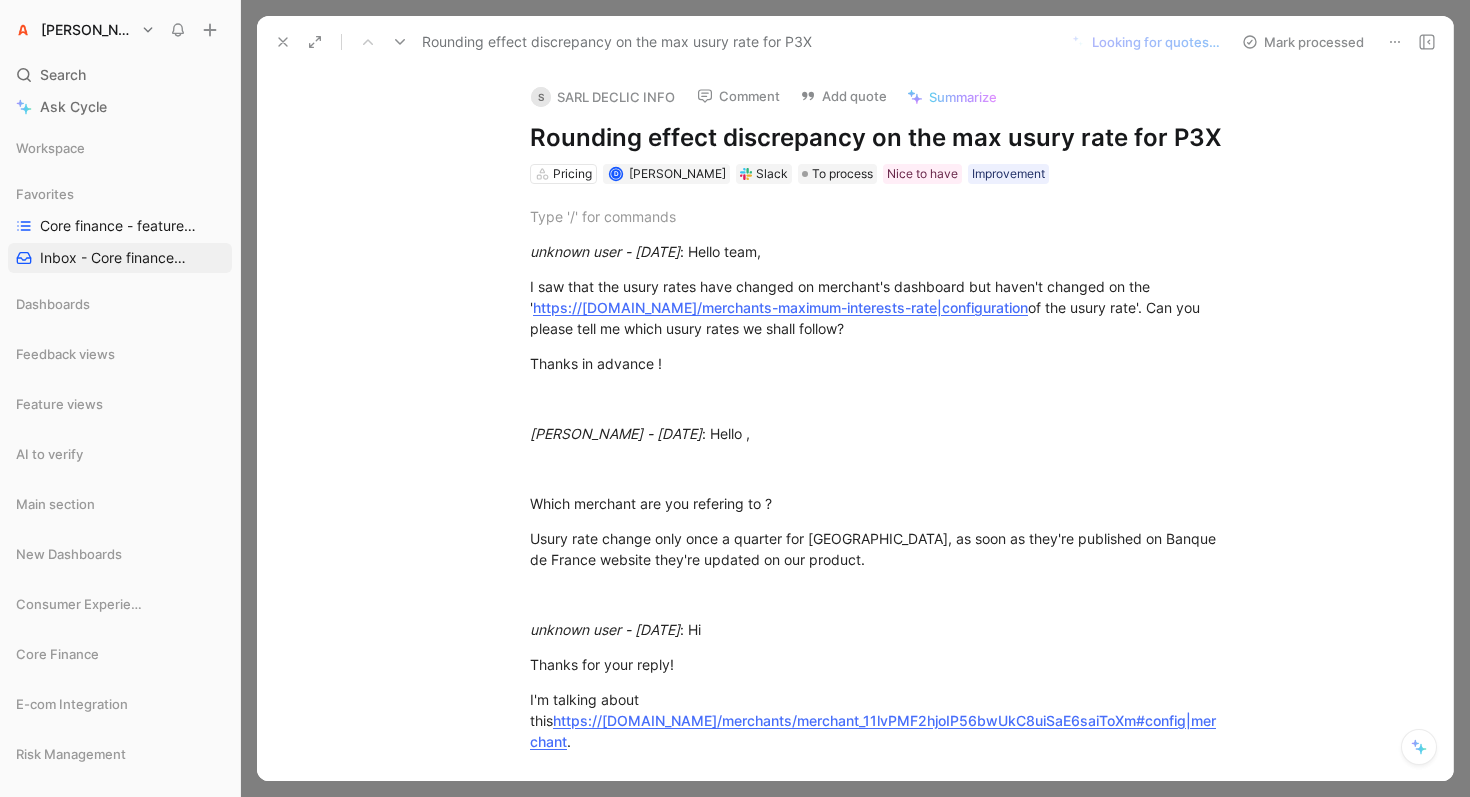 click at bounding box center [400, 42] 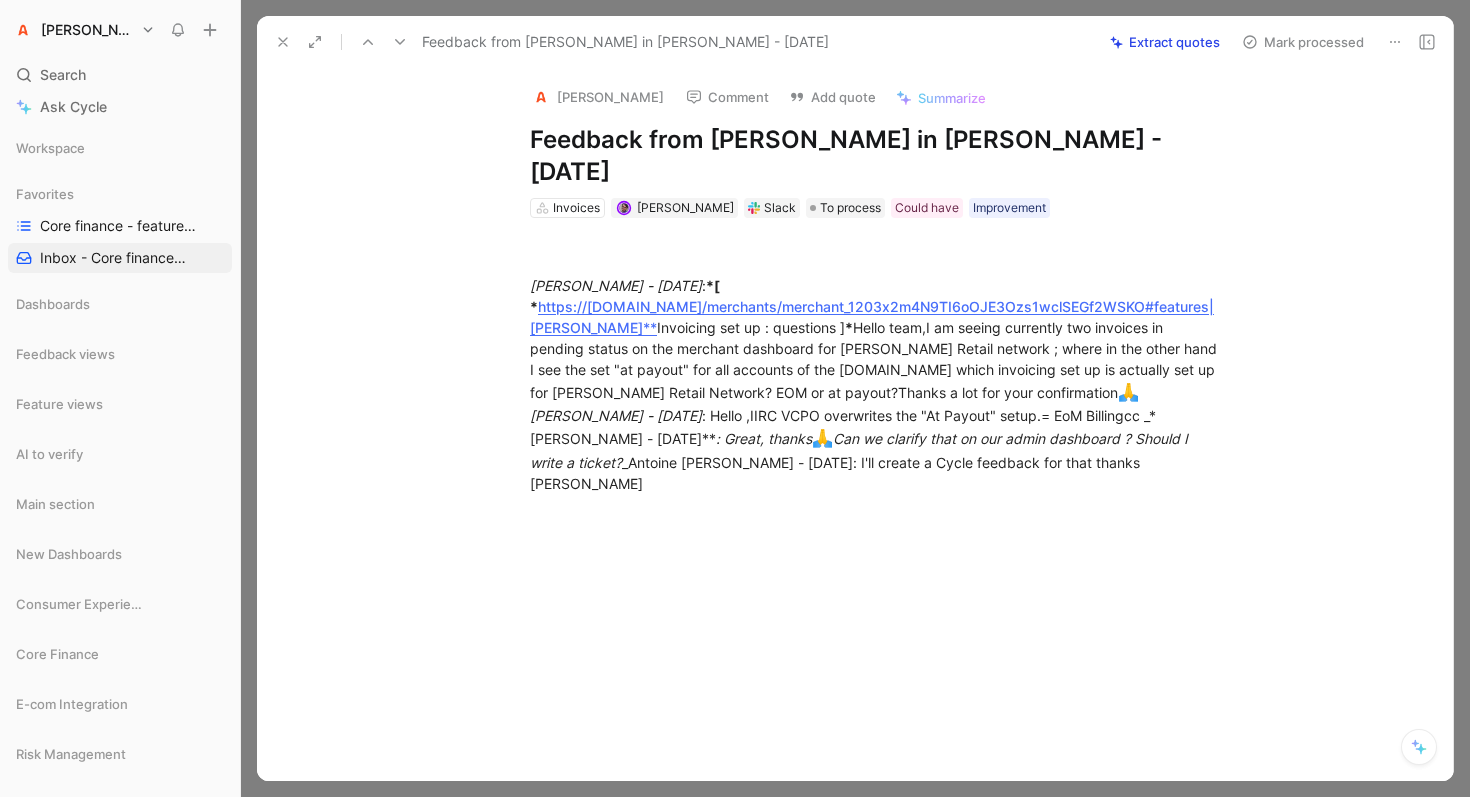 click on "Slack" at bounding box center [780, 208] 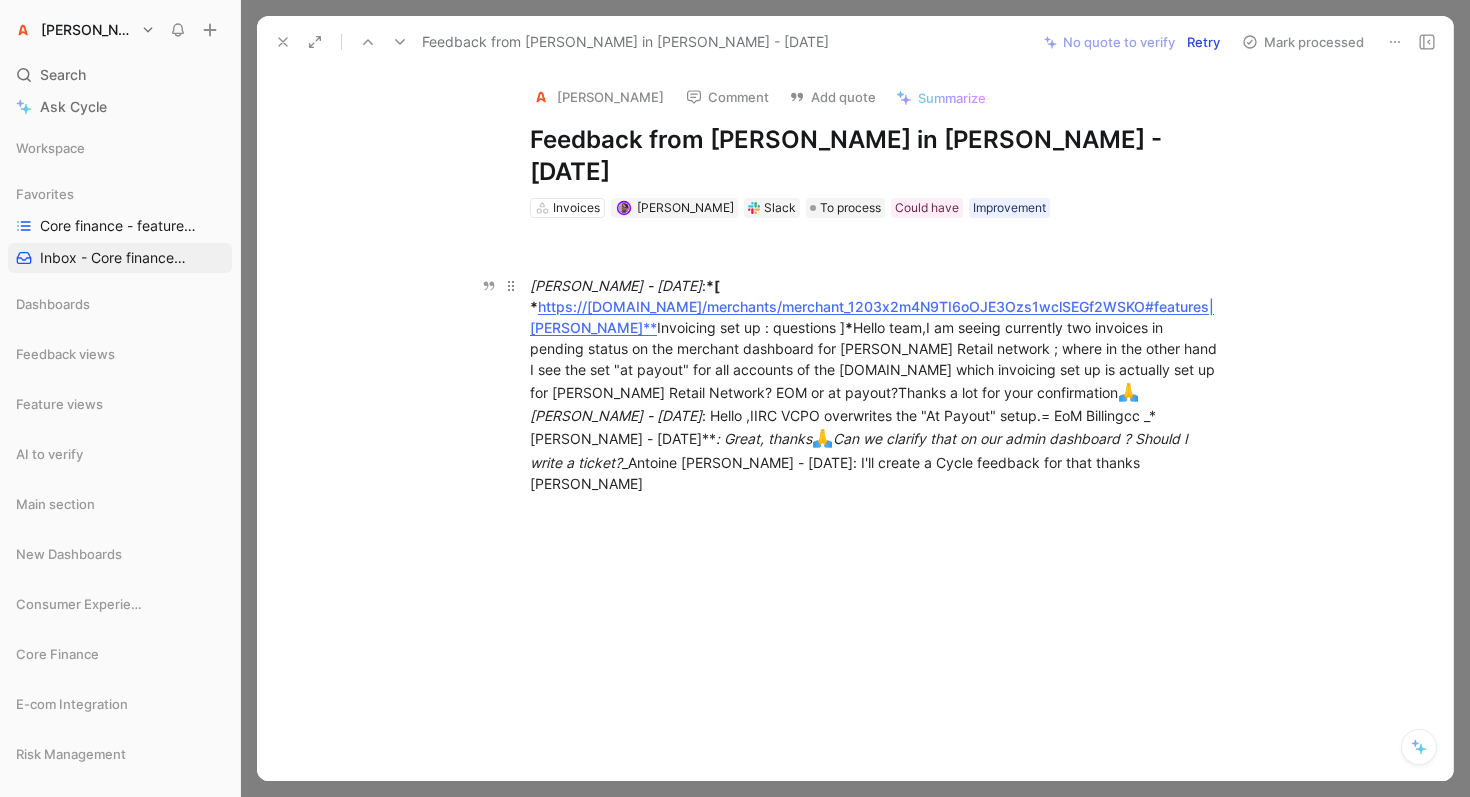 click on "Pauline Mercier - Mon May 12 2025 :  *[ * https://admin.getalma.eu/merchants/merchant_1203x2m4N9TI6oOJE3Ozs1wclSEGf2WSKO#features|Célio**  Invoicing set up : questions ]  * Hello team,I am seeing currently two invoices in pending status on the merchant dashboard for Célio Retail network ; where in the other hand I see the set "at payout" for all accounts of the network.So which invoicing set up is actually set up for Célio Retail Network? EOM or at payout?Thanks a lot for your confirmation  🙏 David Giraud - Mon May 12 2025 : Hello ,IIRC VCPO overwrites the "At Payout" setup.= EoM Billingcc _*Pauline Mercier - Mon May 12 2025** : Great, thanks  🙏  Can we clarify that on our admin dashboard ? Should I write a ticket? _Antoine Steiner - Tue May 27 2025: I'll create a Cycle feedback for that thanks Pauline" at bounding box center [876, 384] 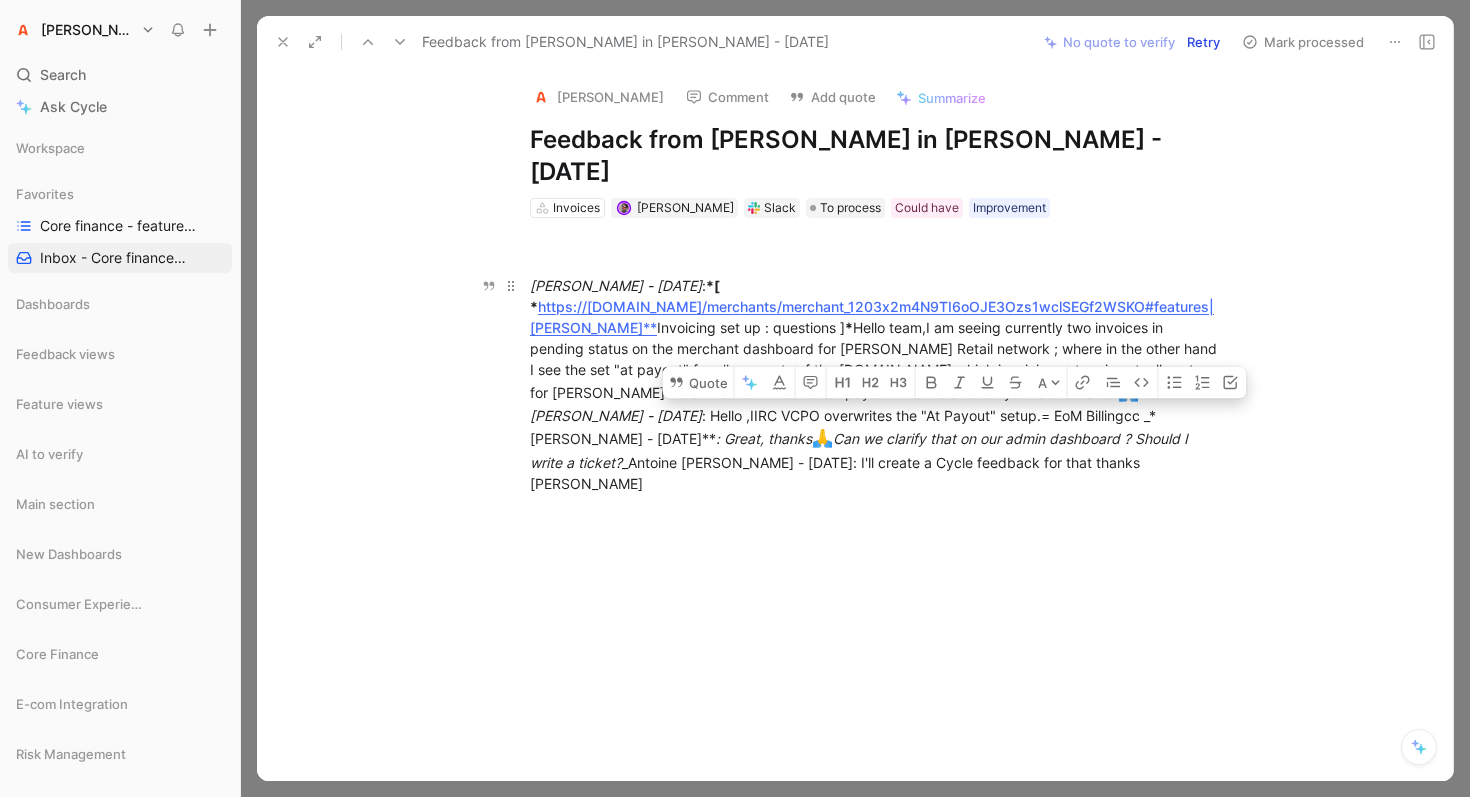drag, startPoint x: 786, startPoint y: 387, endPoint x: 1122, endPoint y: 360, distance: 337.08307 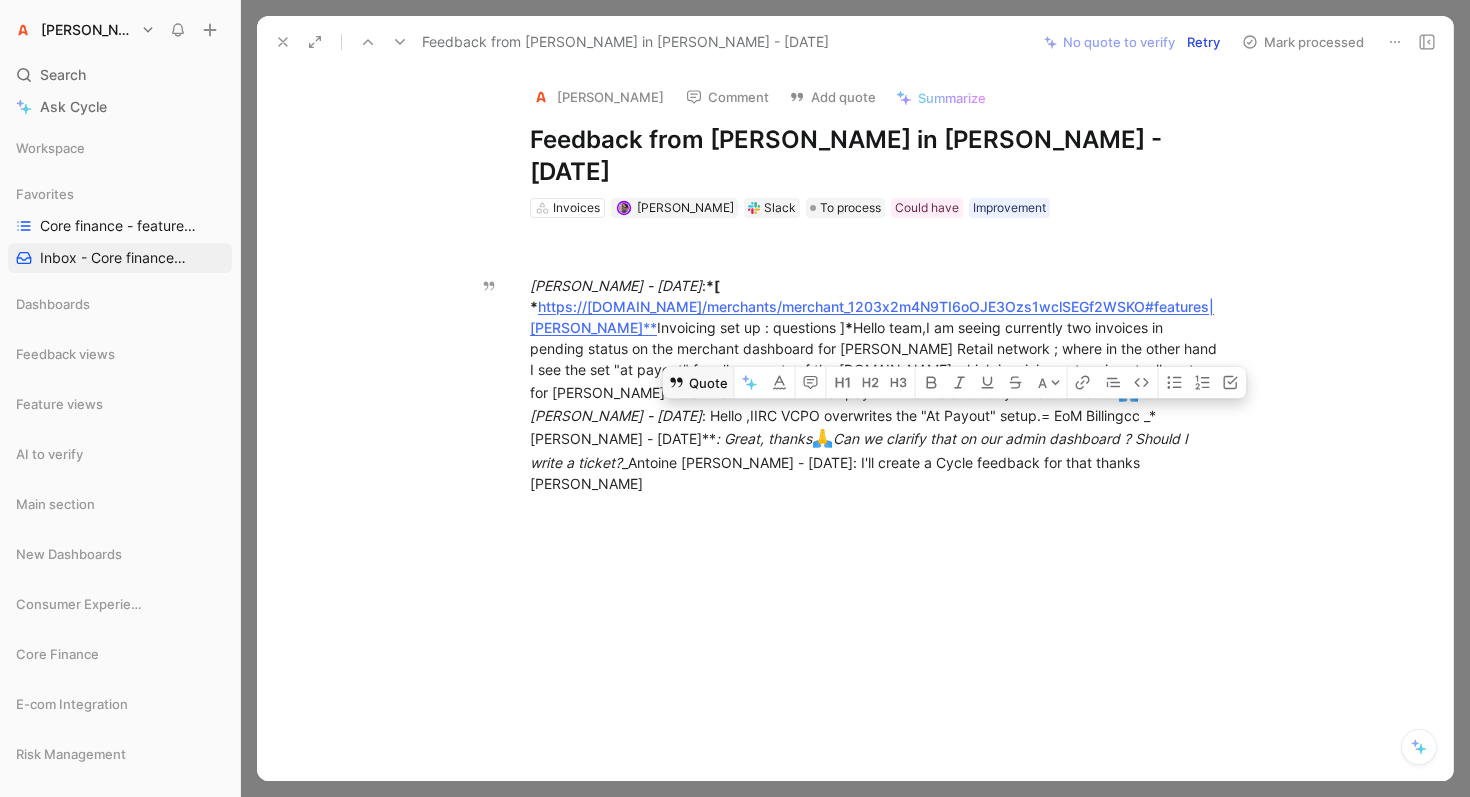 click on "Quote" at bounding box center (698, 383) 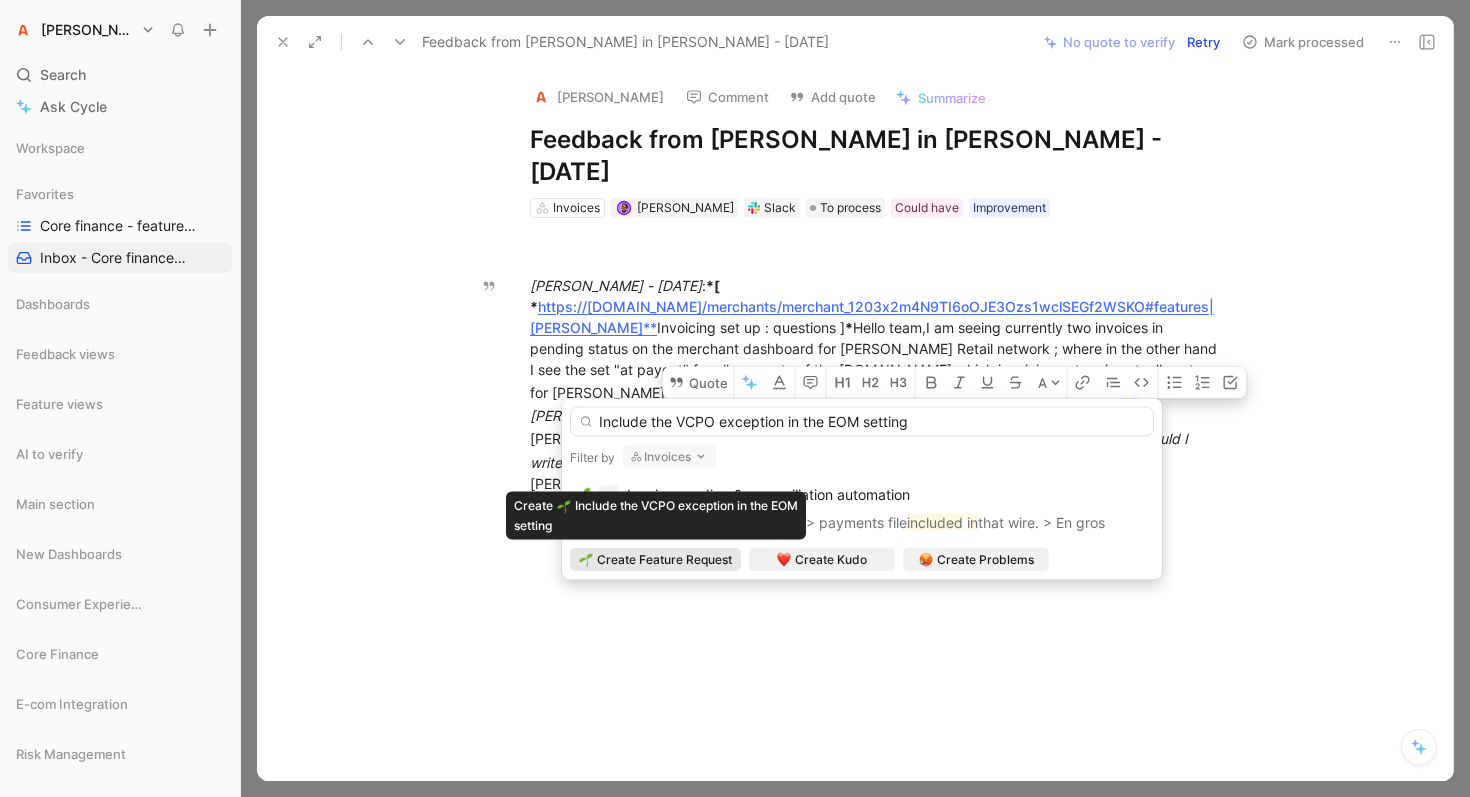 type on "Include the VCPO exception in the EOM setting" 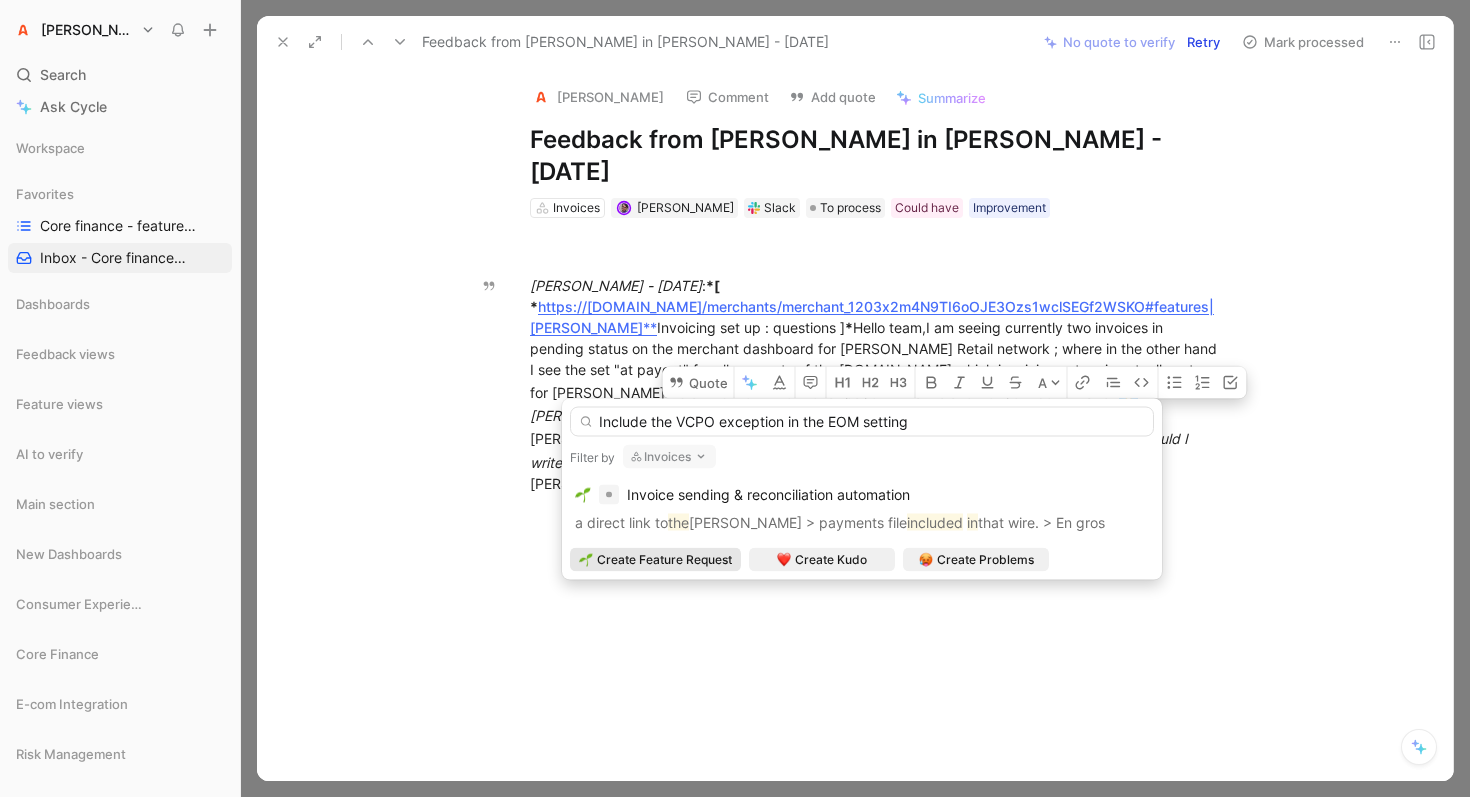 click on "Create Feature Request" at bounding box center [664, 560] 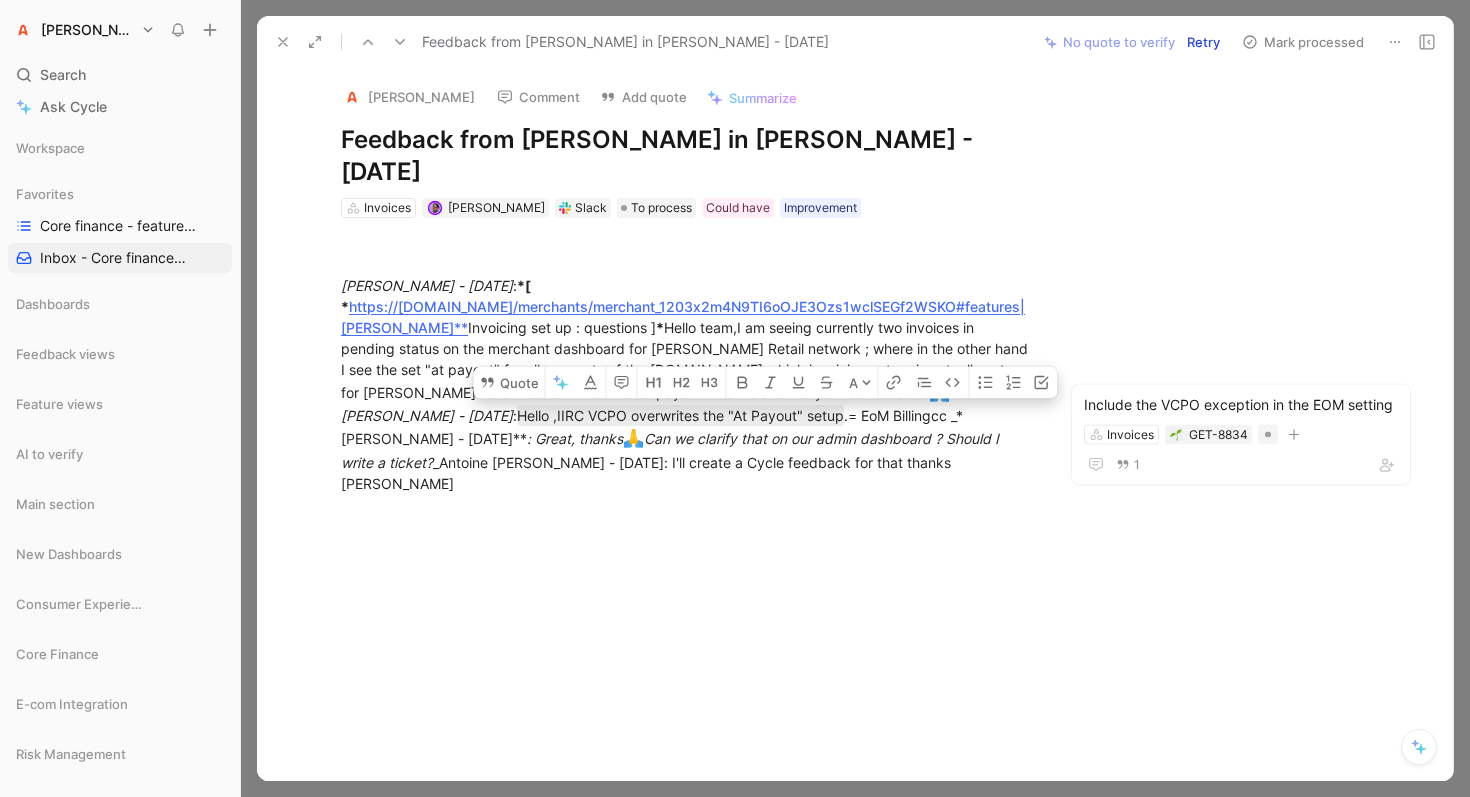 click on "Mark processed" at bounding box center [1303, 42] 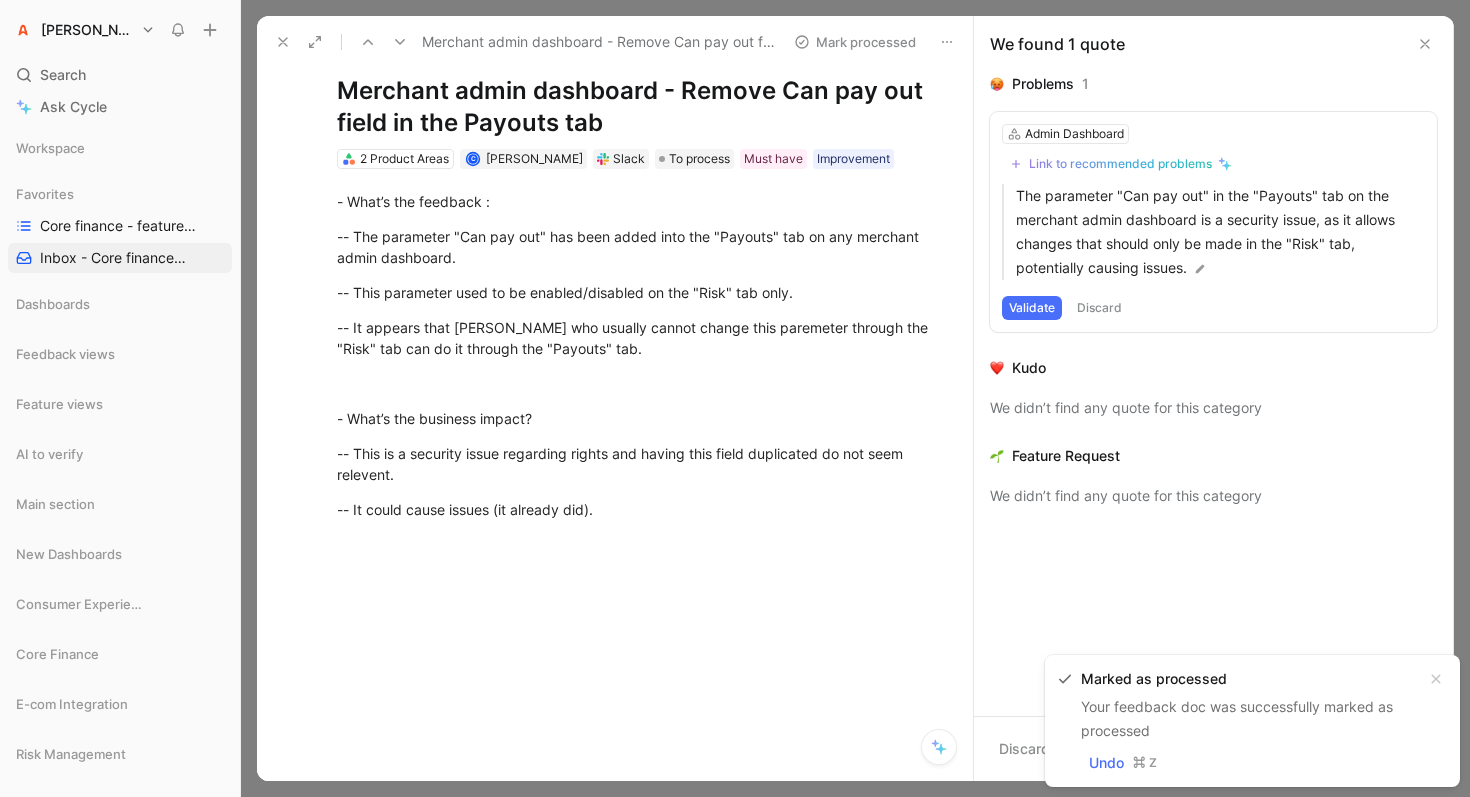 scroll, scrollTop: 0, scrollLeft: 0, axis: both 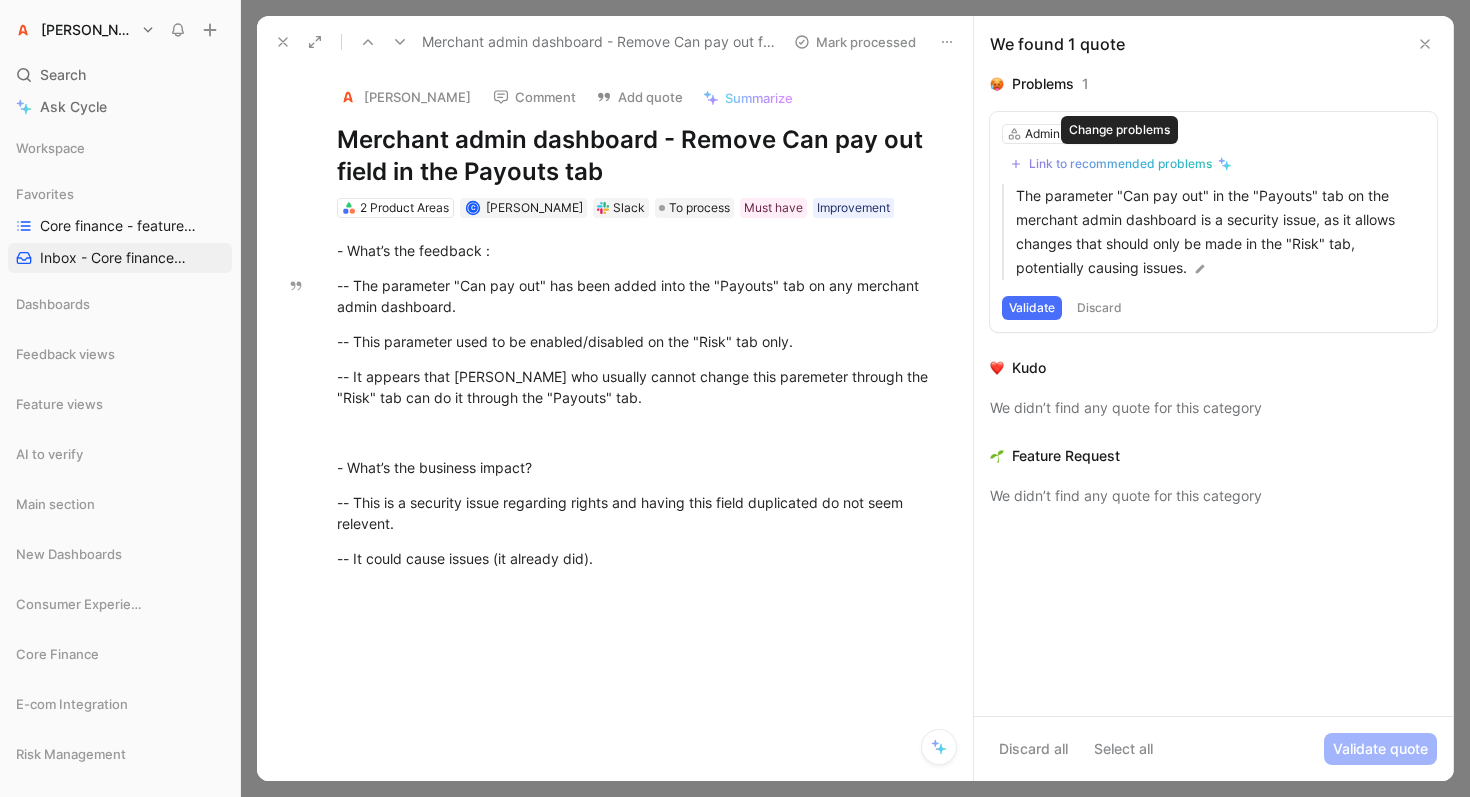 click on "Link to recommended problems" at bounding box center [1120, 164] 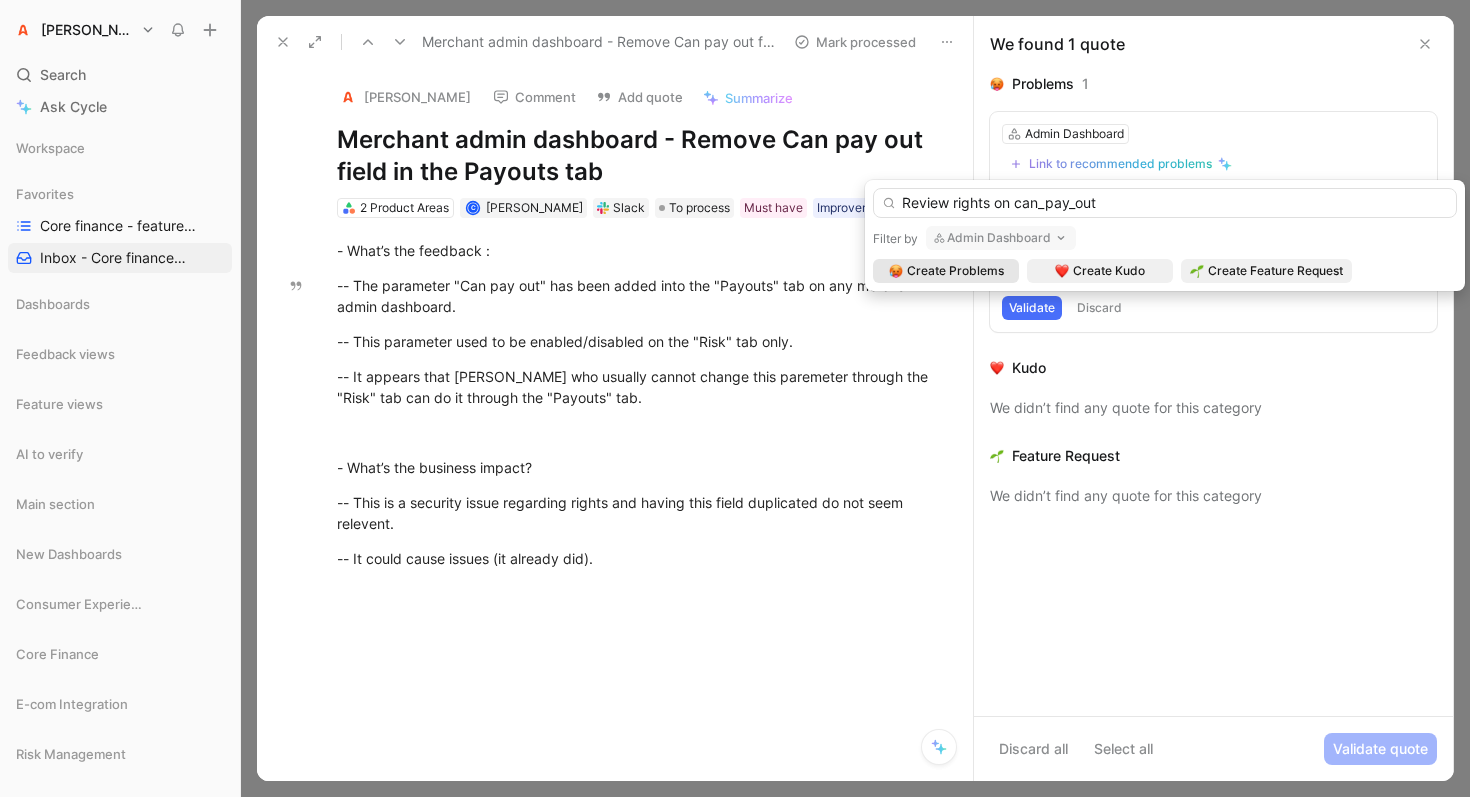 click on "Admin Dashboard" at bounding box center (1001, 238) 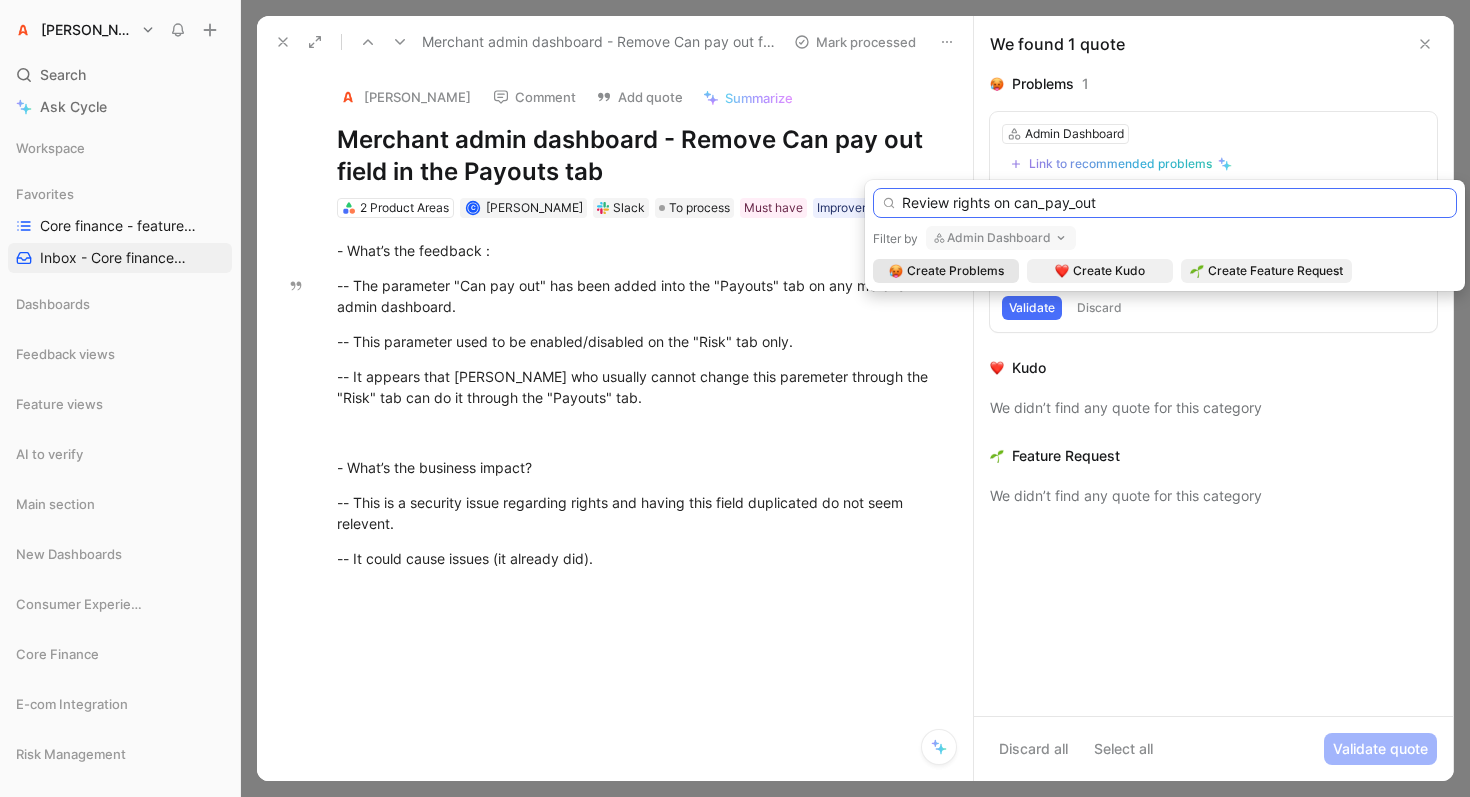 click on "Review rights on can_pay_out" at bounding box center (1165, 203) 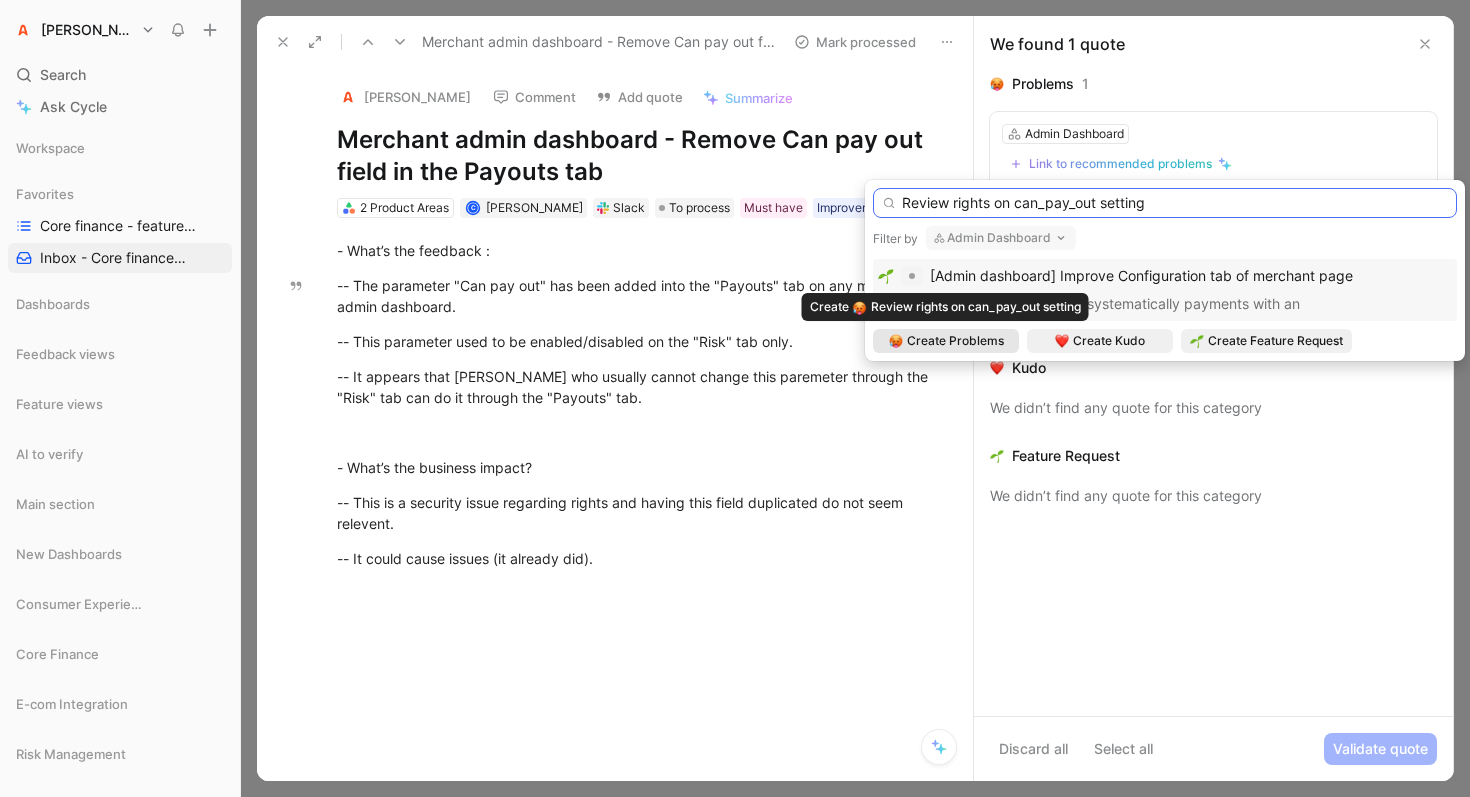 type on "Review rights on can_pay_out setting" 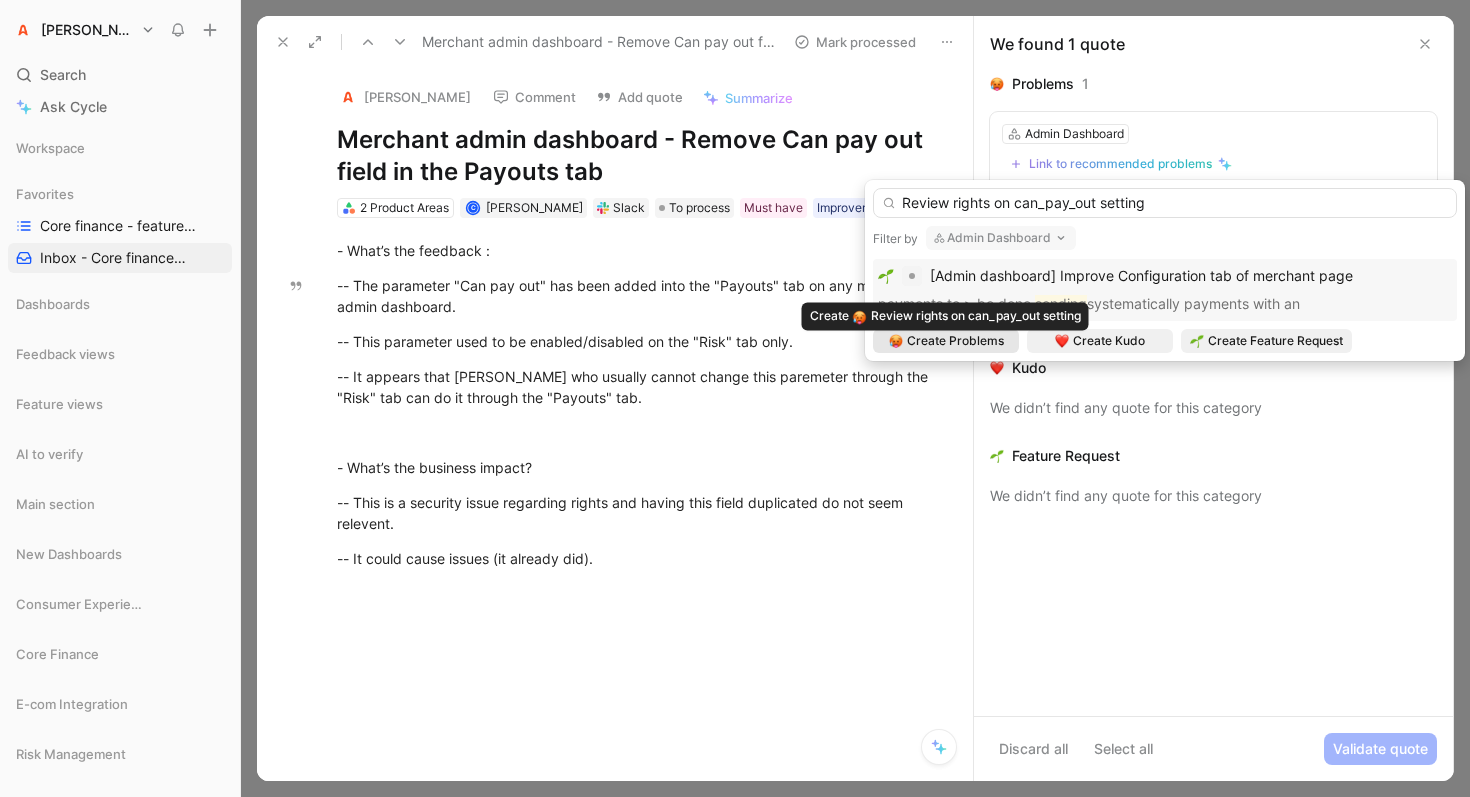 click on "Create Problems" at bounding box center (955, 341) 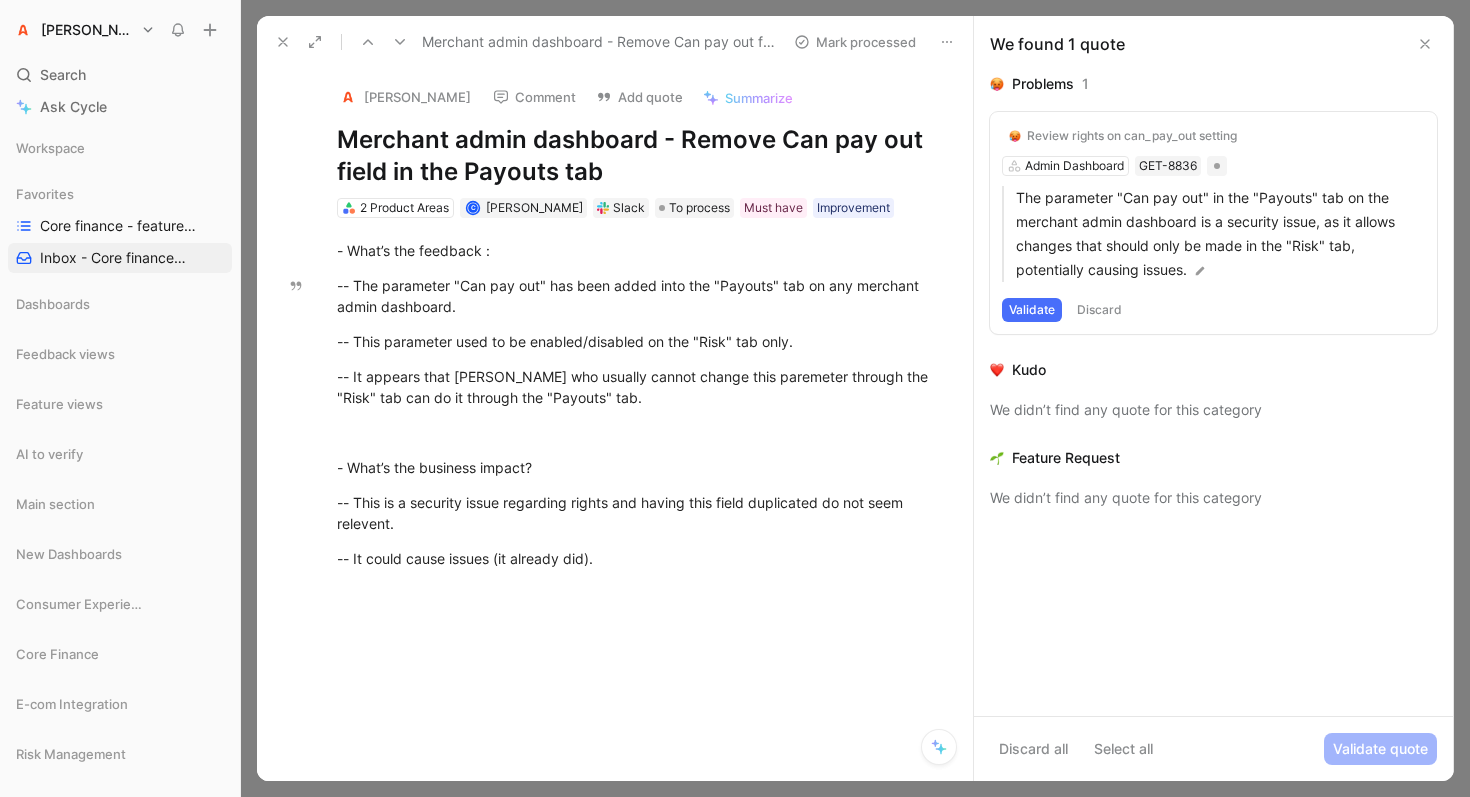 click on "Mark processed" at bounding box center [855, 42] 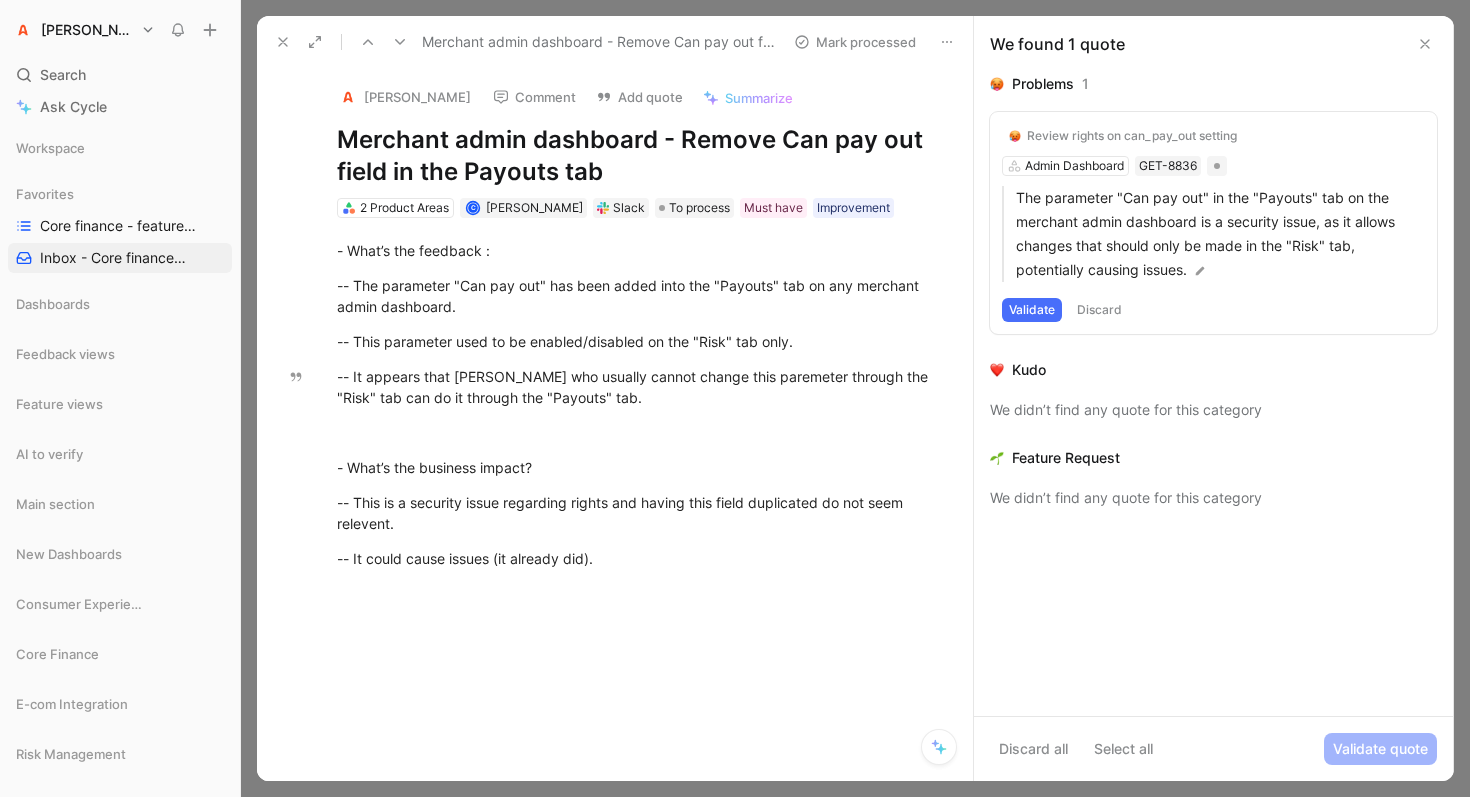 click on "Review rights on can_pay_out setting Admin Dashboard GET-8836 The parameter "Can pay out" in the "Payouts" tab on the merchant admin dashboard is a security issue, as it allows changes that should only be made in the "Risk" tab, potentially causing issues. Validate Discard" at bounding box center [1213, 223] 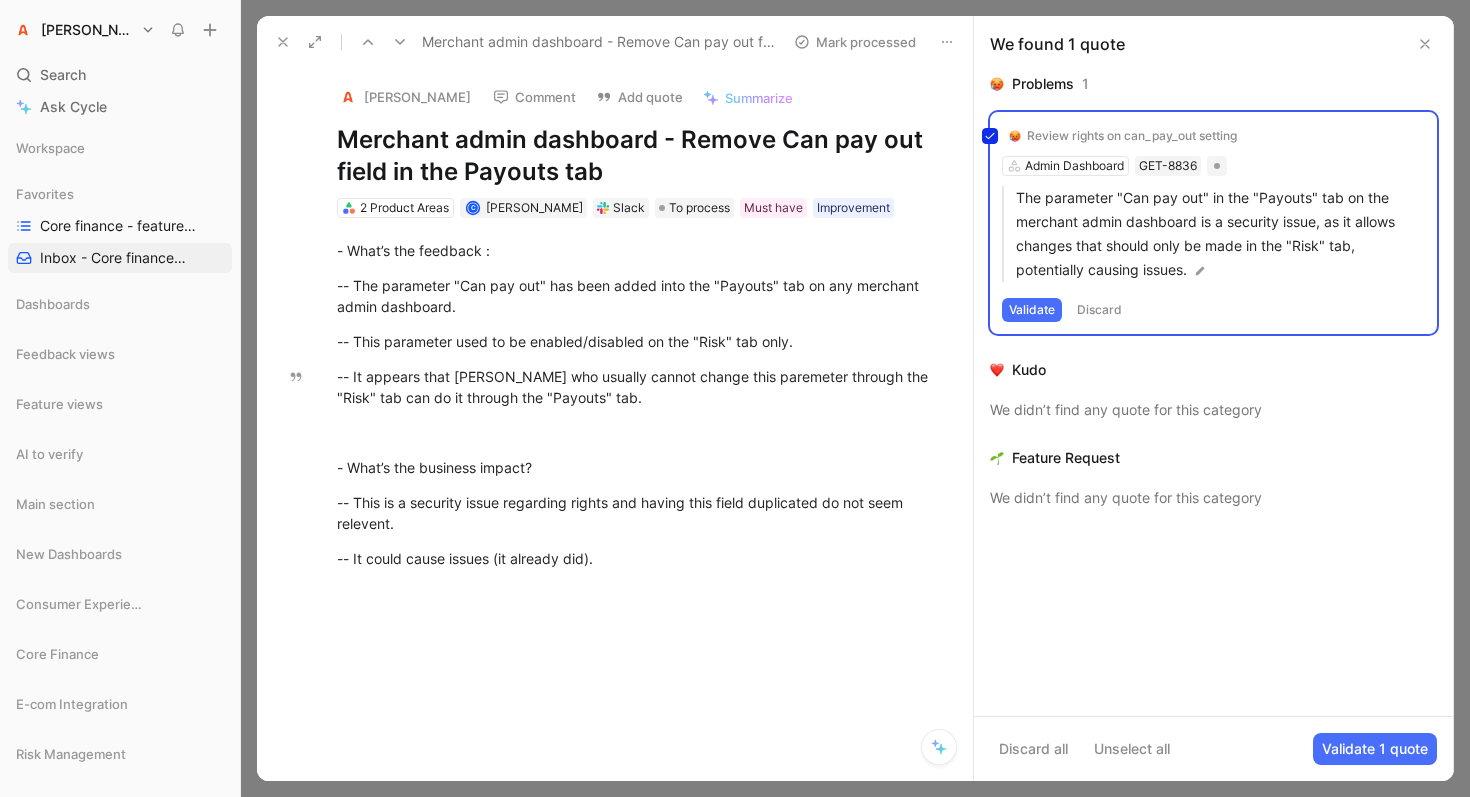 click on "Review rights on can_pay_out setting Admin Dashboard GET-8836 The parameter "Can pay out" in the "Payouts" tab on the merchant admin dashboard is a security issue, as it allows changes that should only be made in the "Risk" tab, potentially causing issues. Validate Discard" at bounding box center [1213, 223] 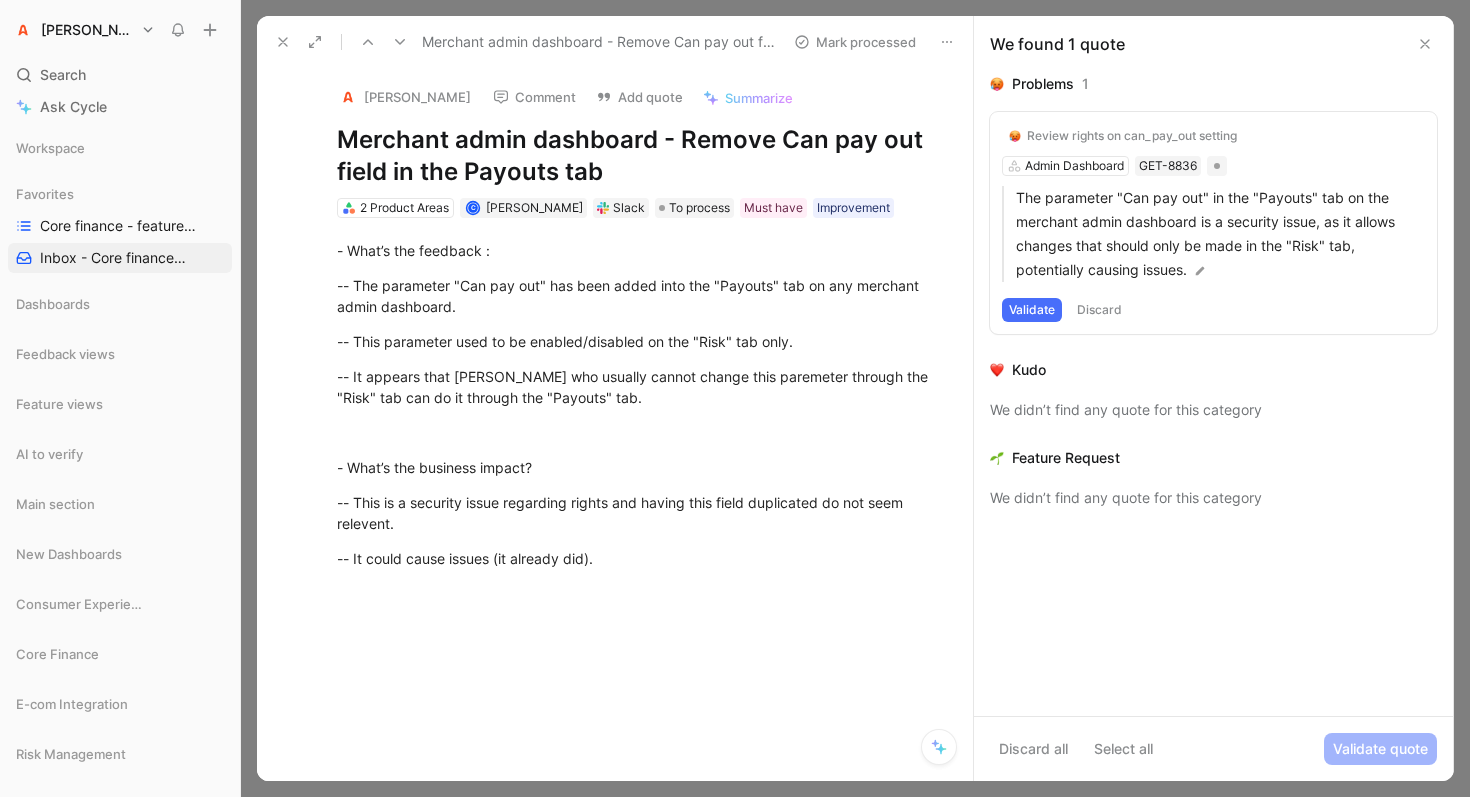 click on "Validate" at bounding box center (1032, 310) 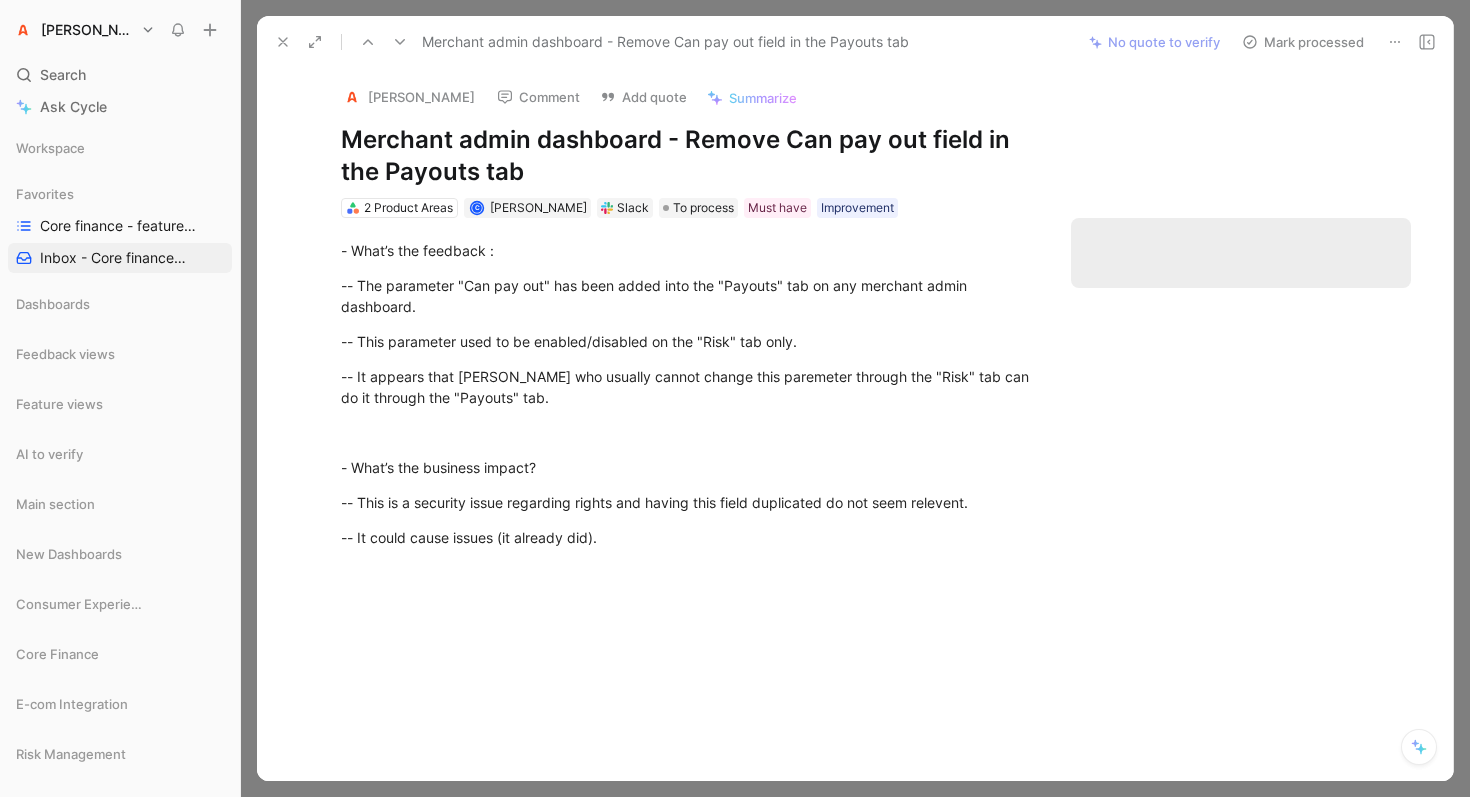 click on "Mark processed" at bounding box center [1303, 42] 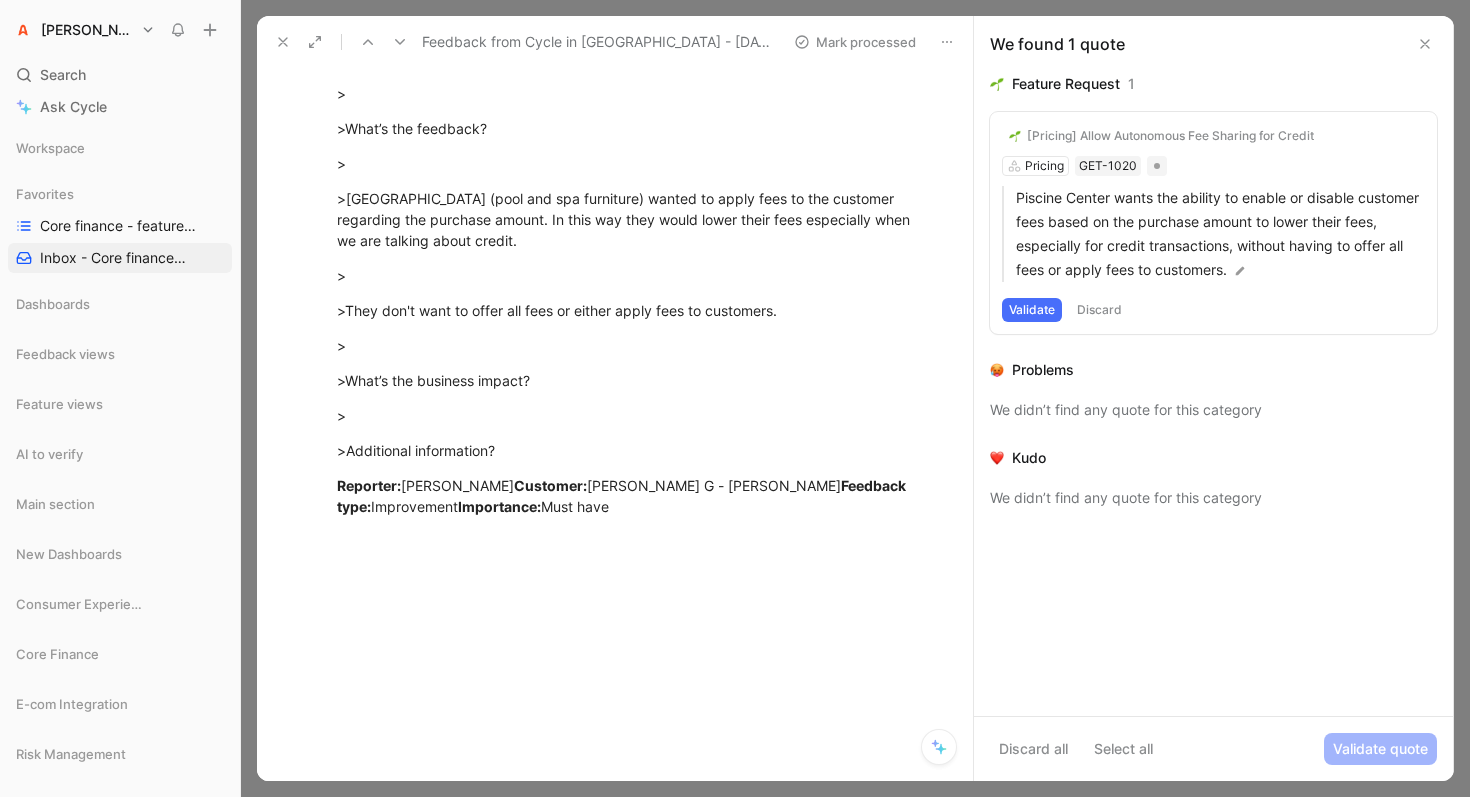 scroll, scrollTop: 0, scrollLeft: 0, axis: both 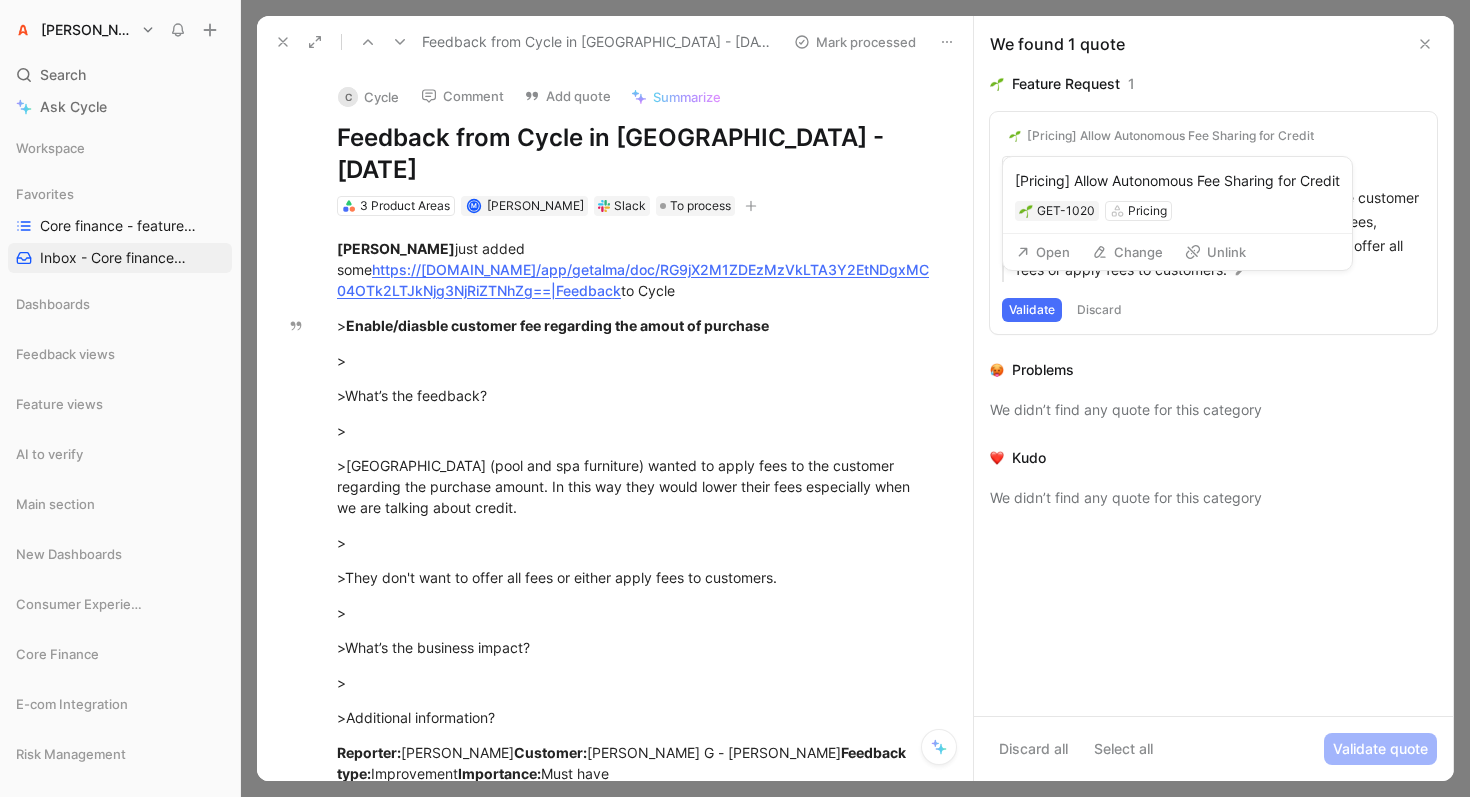 click on "[Pricing] Allow Autonomous Fee Sharing for Credit" at bounding box center [1170, 136] 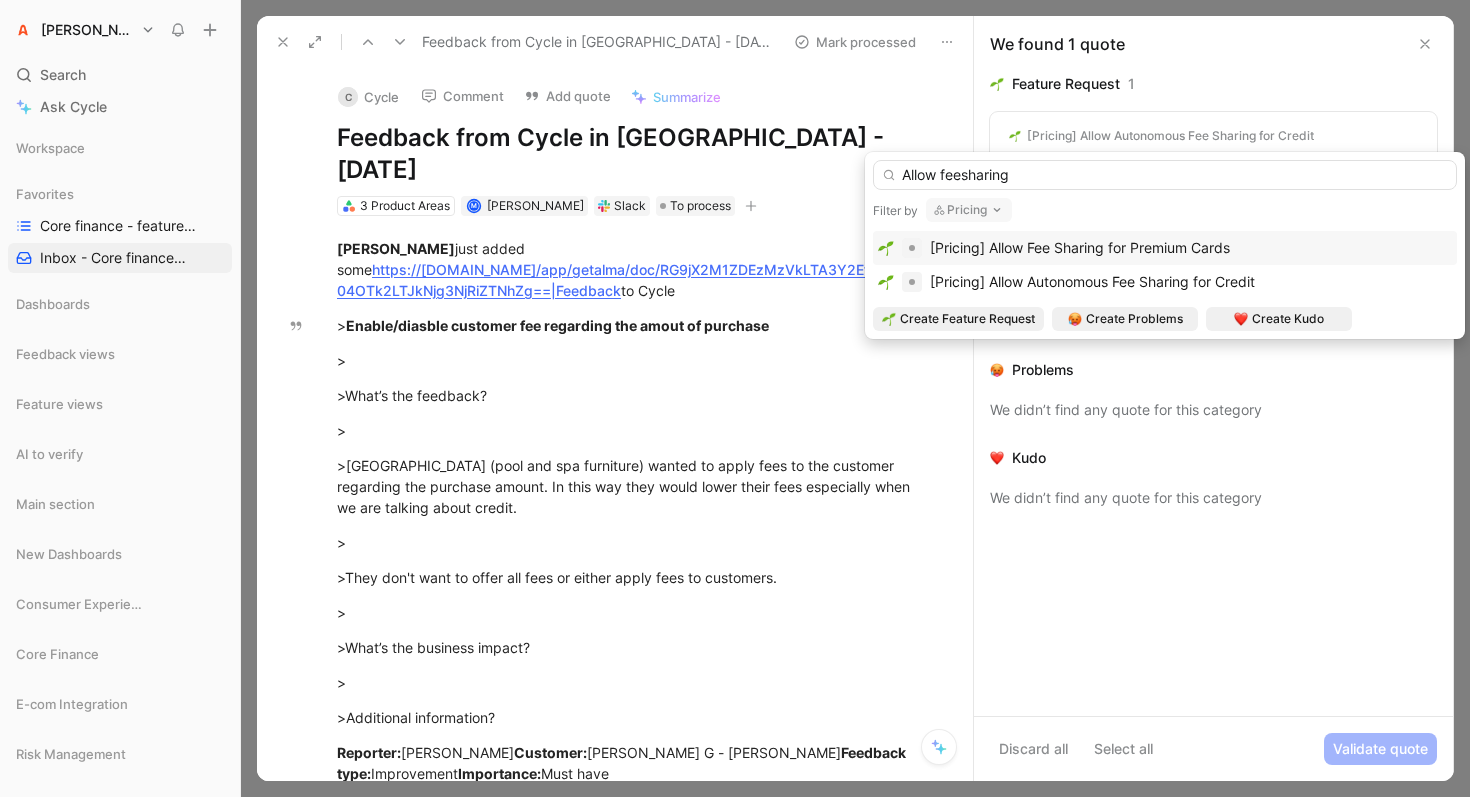 click on "Allow feesharing" at bounding box center [1165, 175] 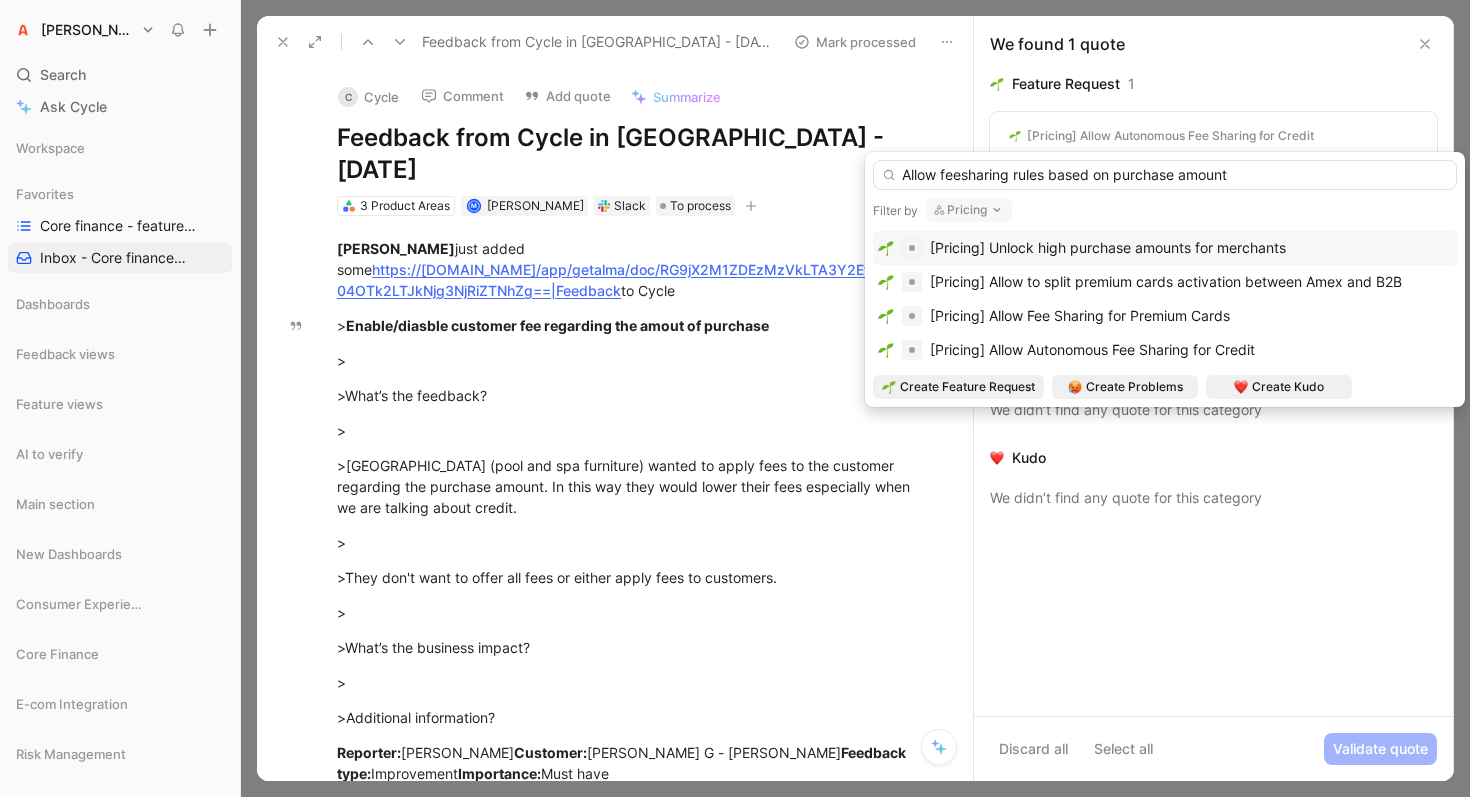 click on "Allow feesharing rules based on purchase amount" at bounding box center (1165, 175) 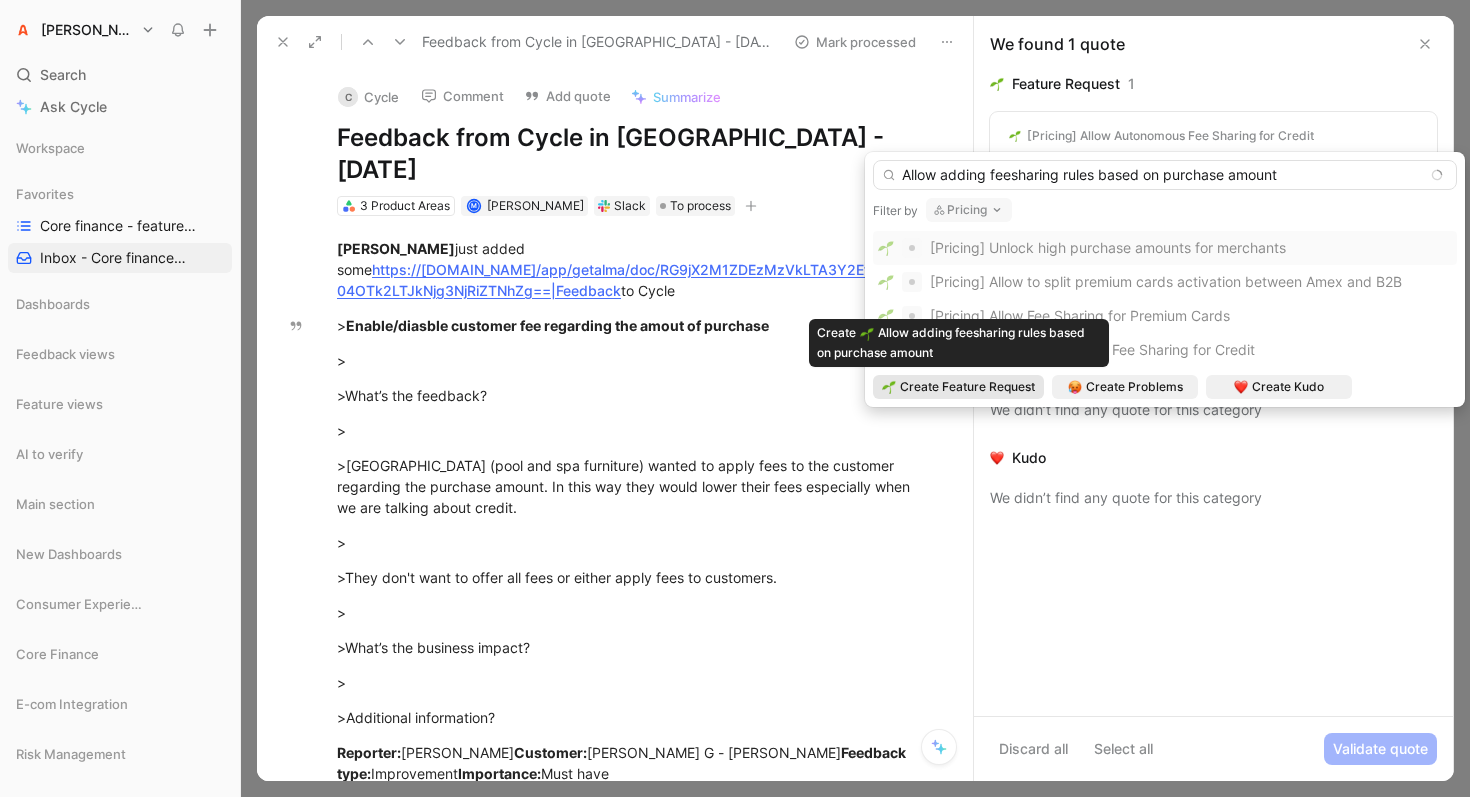 type on "Allow adding feesharing rules based on purchase amount" 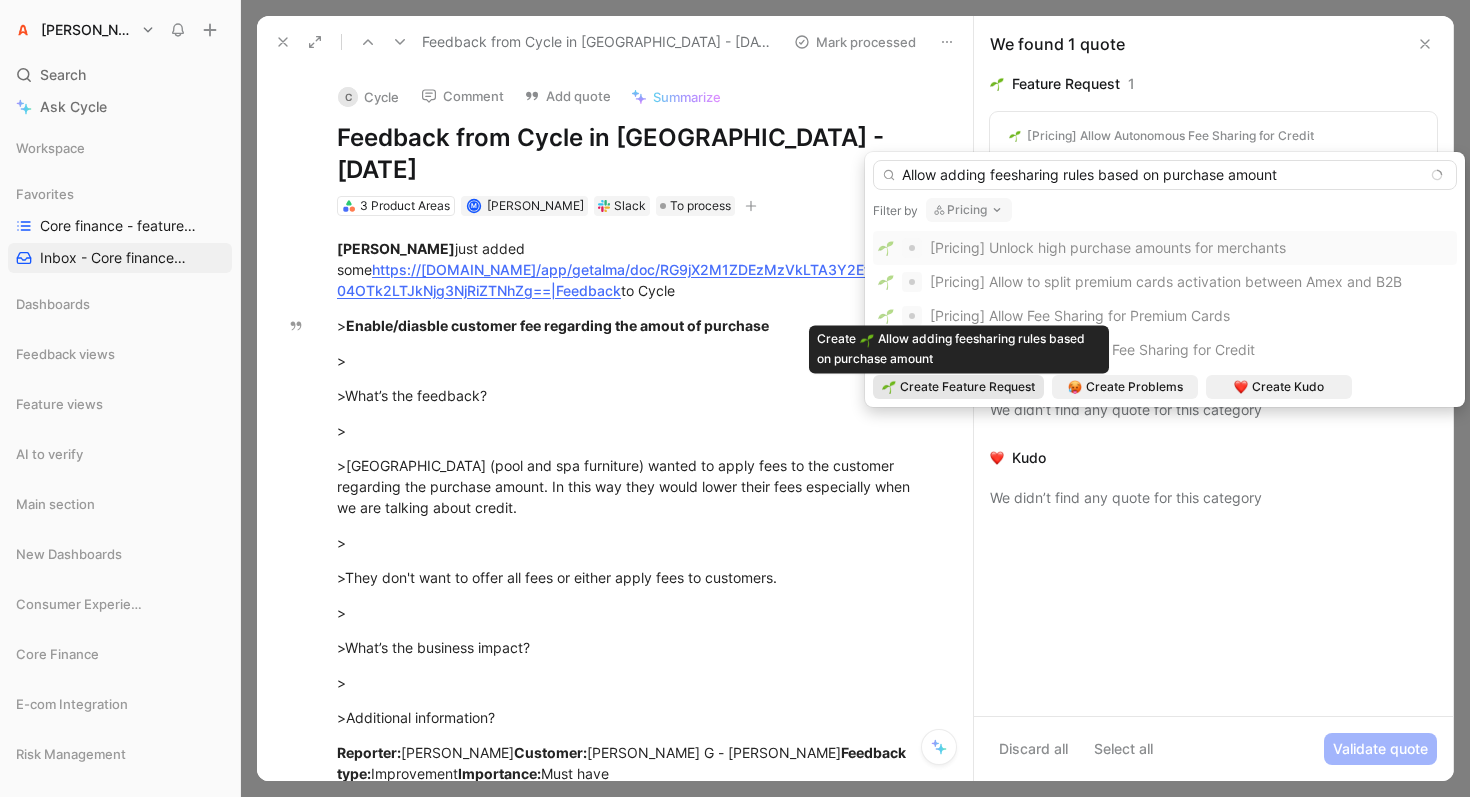 click on "Create Feature Request" at bounding box center [967, 387] 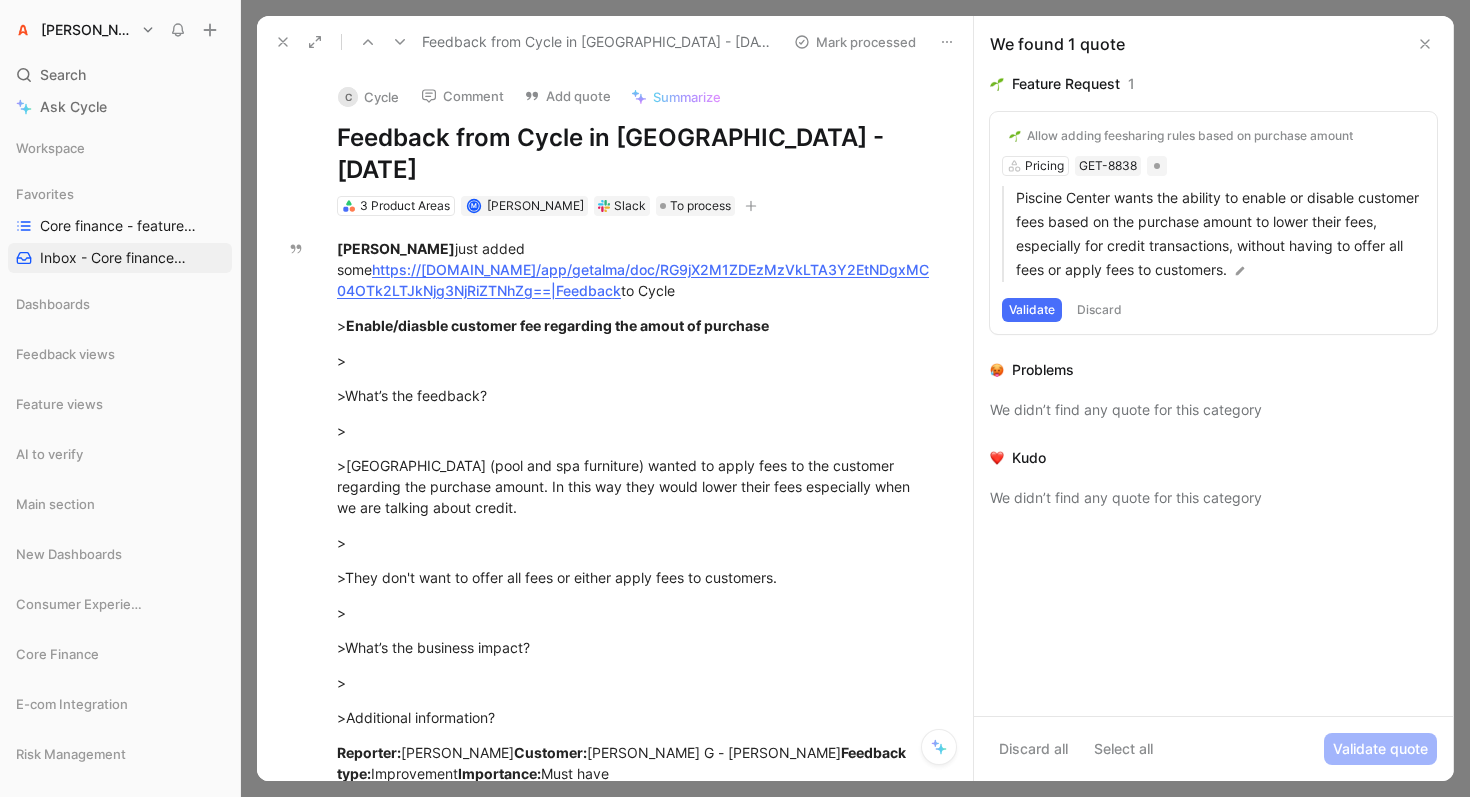 click on "Validate" at bounding box center (1032, 310) 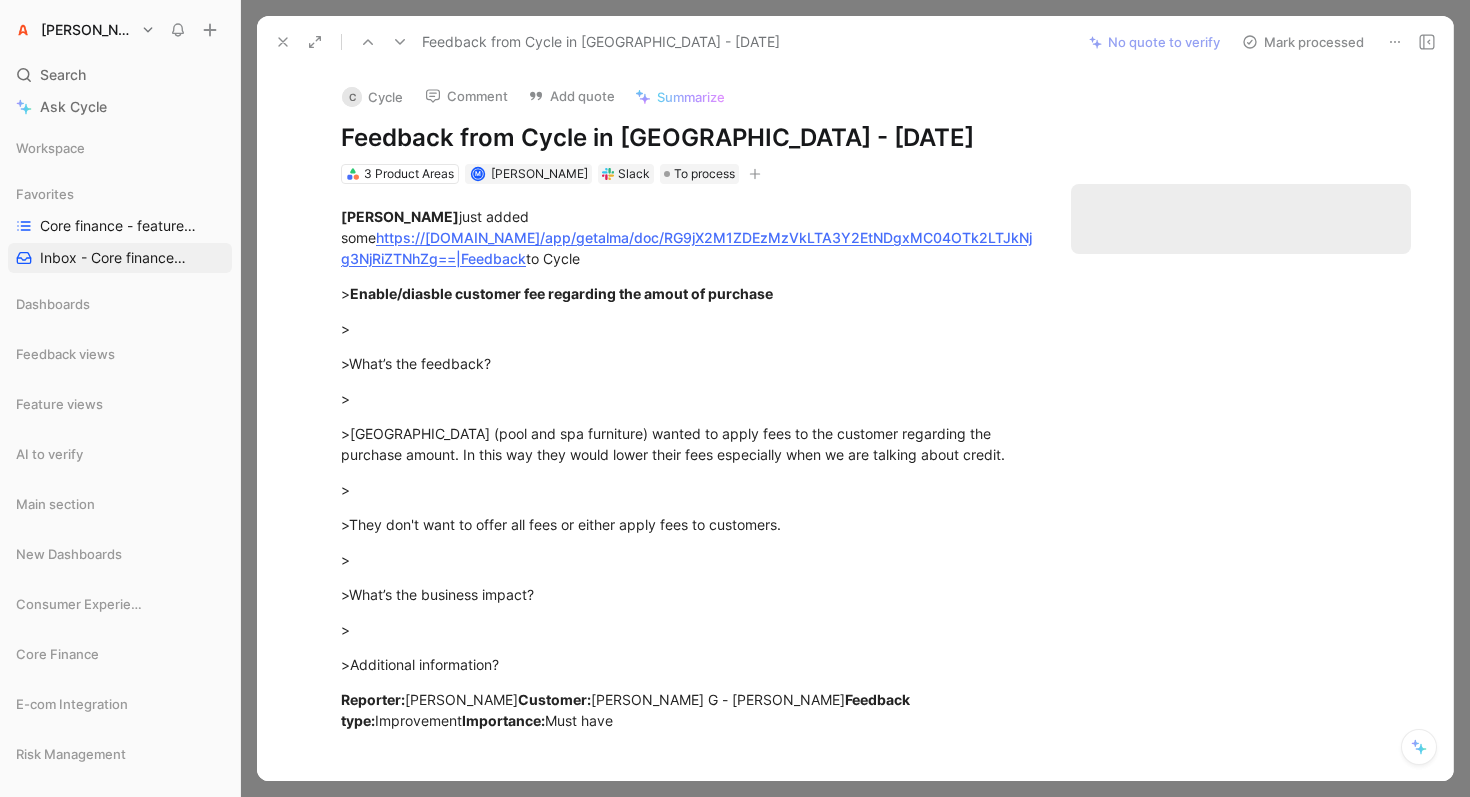 click on "Mark processed" at bounding box center (1303, 42) 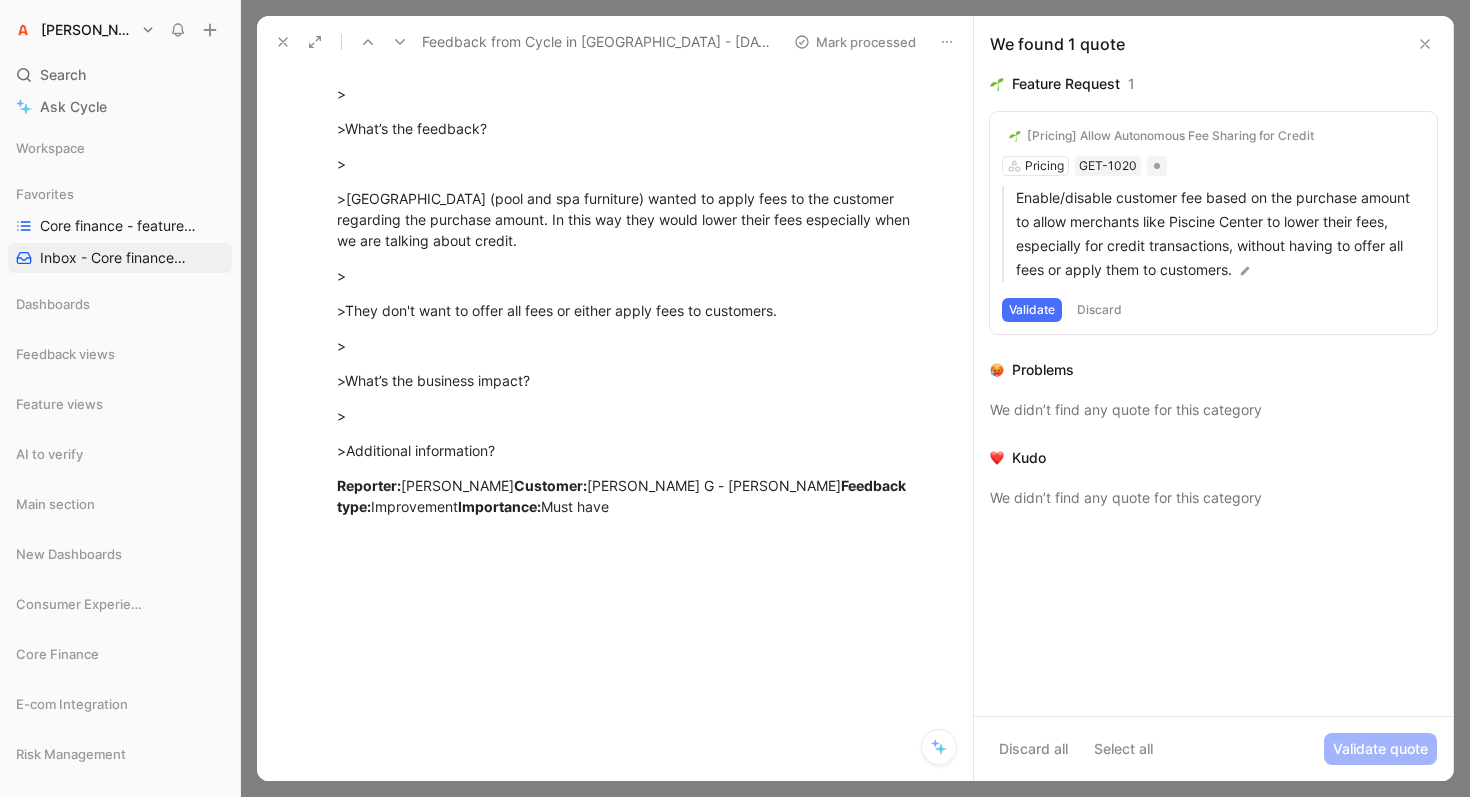 scroll, scrollTop: 0, scrollLeft: 0, axis: both 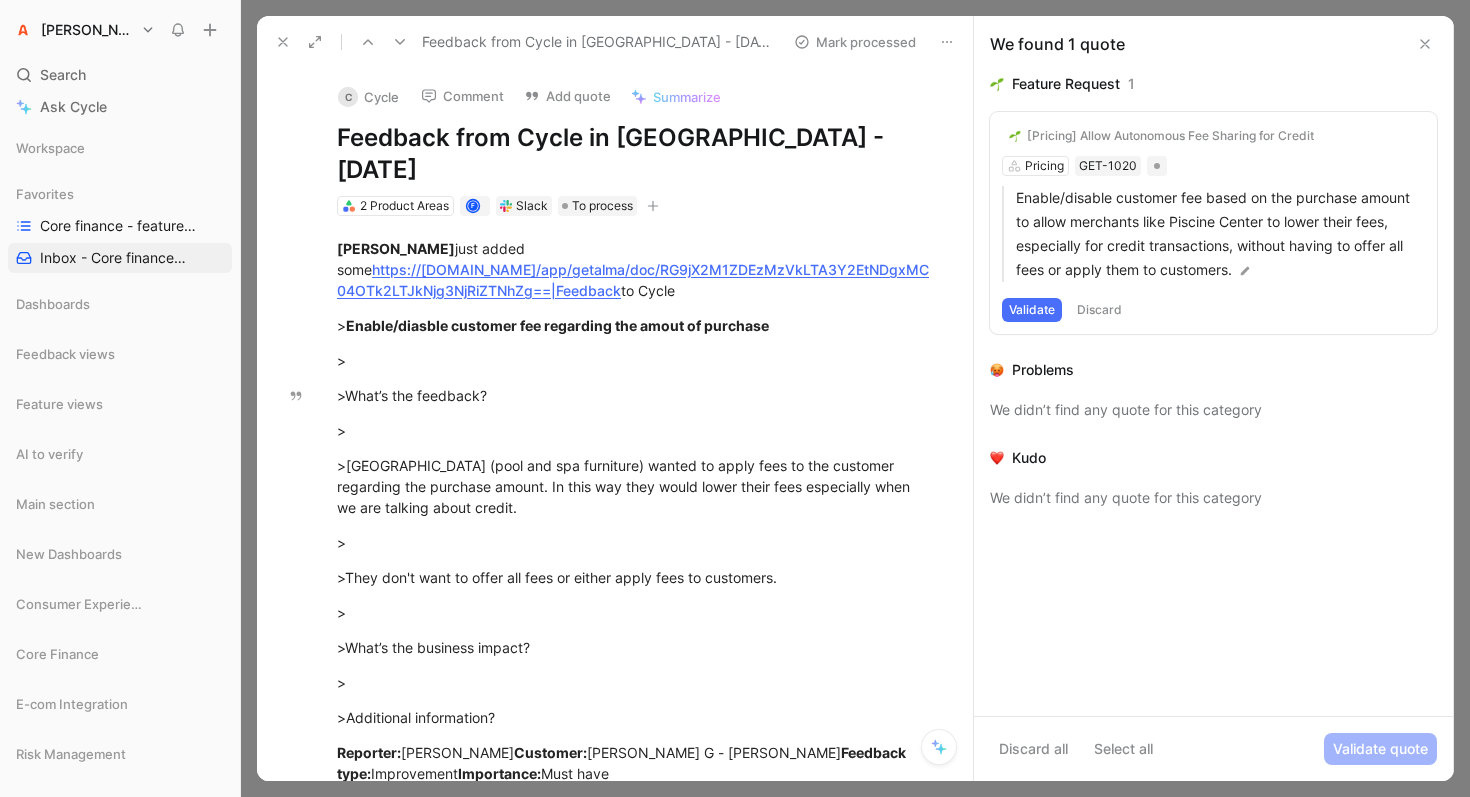 drag, startPoint x: 1033, startPoint y: 312, endPoint x: 1040, endPoint y: 361, distance: 49.497475 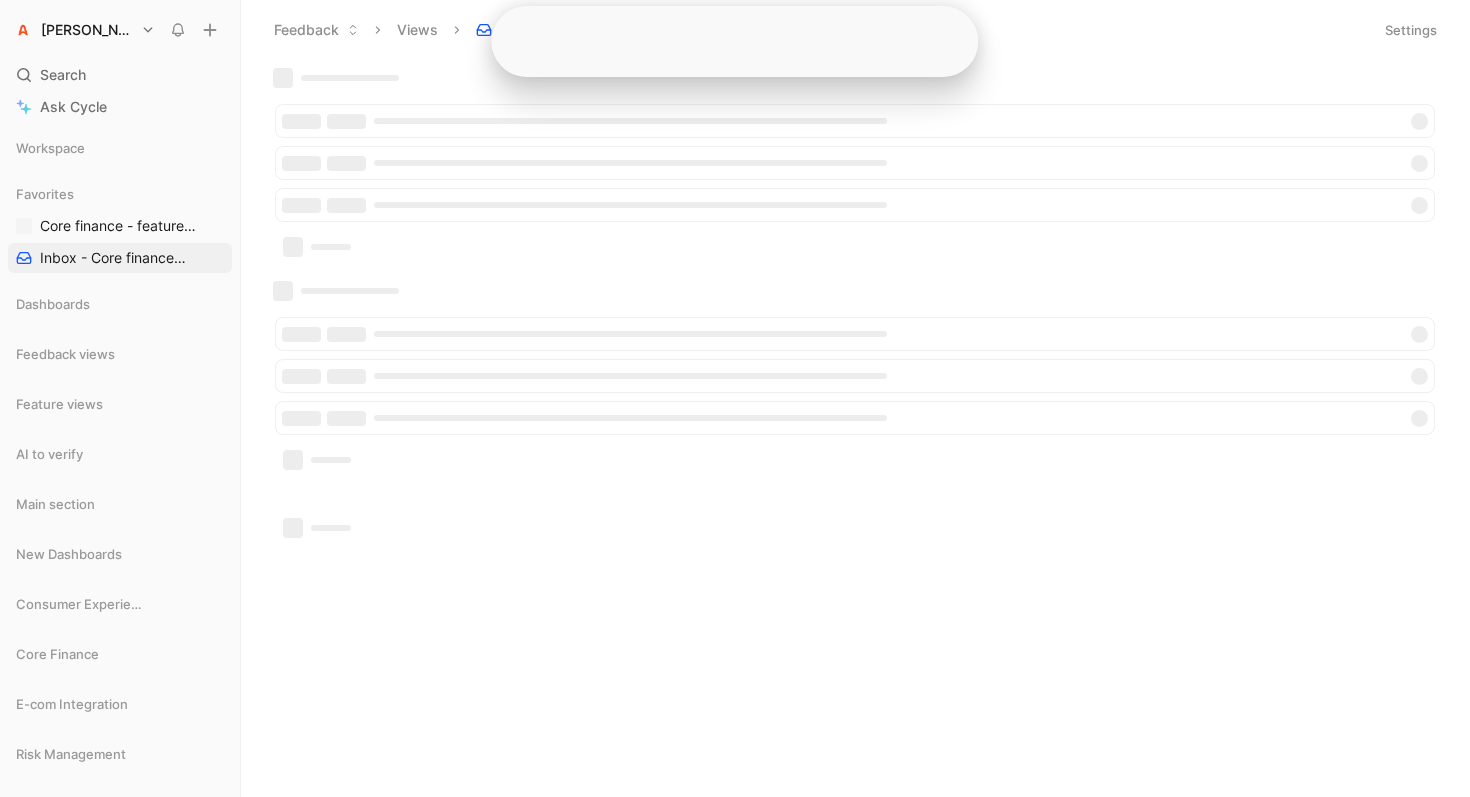 scroll, scrollTop: 0, scrollLeft: 0, axis: both 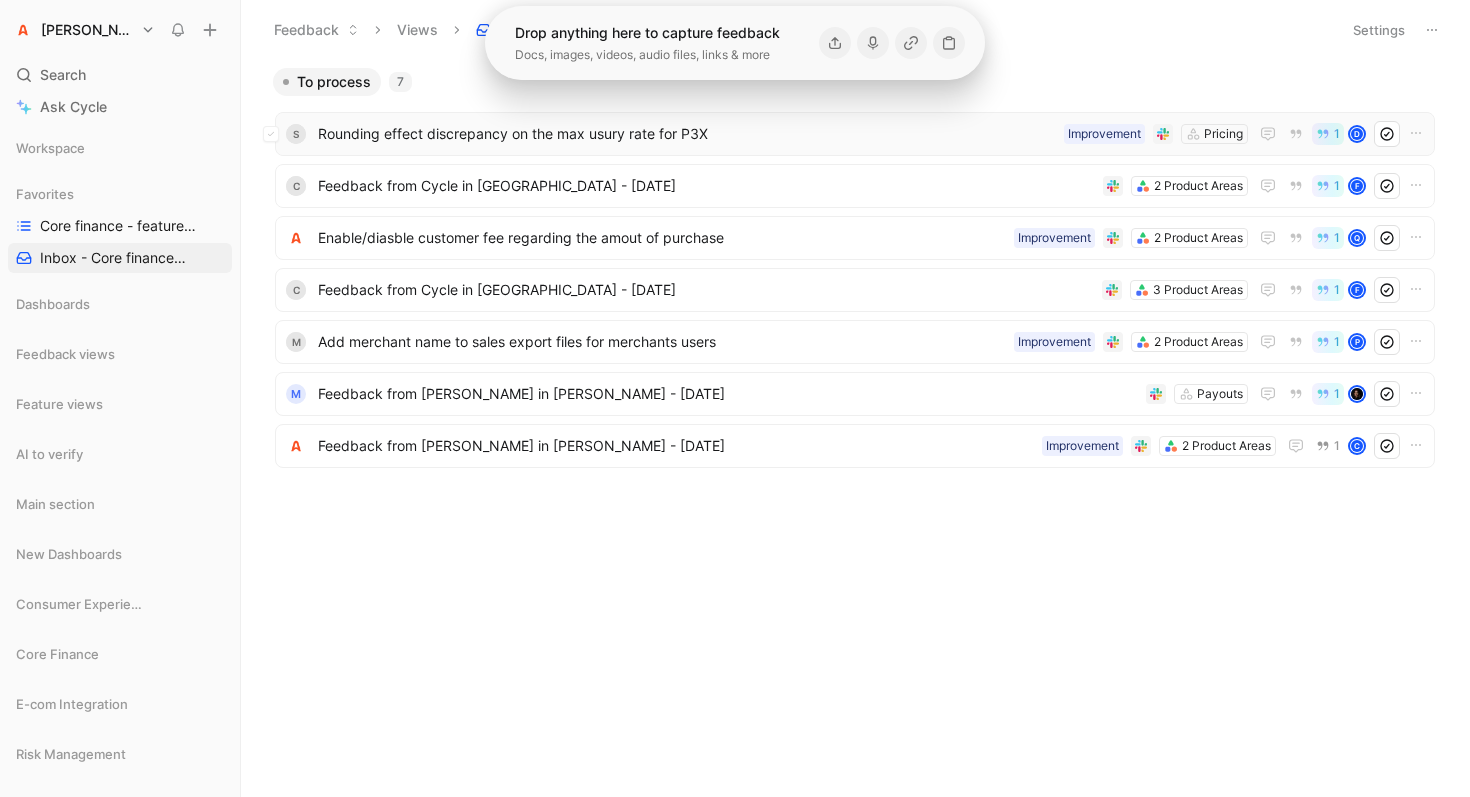 click on "S Rounding effect discrepancy on the max usury rate for P3X Pricing Improvement 1 D" at bounding box center [855, 134] 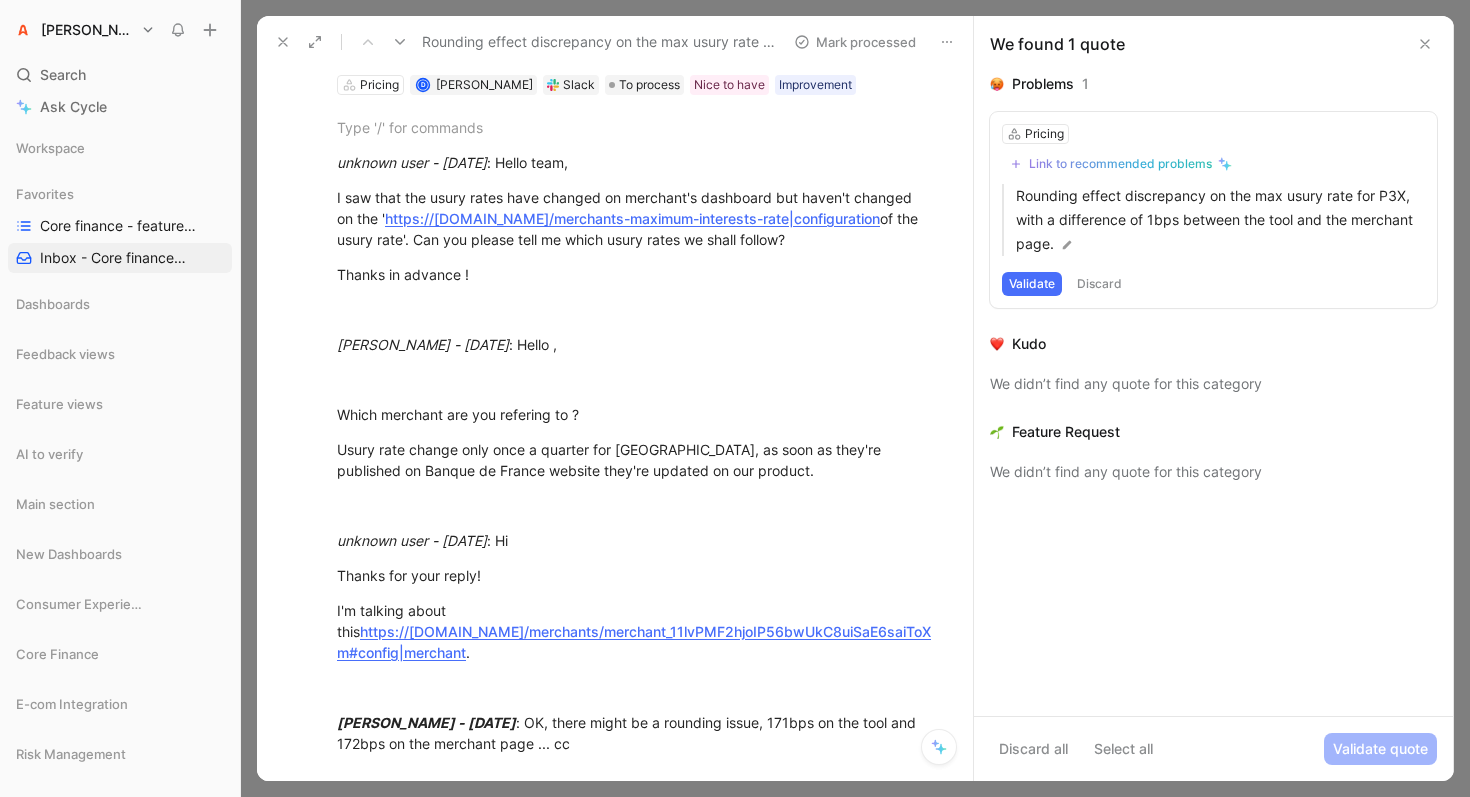 scroll, scrollTop: 0, scrollLeft: 0, axis: both 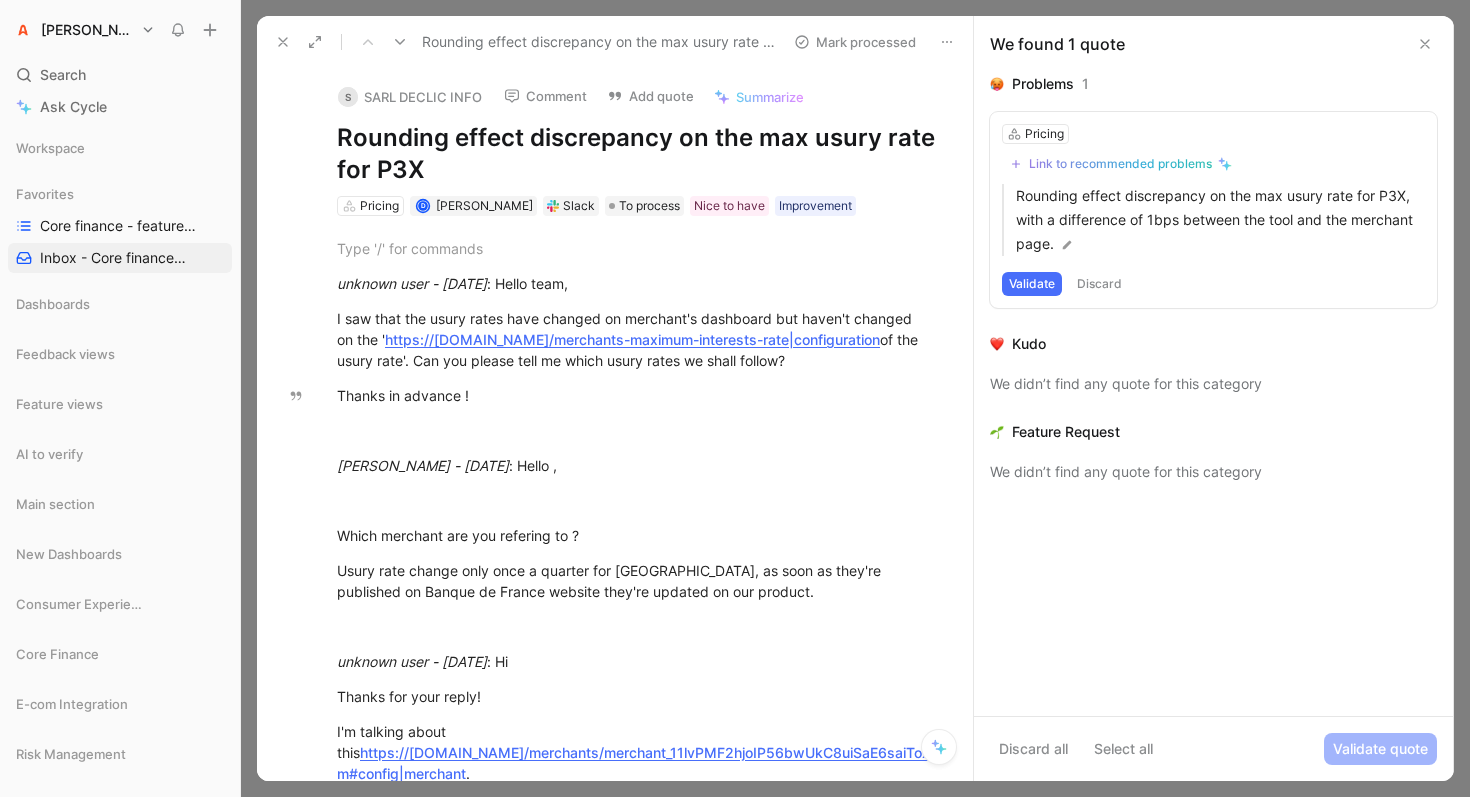 click on "Link to recommended problems" at bounding box center [1120, 164] 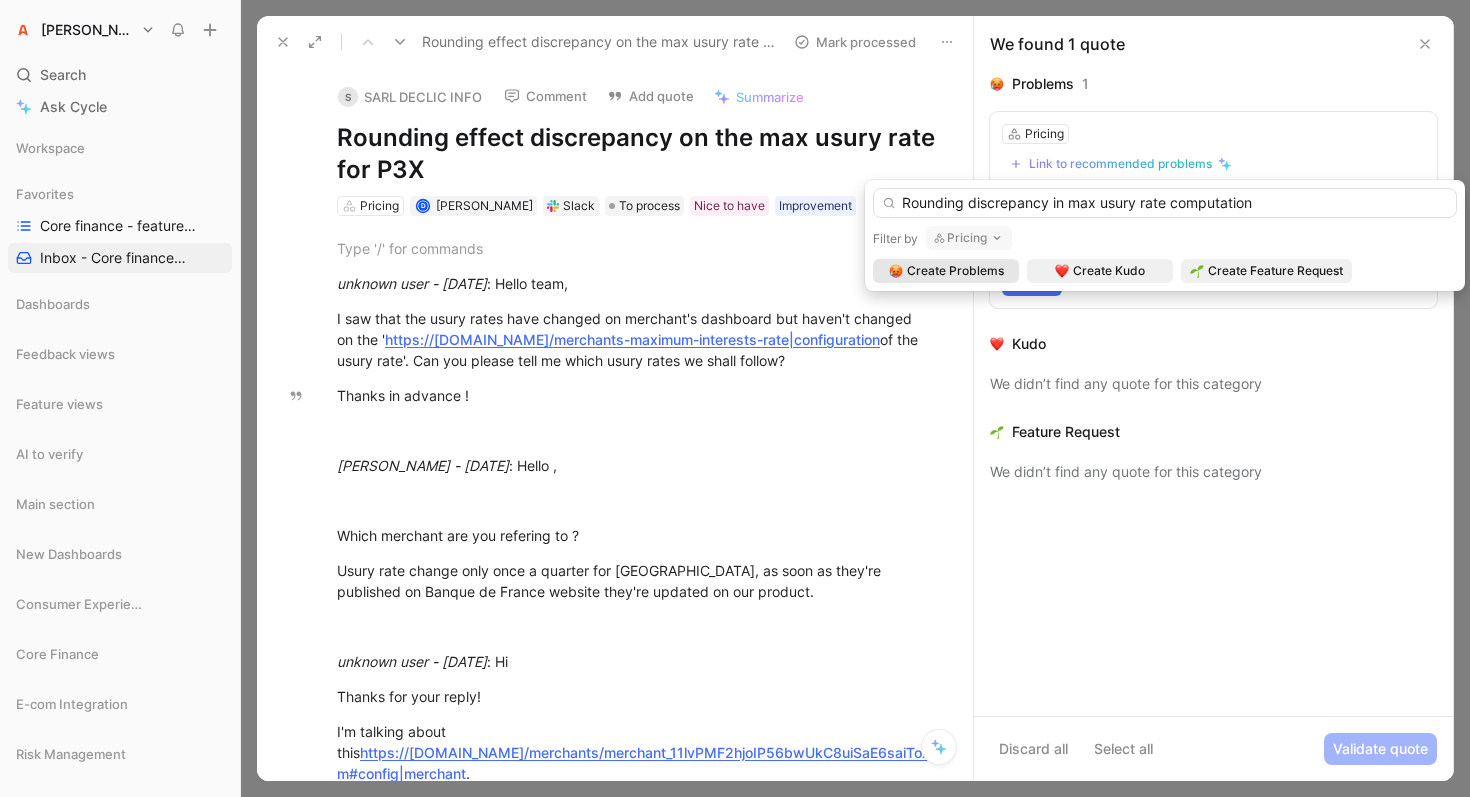 type on "Rounding discrepancy in max usury rate computation" 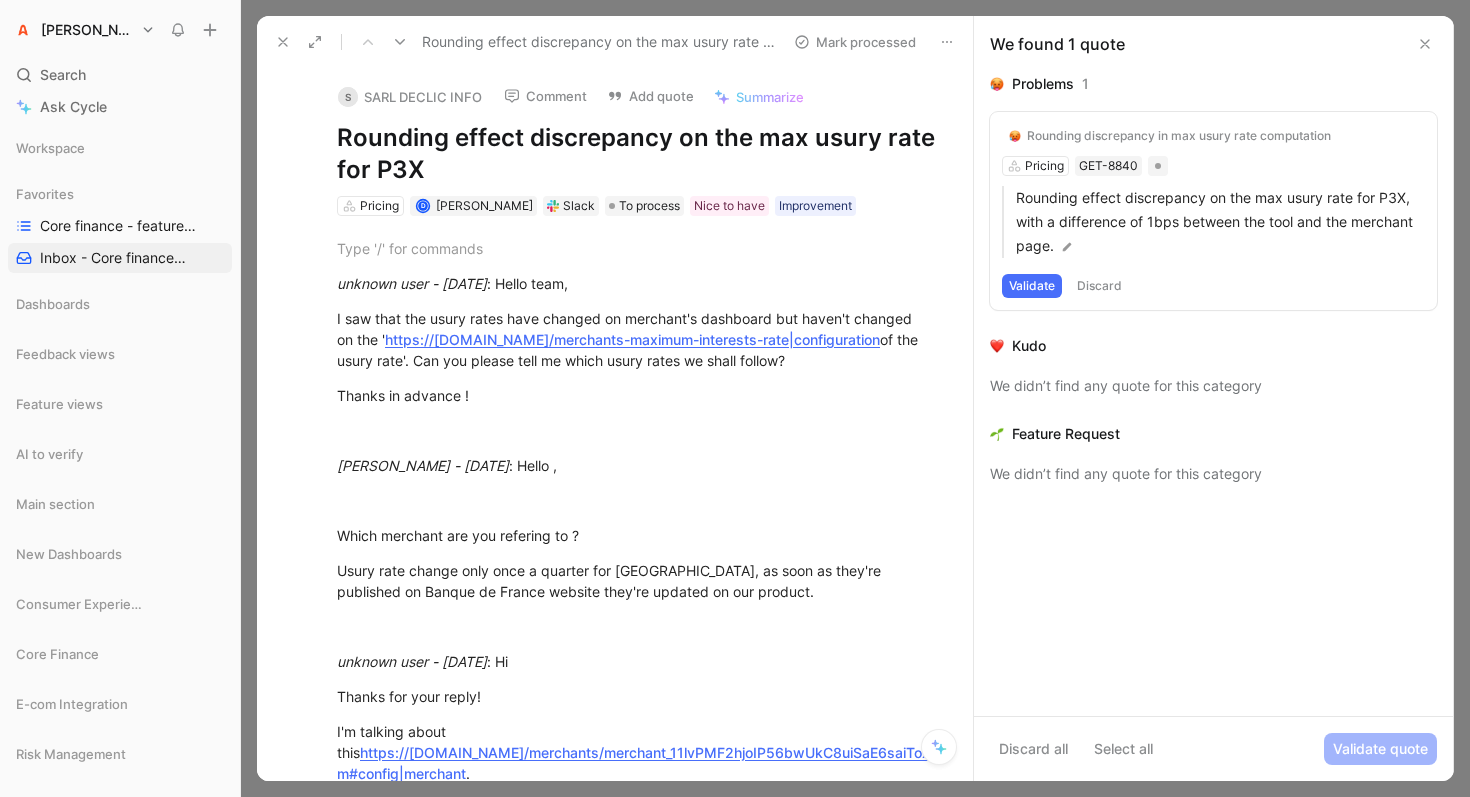 click on "Validate" at bounding box center [1032, 286] 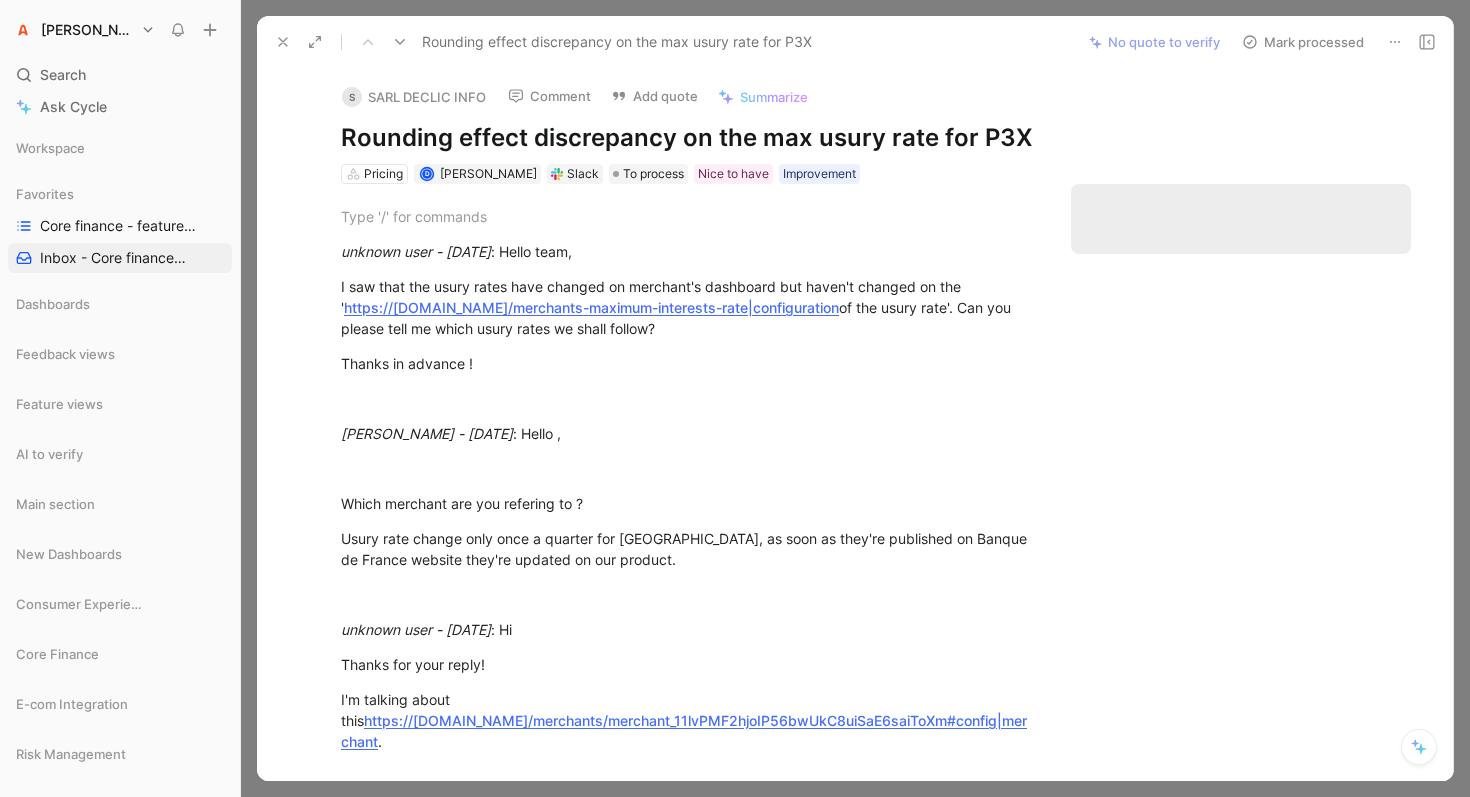 click on "Mark processed" at bounding box center [1303, 42] 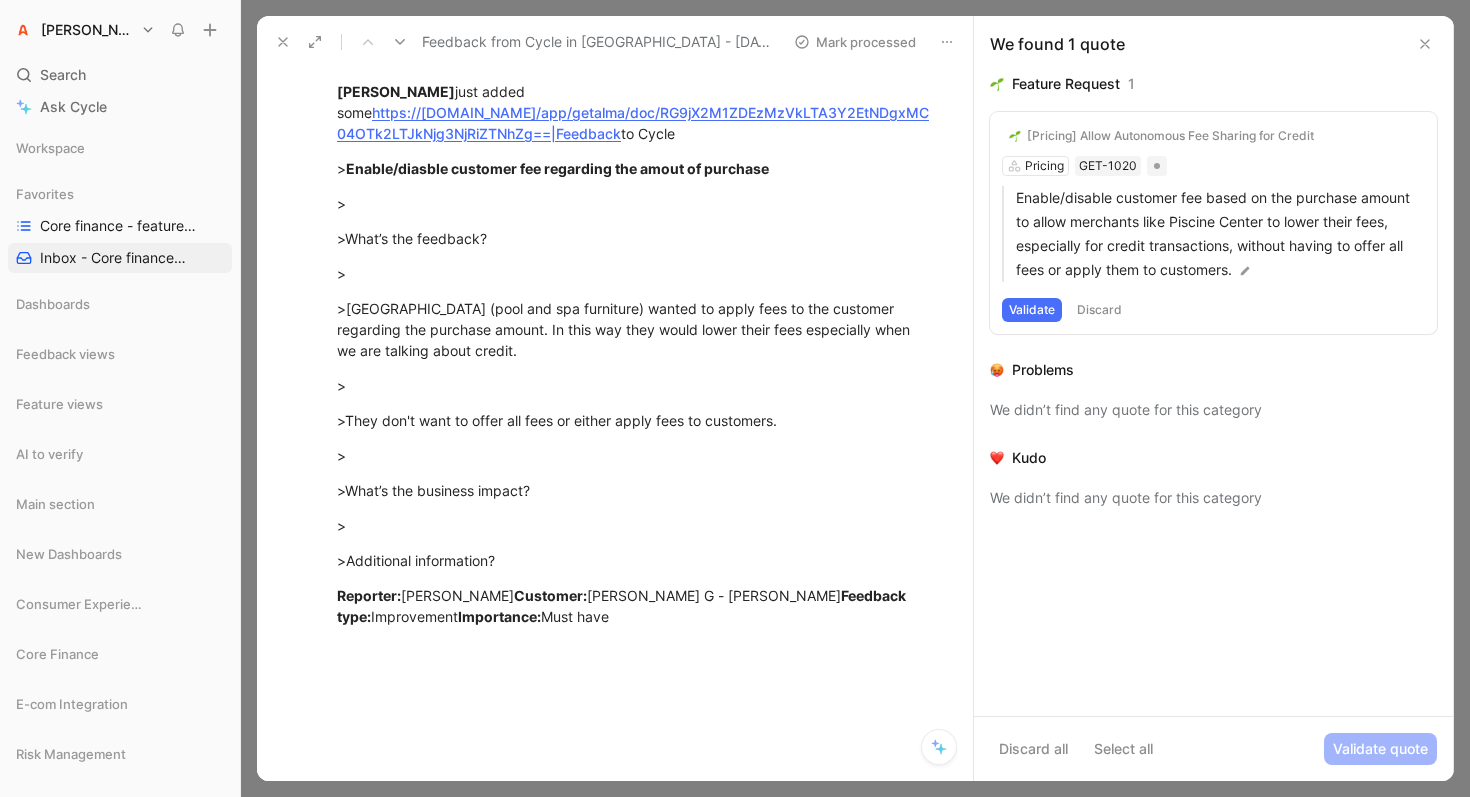 scroll, scrollTop: 156, scrollLeft: 0, axis: vertical 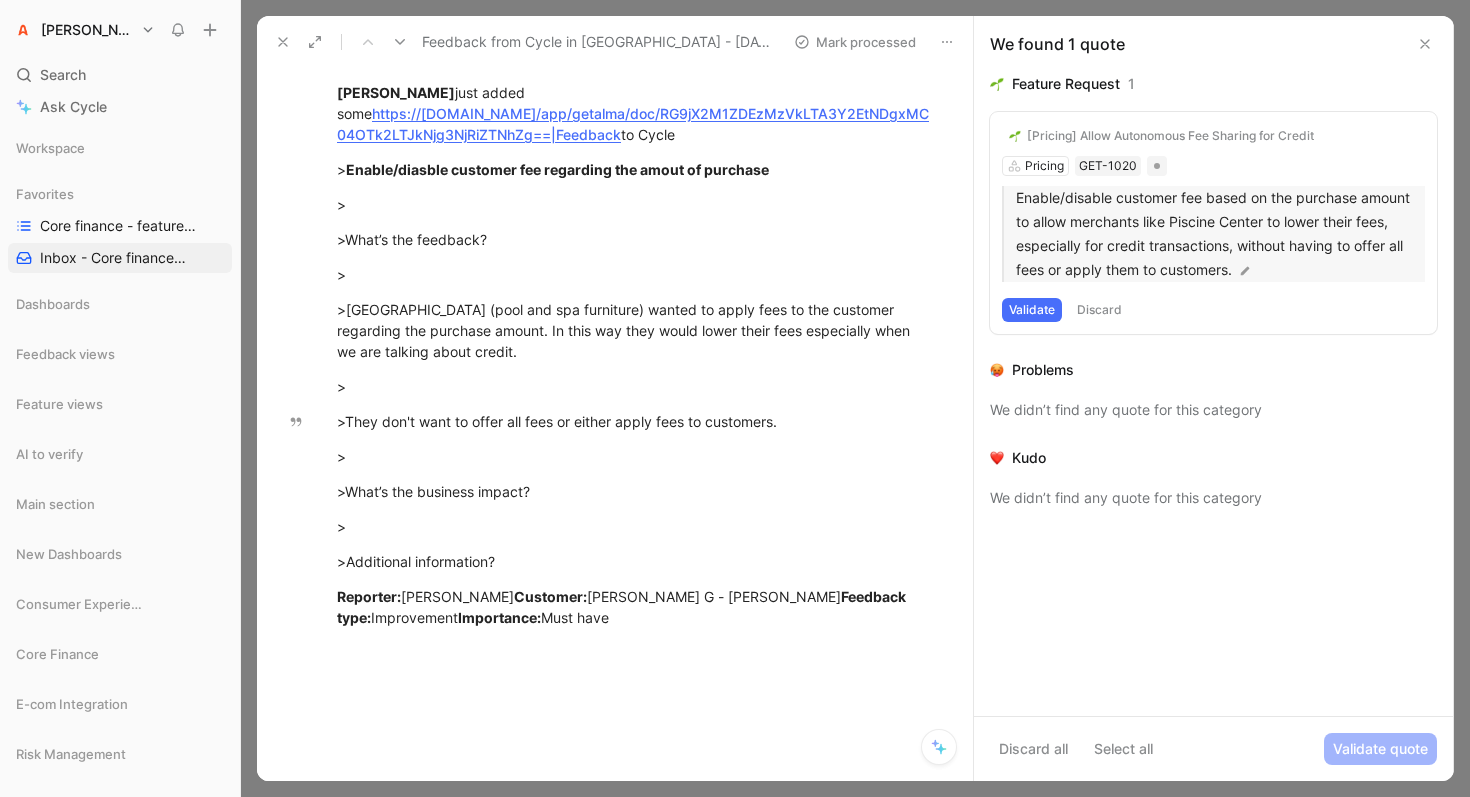 click on "Enable/disable customer fee based on the purchase amount to allow merchants like Piscine Center to lower their fees, especially for credit transactions, without having to offer all fees or apply them to customers." at bounding box center (1220, 234) 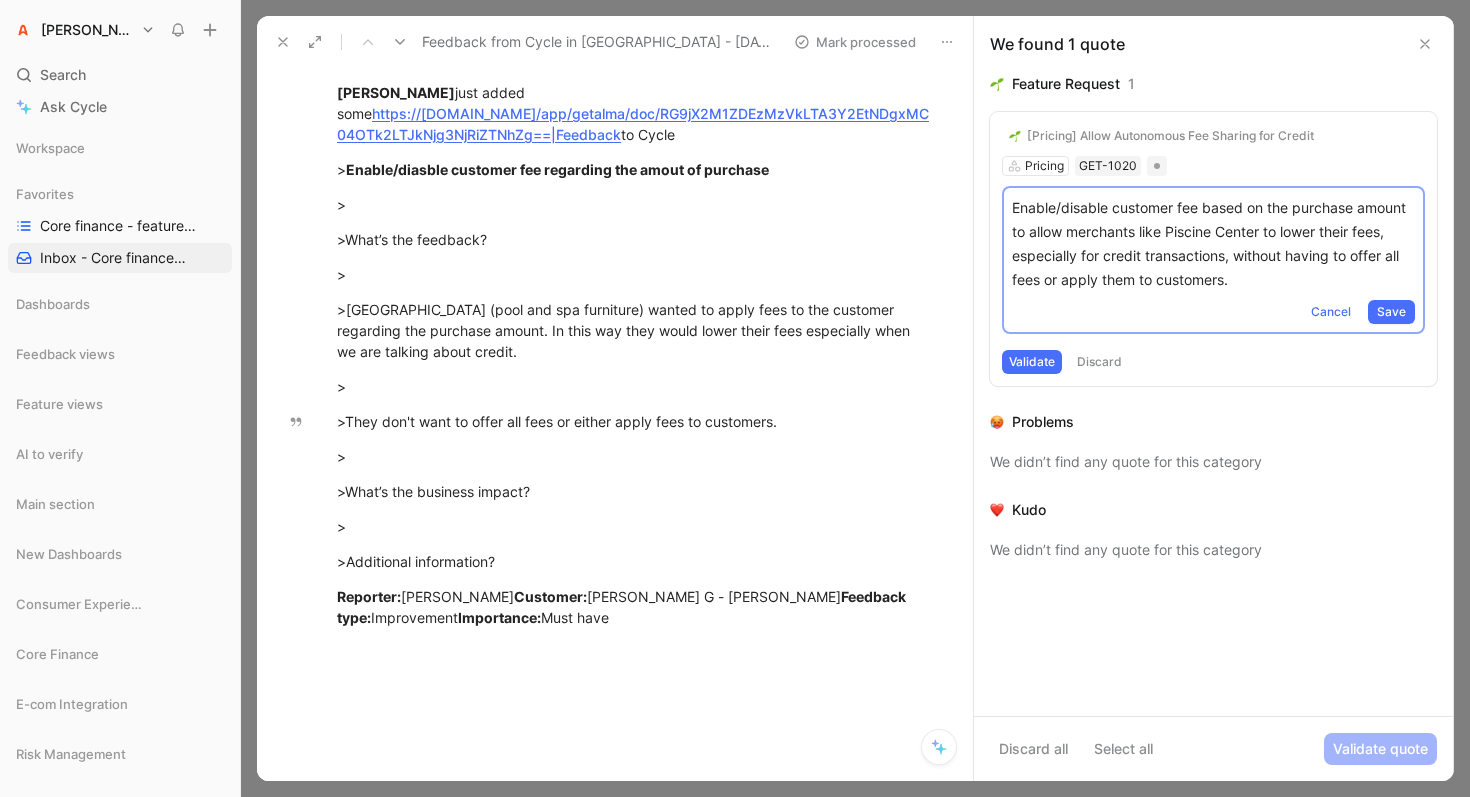 click on "[Pricing] Allow Autonomous Fee Sharing for Credit Pricing GET-1020 Enable/disable customer fee based on the purchase amount to allow merchants like Piscine Center to lower their fees, especially for credit transactions, without having to offer all fees or apply them to customers. Cancel Save Validate Discard" at bounding box center [1213, 249] 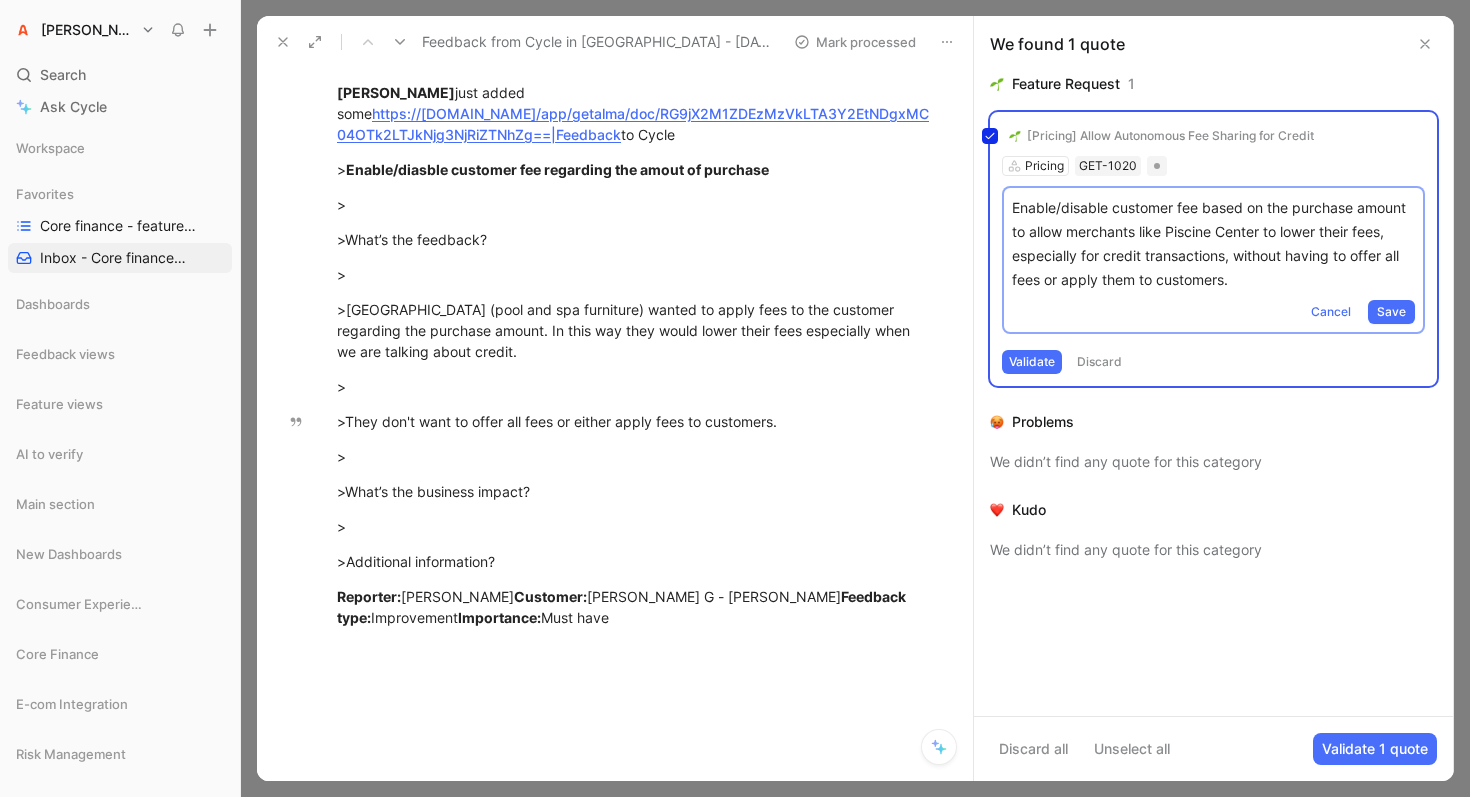 click on "[Pricing] Allow Autonomous Fee Sharing for Credit Pricing GET-1020 Enable/disable customer fee based on the purchase amount to allow merchants like Piscine Center to lower their fees, especially for credit transactions, without having to offer all fees or apply them to customers. Cancel Save Validate Discard" at bounding box center (1213, 249) 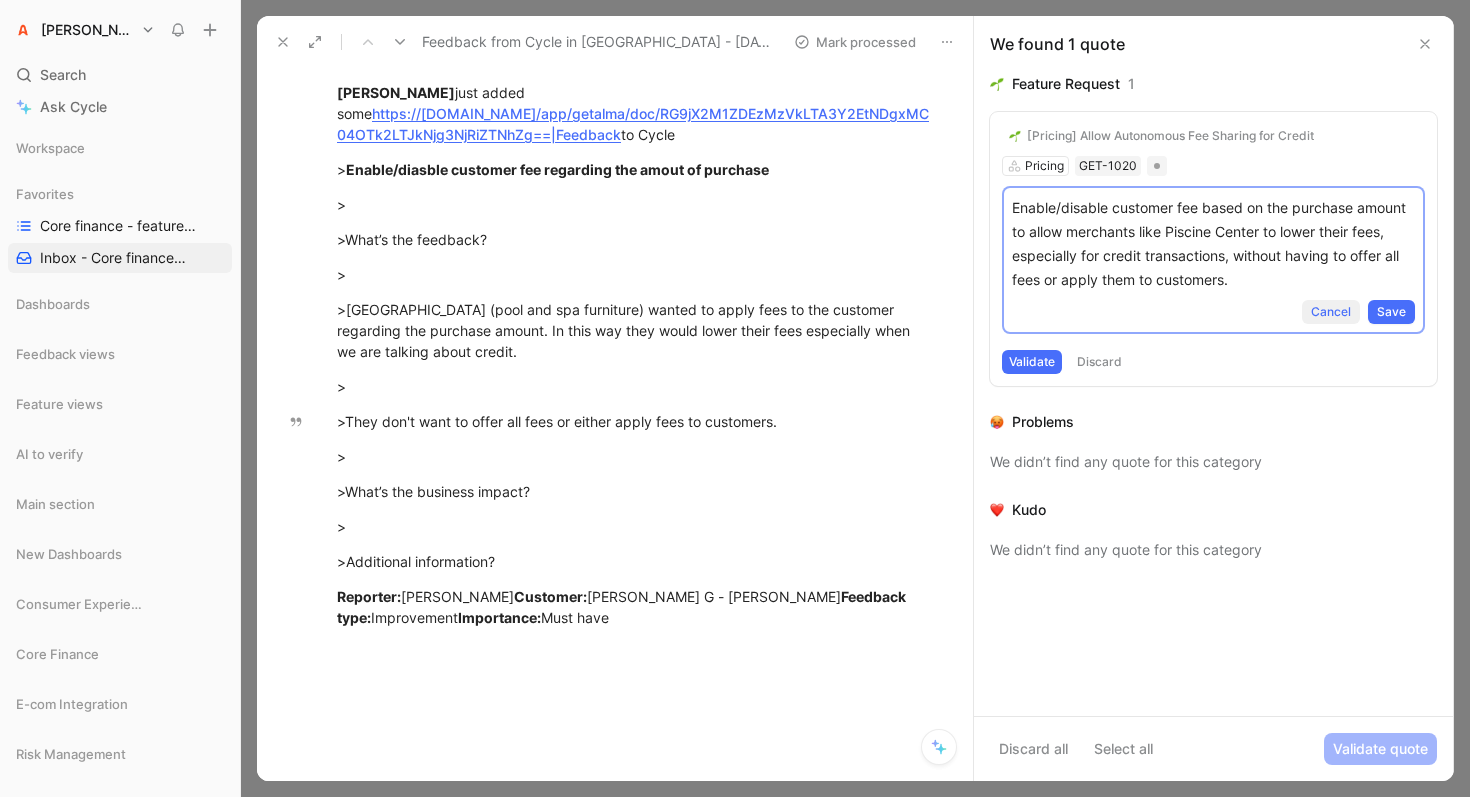 click on "Cancel" at bounding box center (1331, 312) 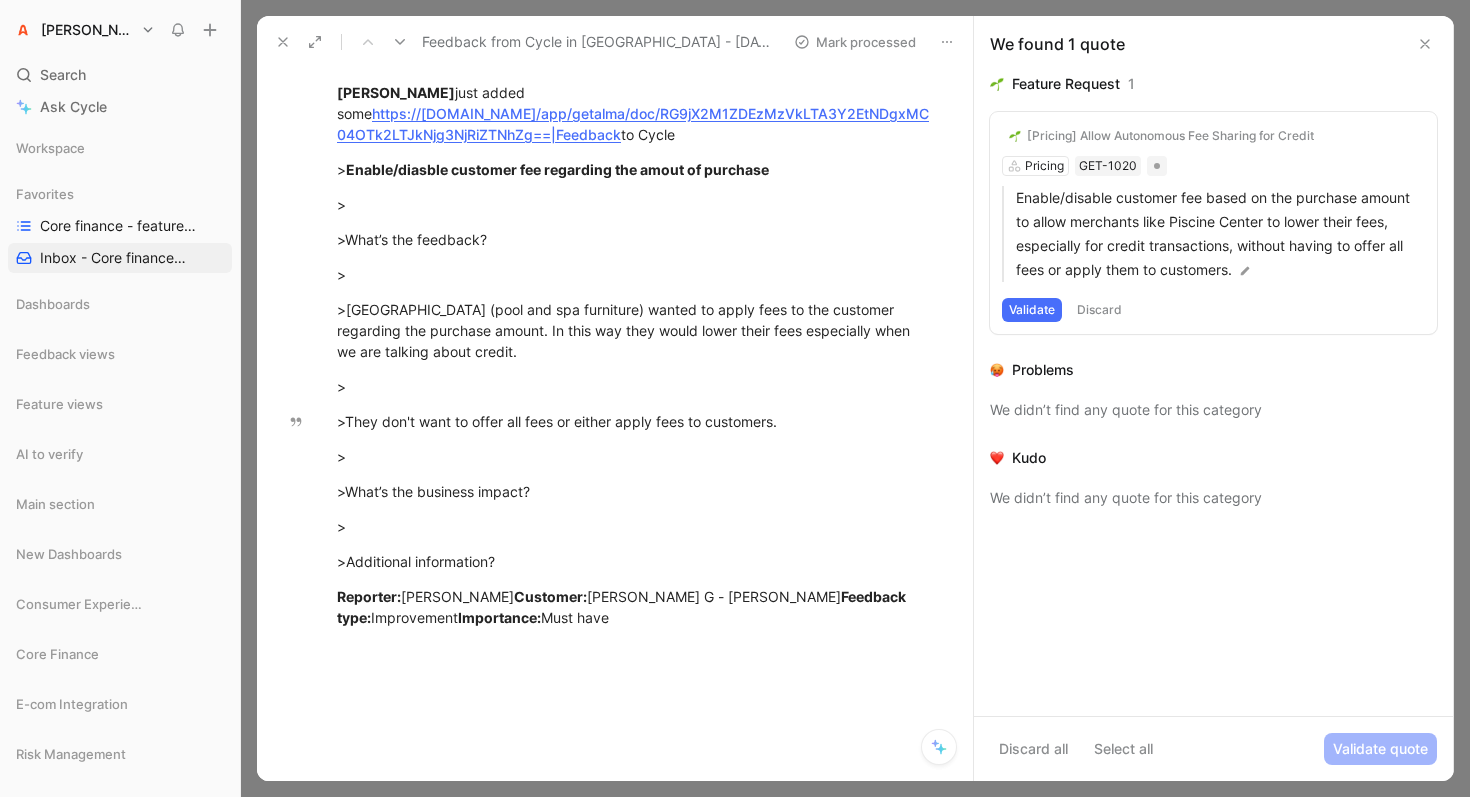 click on "[Pricing] Allow Autonomous Fee Sharing for Credit" at bounding box center [1170, 136] 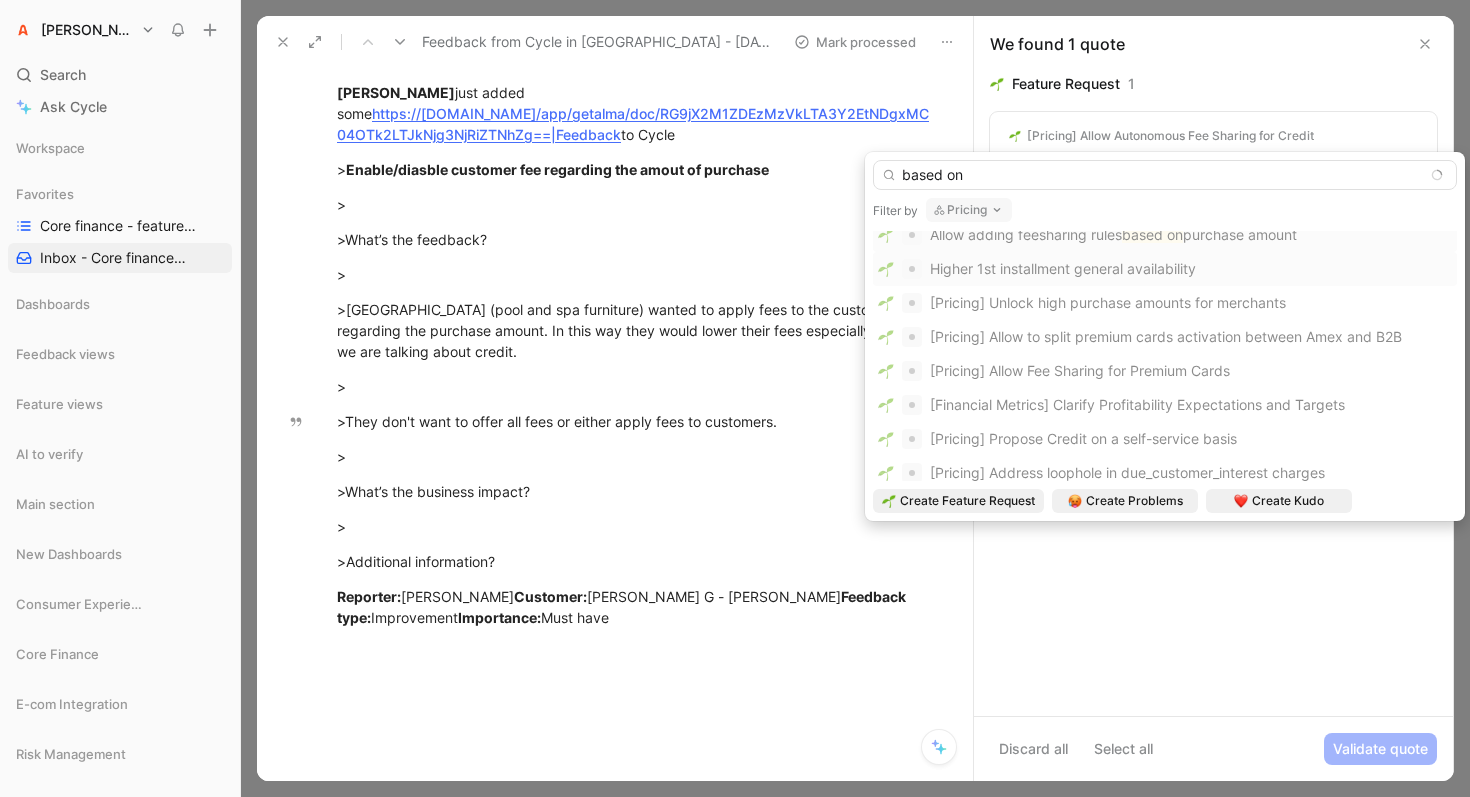 scroll, scrollTop: 0, scrollLeft: 0, axis: both 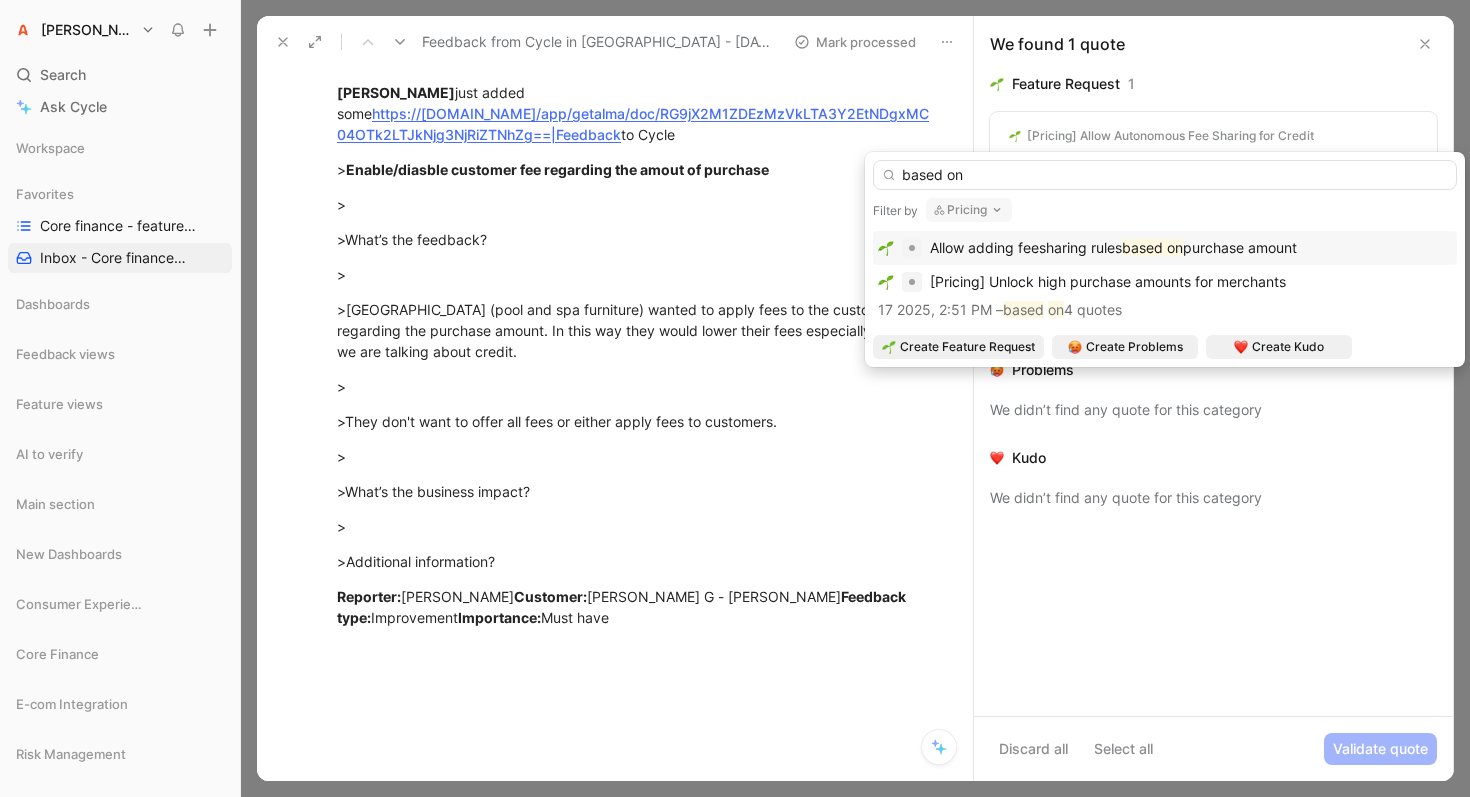 type on "based on" 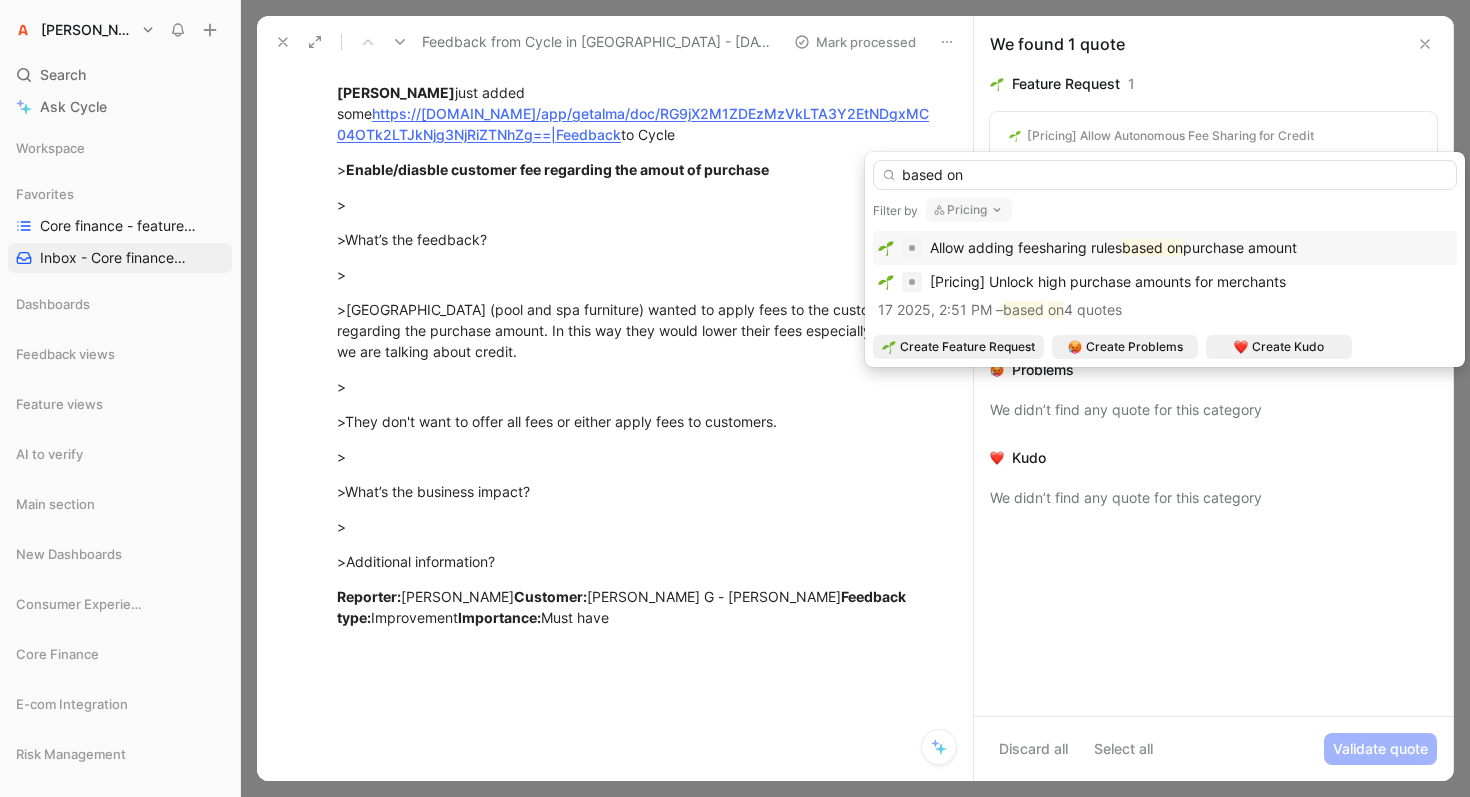 click on "Allow adding feesharing rules" at bounding box center (1026, 247) 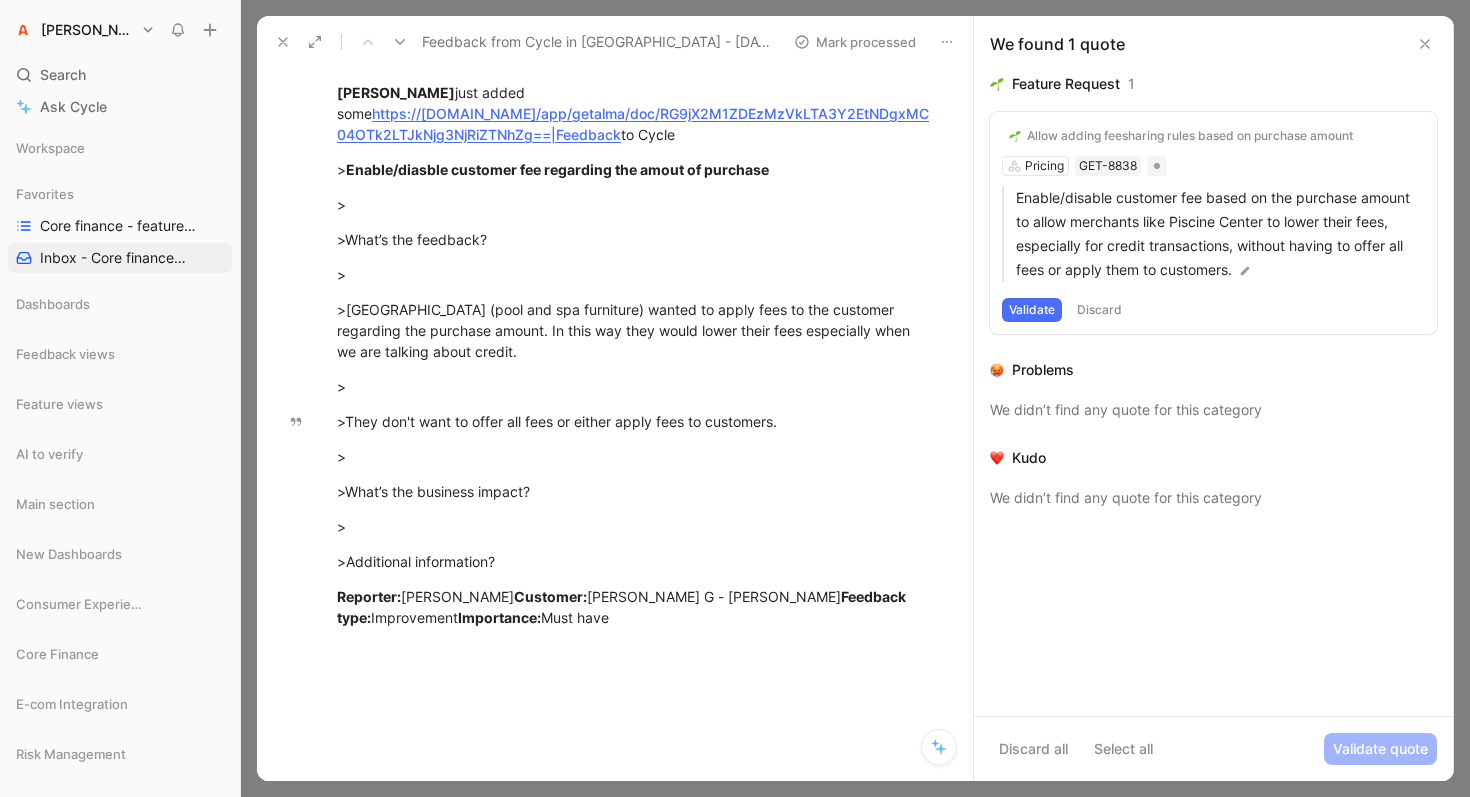 click on "Validate" at bounding box center [1032, 310] 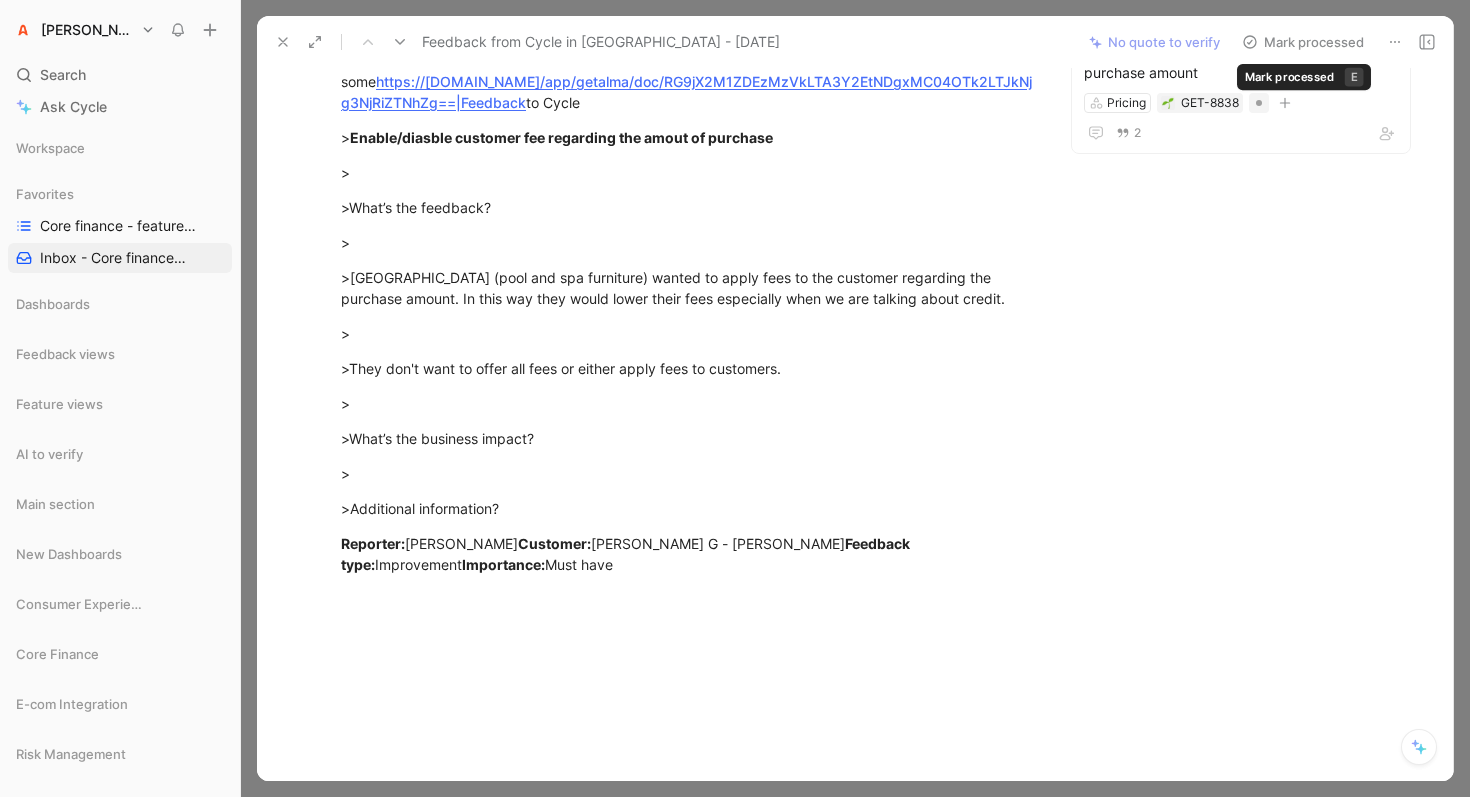 click on "Mark processed" at bounding box center (1303, 42) 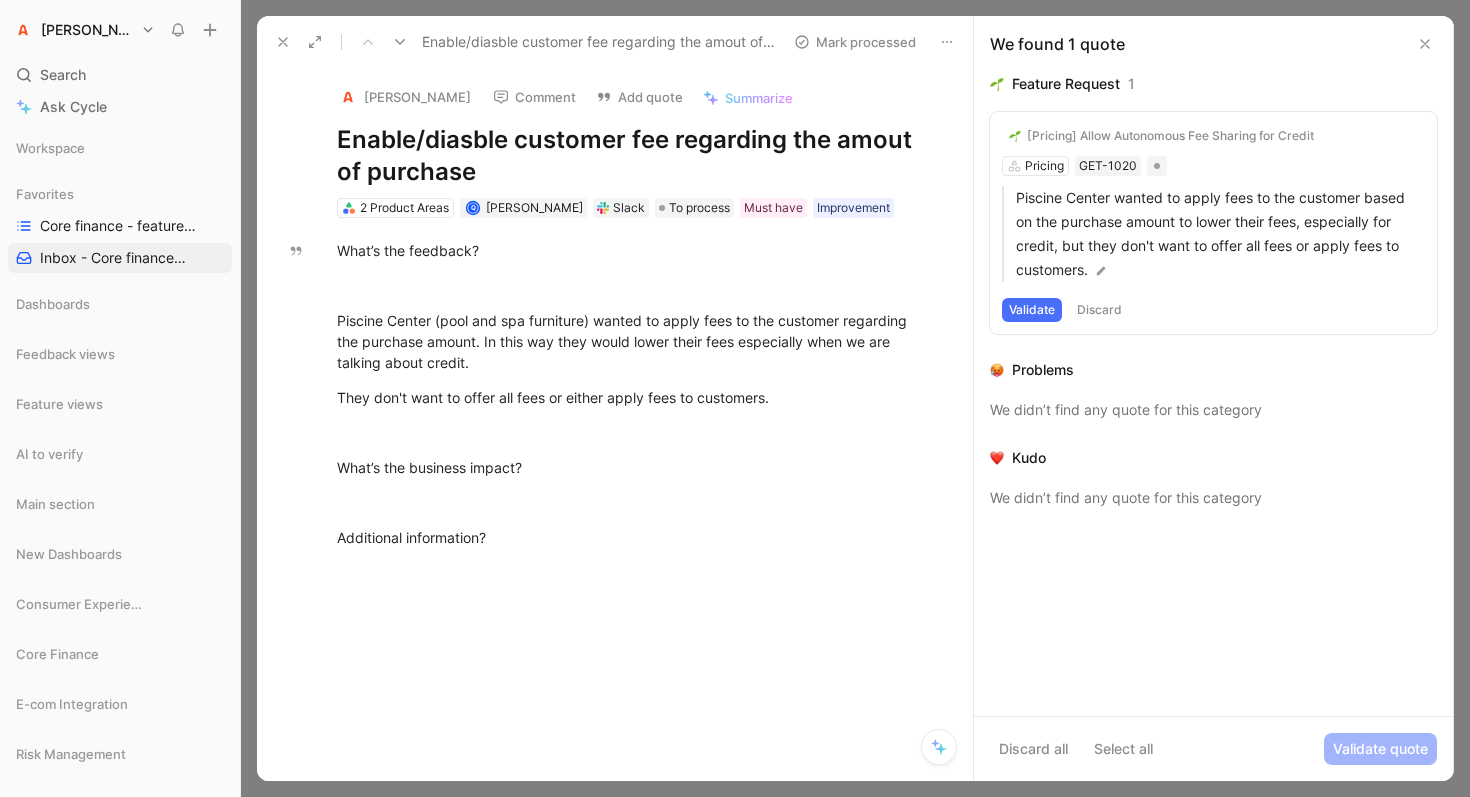 click on "[Pricing] Allow Autonomous Fee Sharing for Credit" at bounding box center [1170, 136] 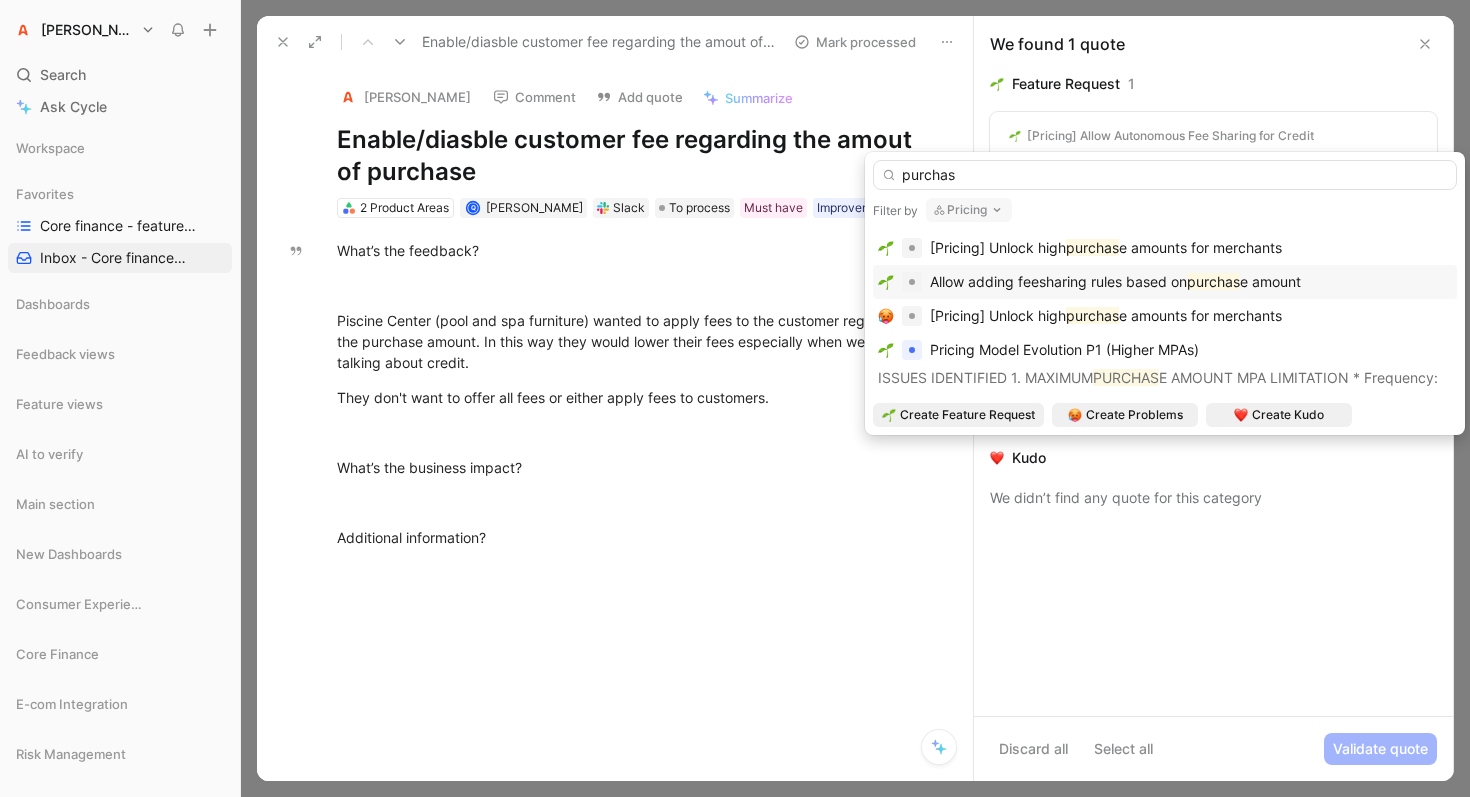 type on "purchas" 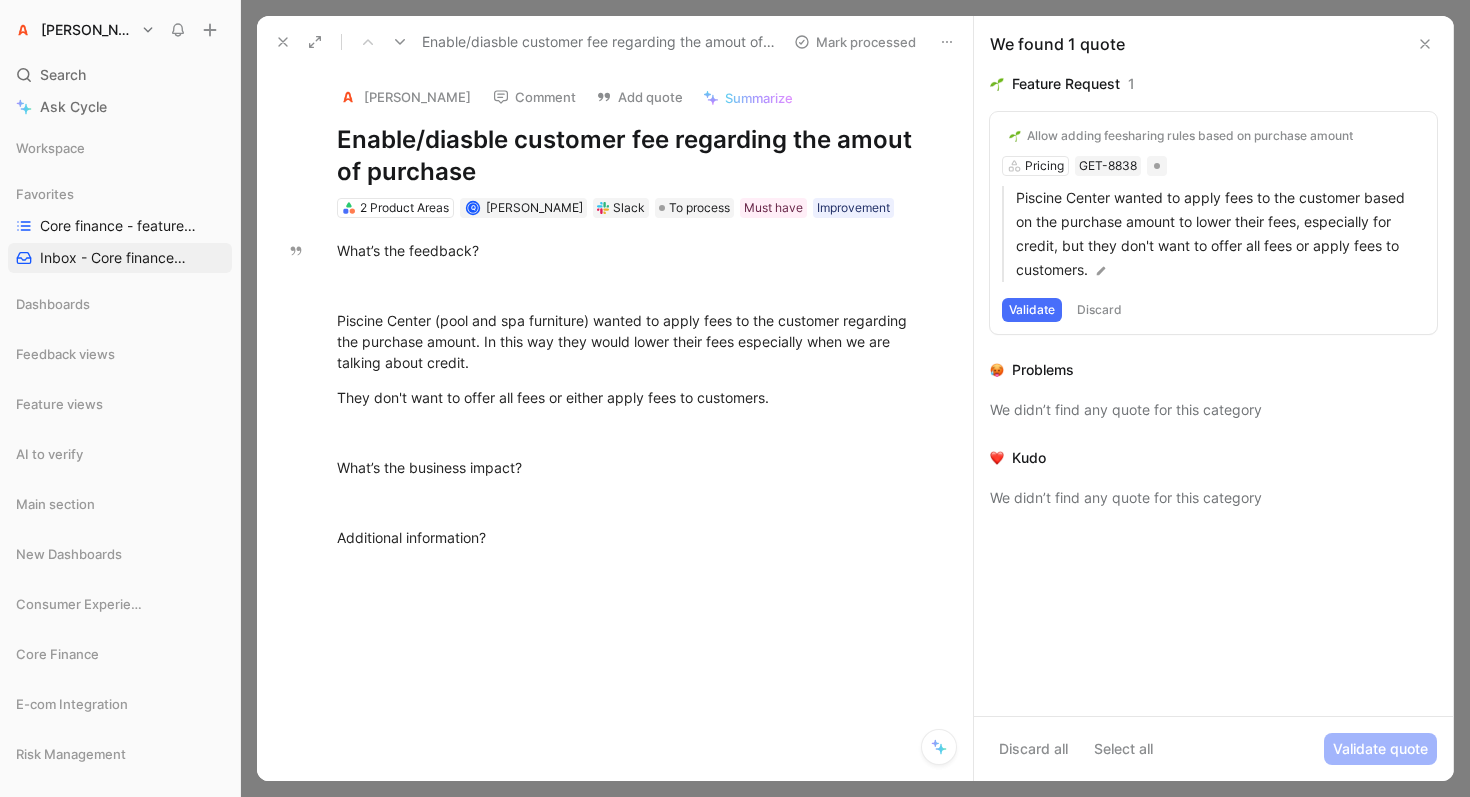 click on "Validate" at bounding box center (1032, 310) 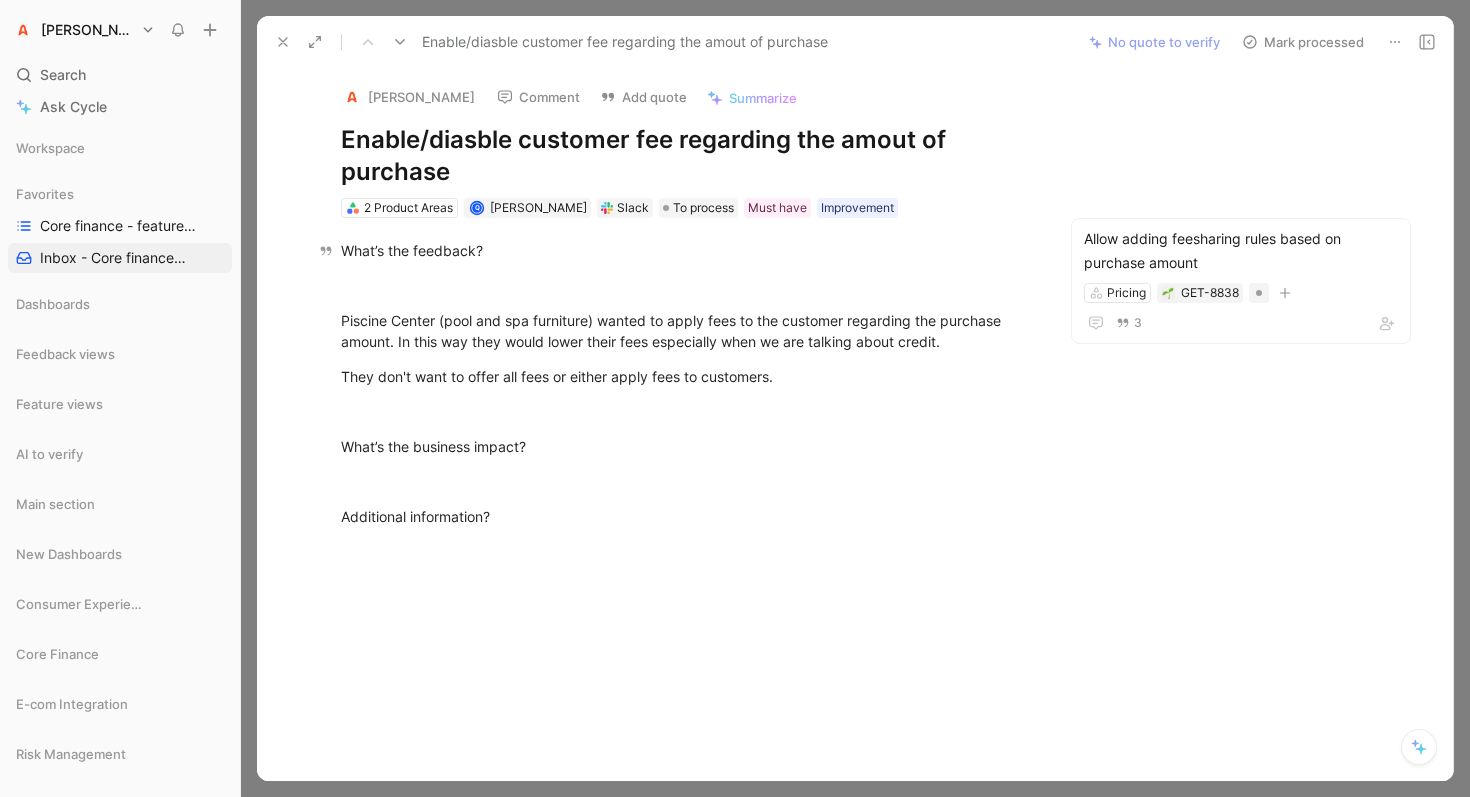 click on "Mark processed" at bounding box center [1303, 42] 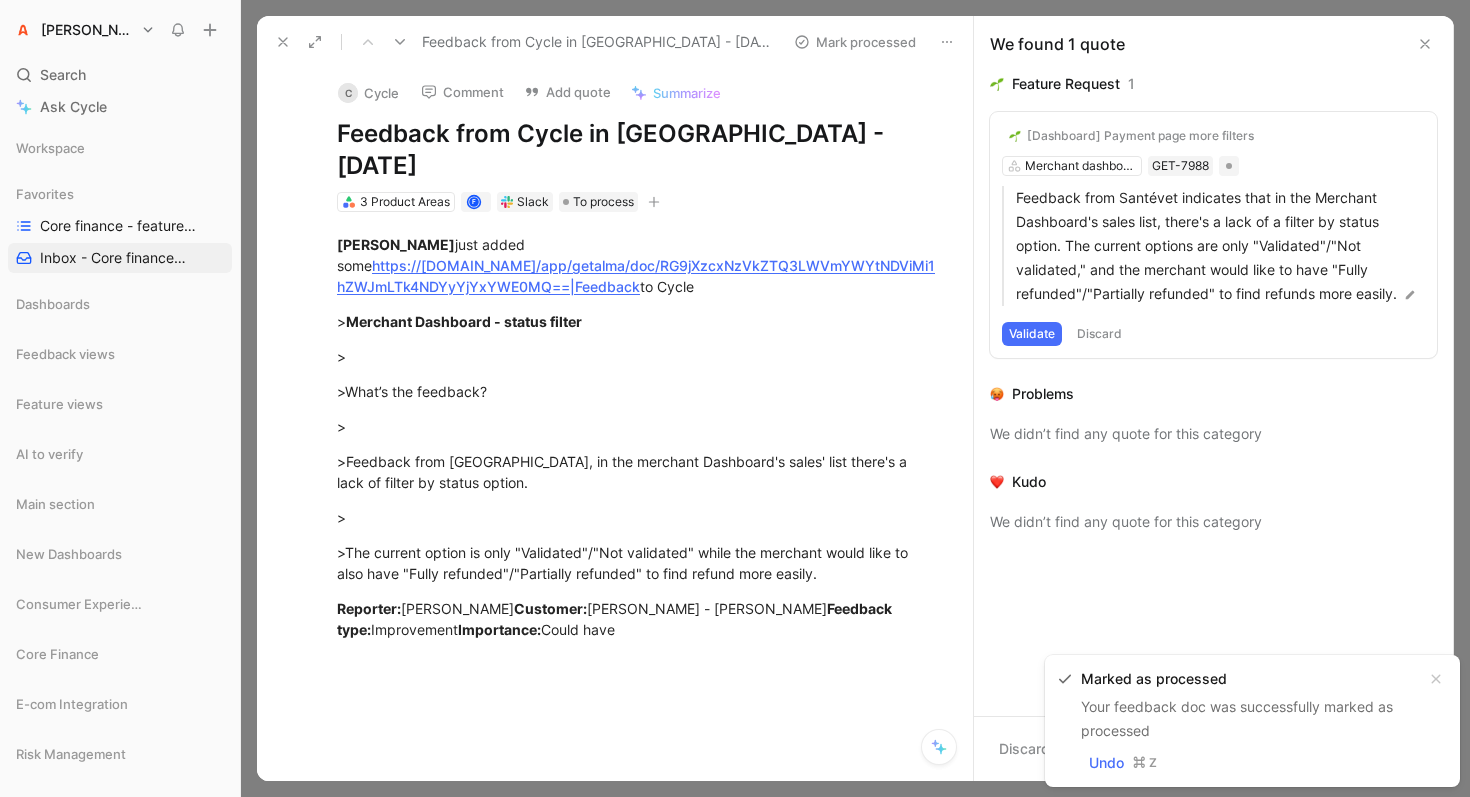 scroll, scrollTop: 0, scrollLeft: 0, axis: both 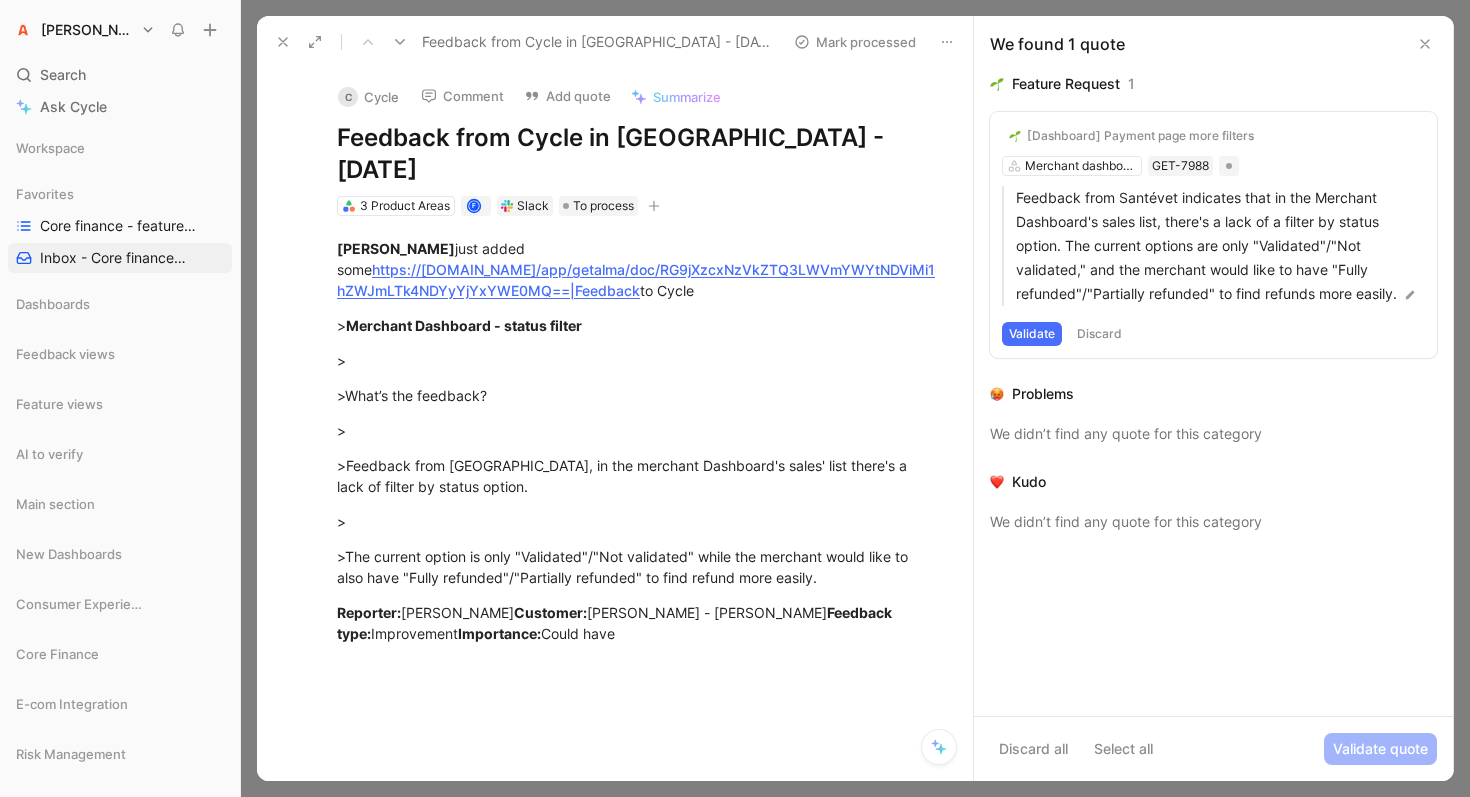 click on "[Dashboard] Payment page more filters Merchant dashboard GET-7988 Feedback from Santévet indicates that in the Merchant Dashboard's sales list, there's a lack of a filter by status option. The current options are only "Validated"/"Not validated," and the merchant would like to have "Fully refunded"/"Partially refunded" to find refunds more easily. Validate Discard" at bounding box center (1213, 235) 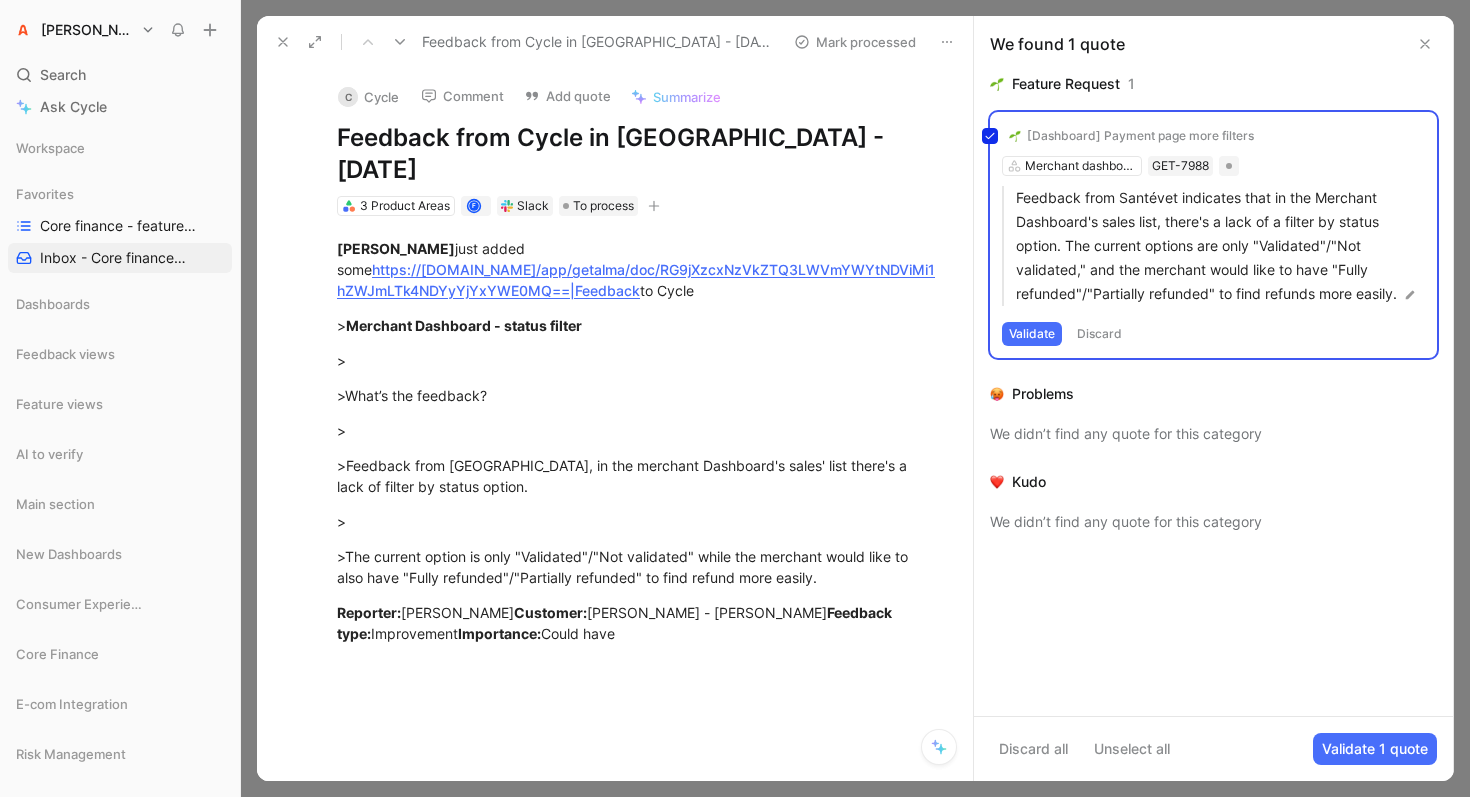 click on "[Dashboard] Payment page more filters Merchant dashboard GET-7988 Feedback from Santévet indicates that in the Merchant Dashboard's sales list, there's a lack of a filter by status option. The current options are only "Validated"/"Not validated," and the merchant would like to have "Fully refunded"/"Partially refunded" to find refunds more easily. Validate Discard" at bounding box center (1213, 235) 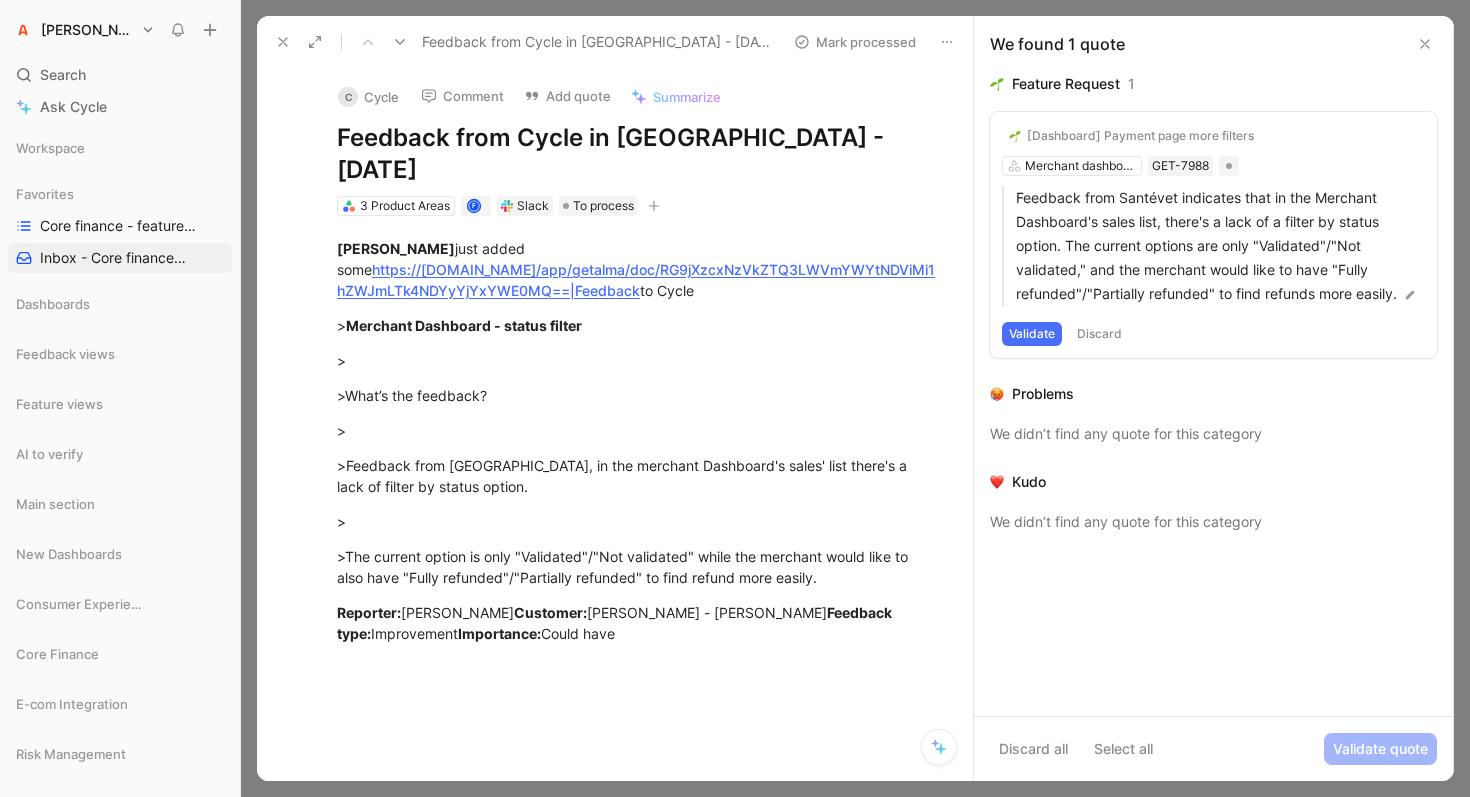 click on "[Dashboard] Payment page more filters" at bounding box center (1140, 136) 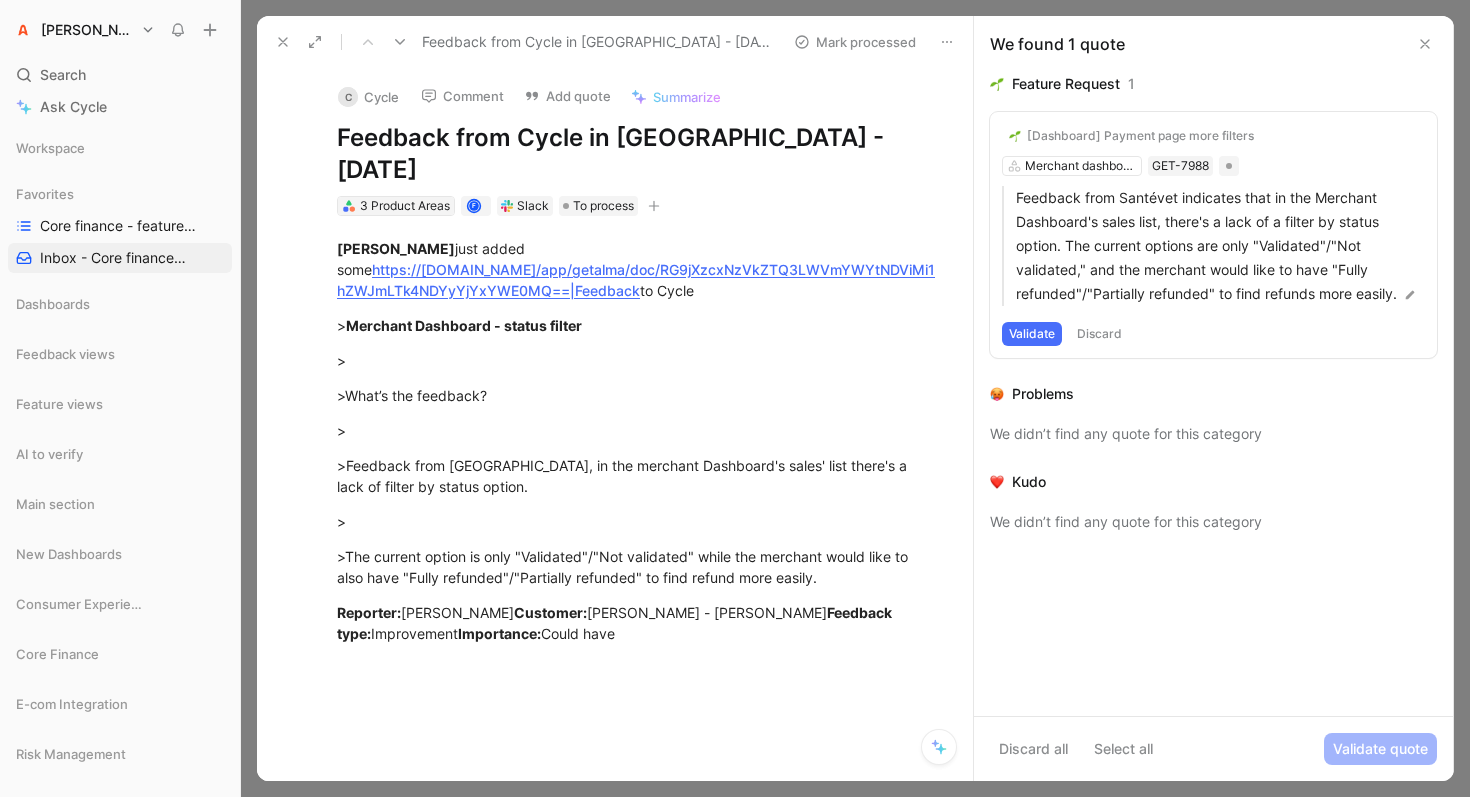 click on "3 Product Areas" at bounding box center [405, 206] 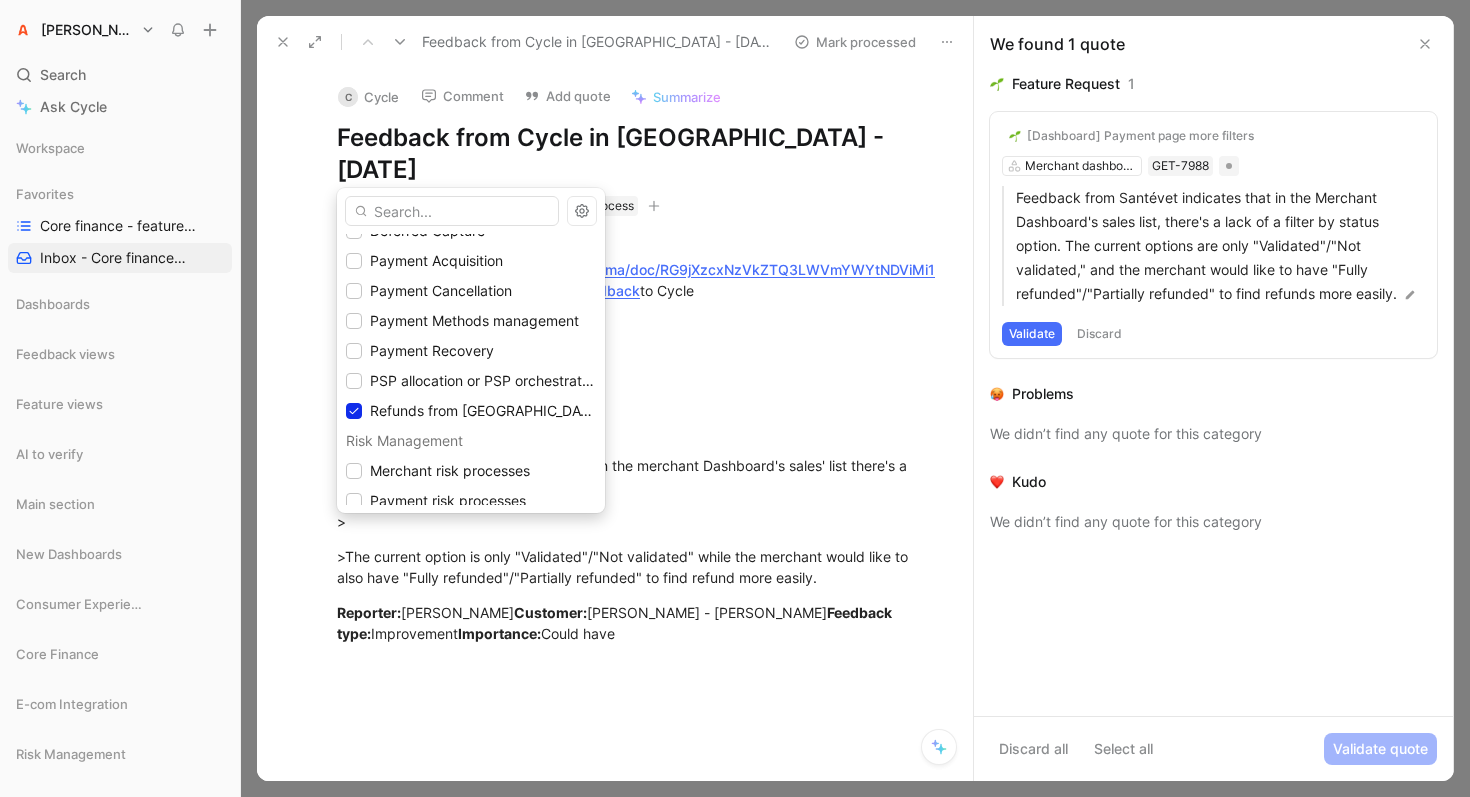 scroll, scrollTop: 908, scrollLeft: 0, axis: vertical 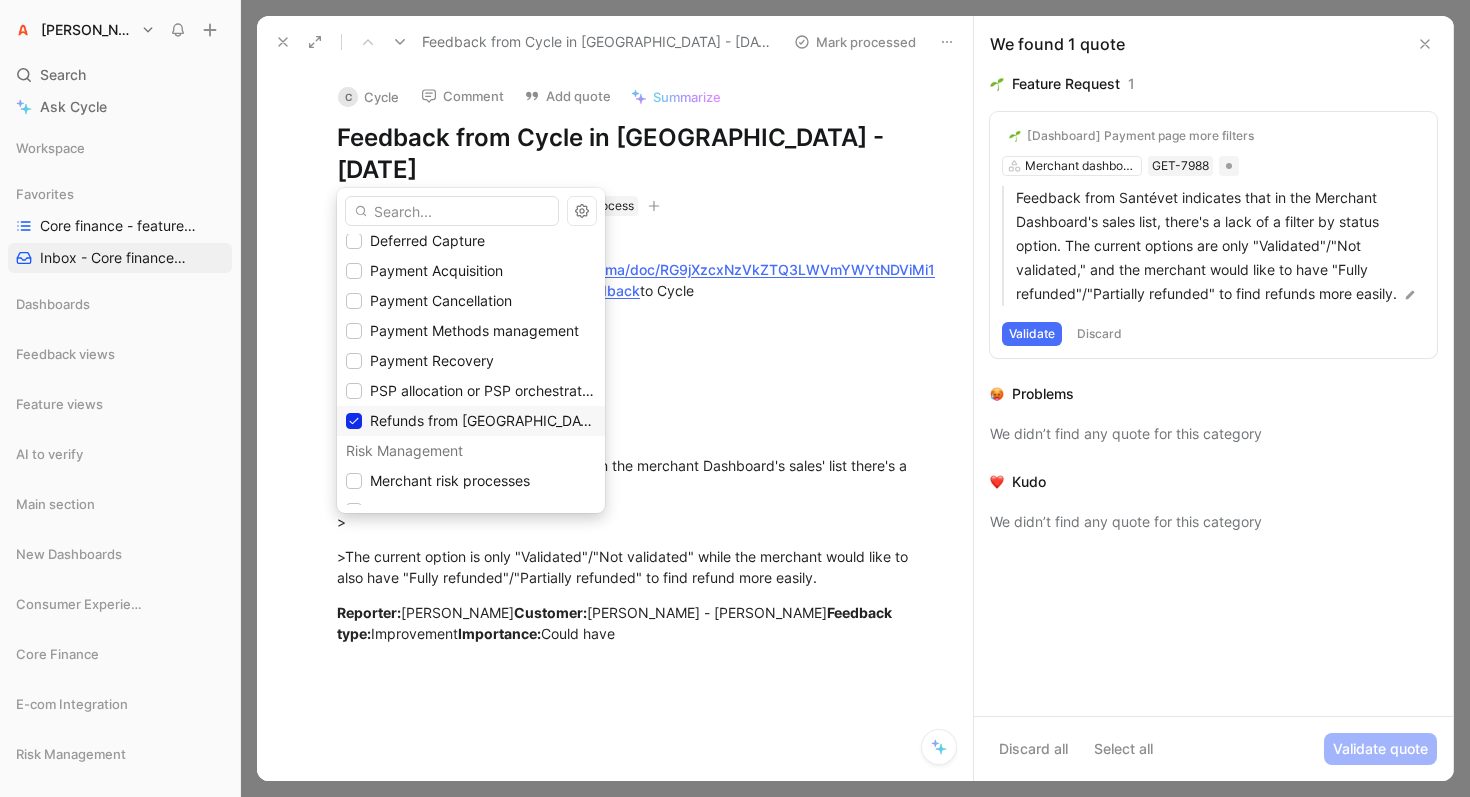 click on "Refunds from Alma to consumer" at bounding box center (483, 421) 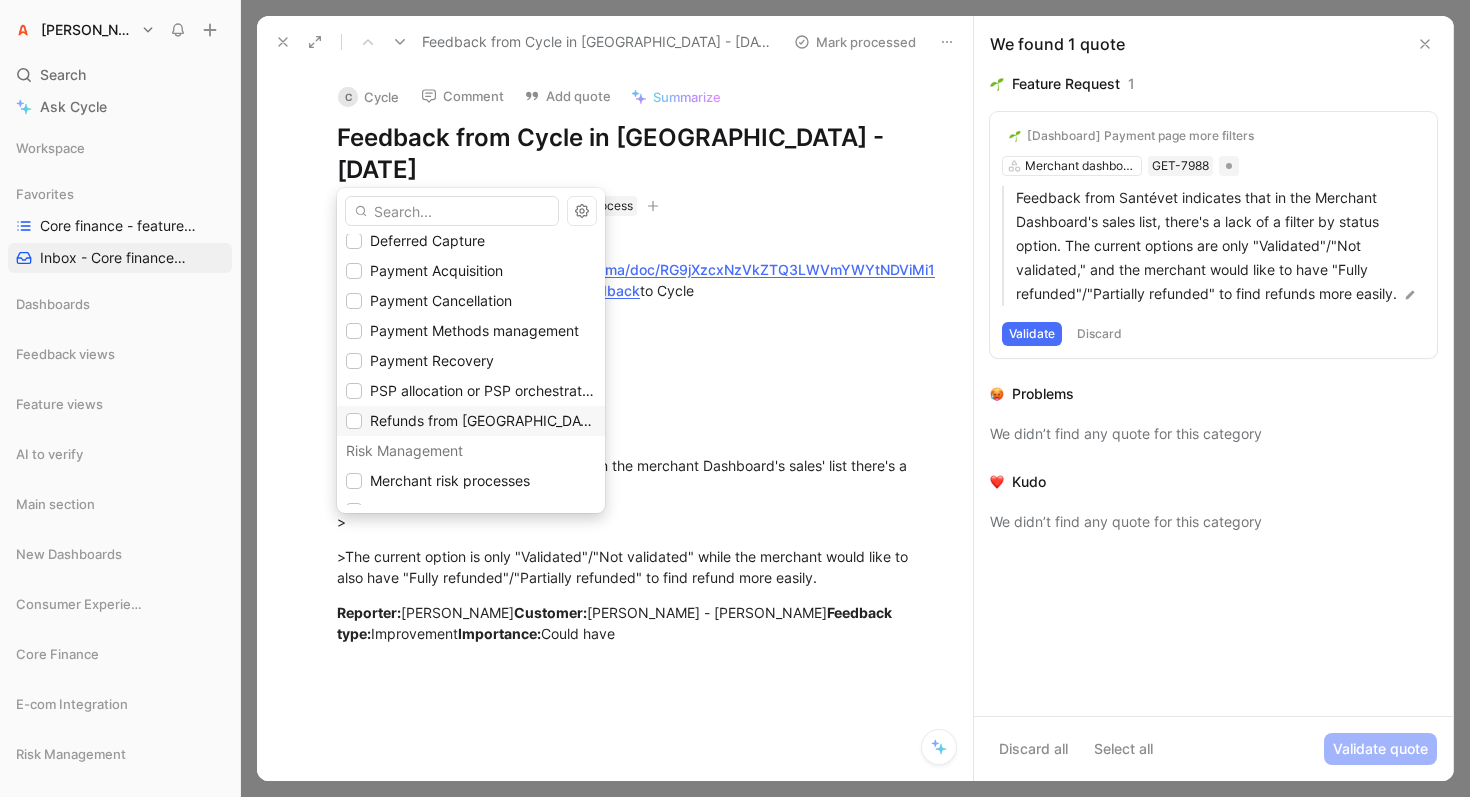 click on "Refunds from Alma to consumer" at bounding box center (528, 420) 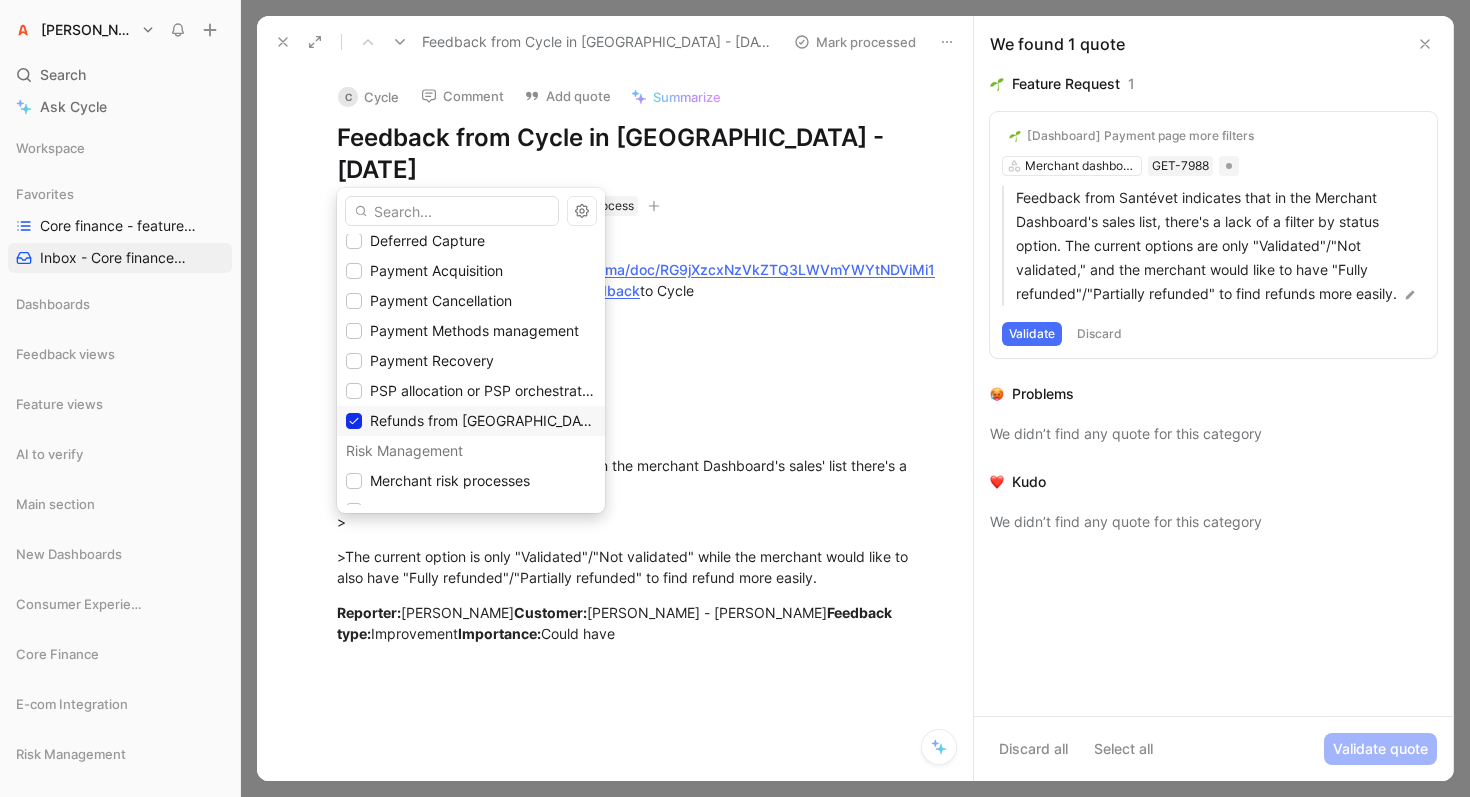 click on "Refunds from Alma to consumer" at bounding box center (528, 420) 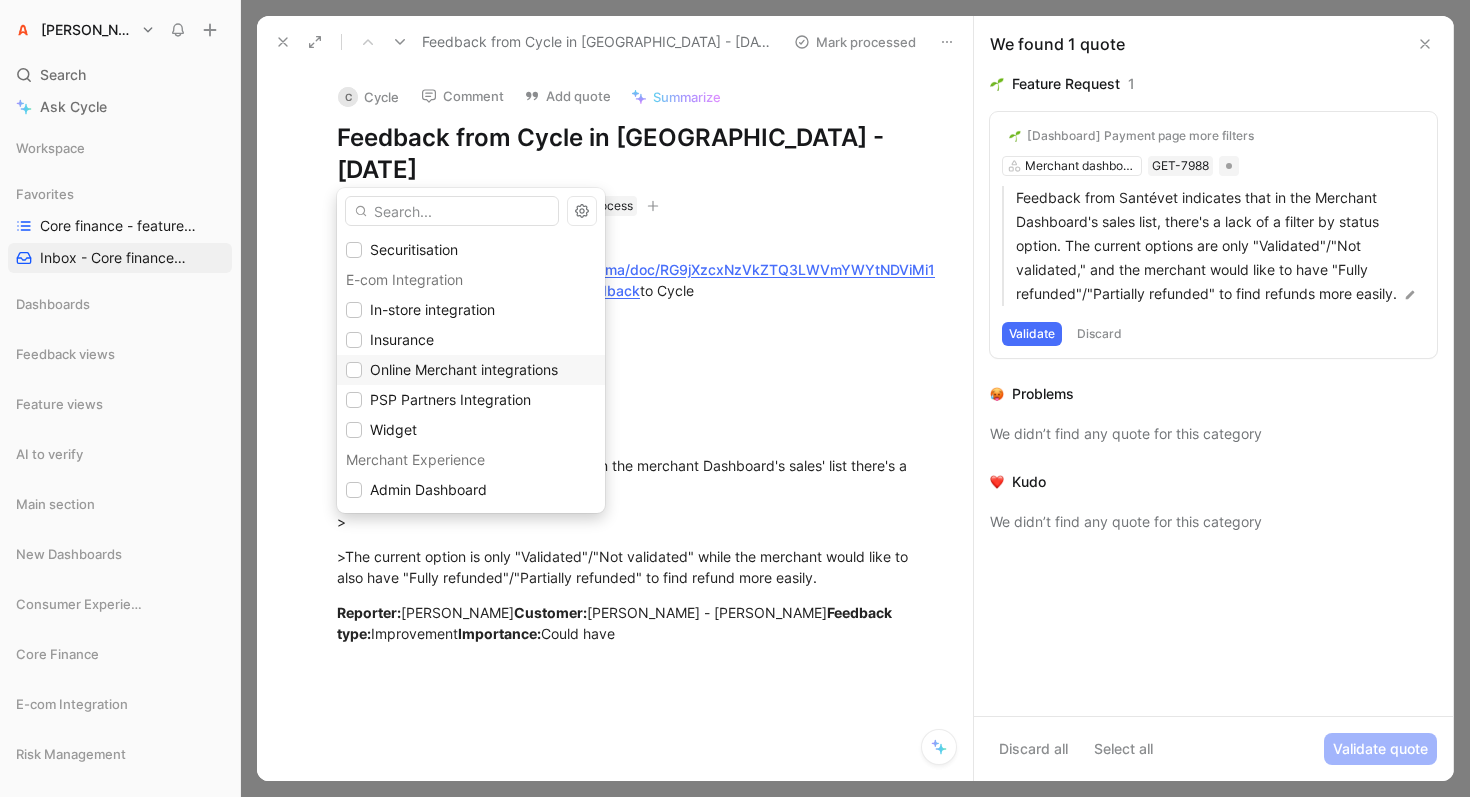 scroll, scrollTop: 142, scrollLeft: 0, axis: vertical 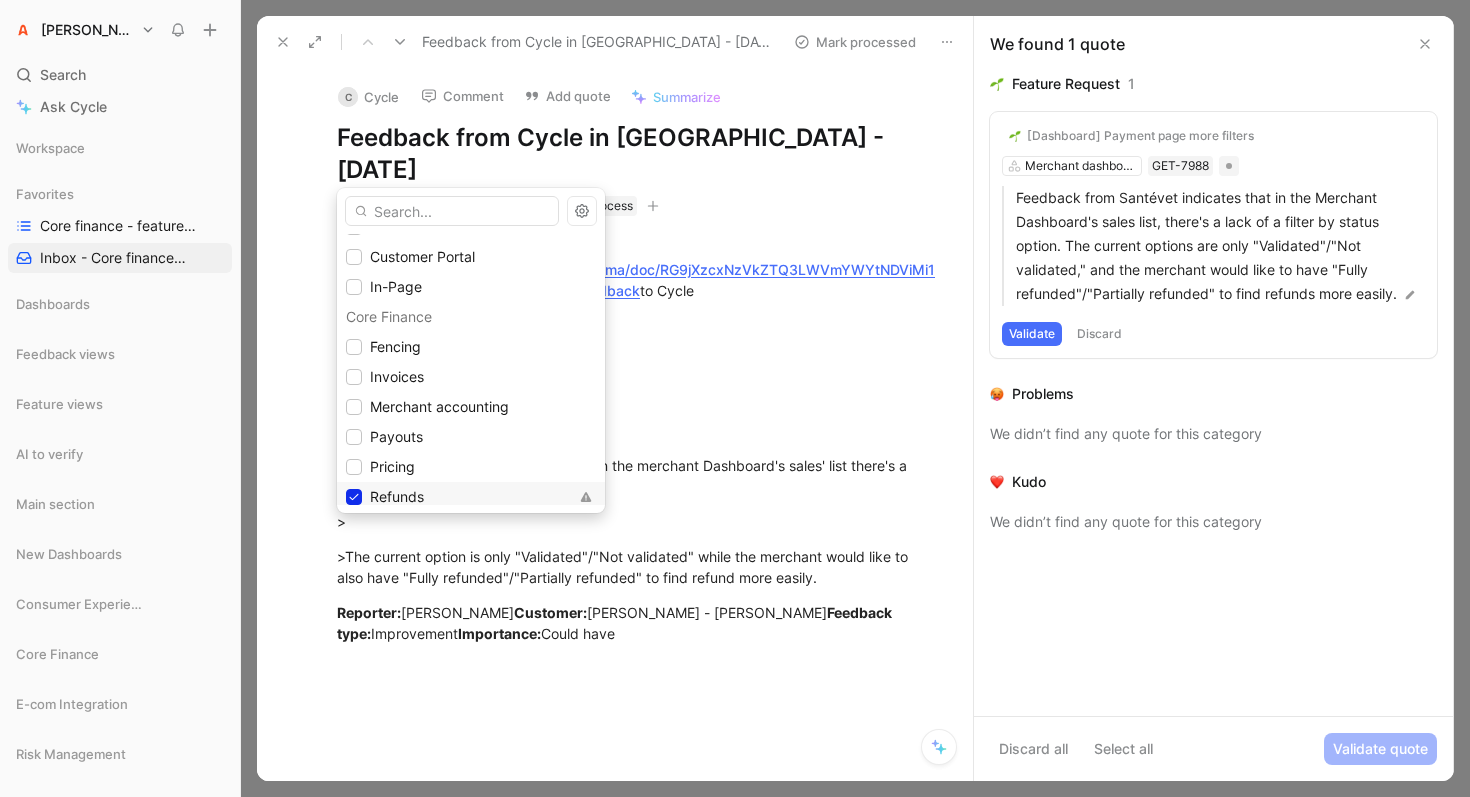 click on "Refunds" at bounding box center [397, 496] 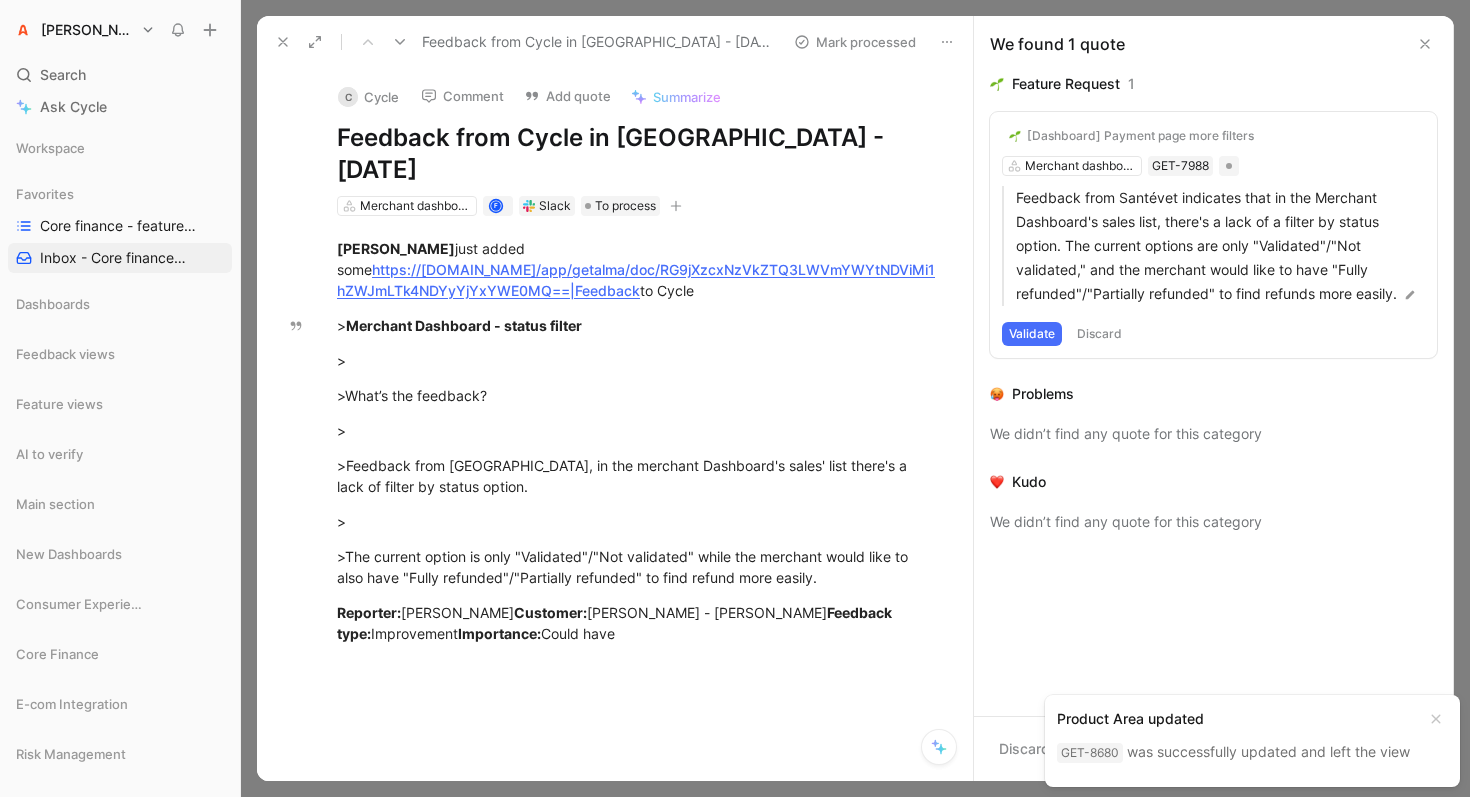 click on "[Dashboard] Payment page more filters" at bounding box center (1140, 136) 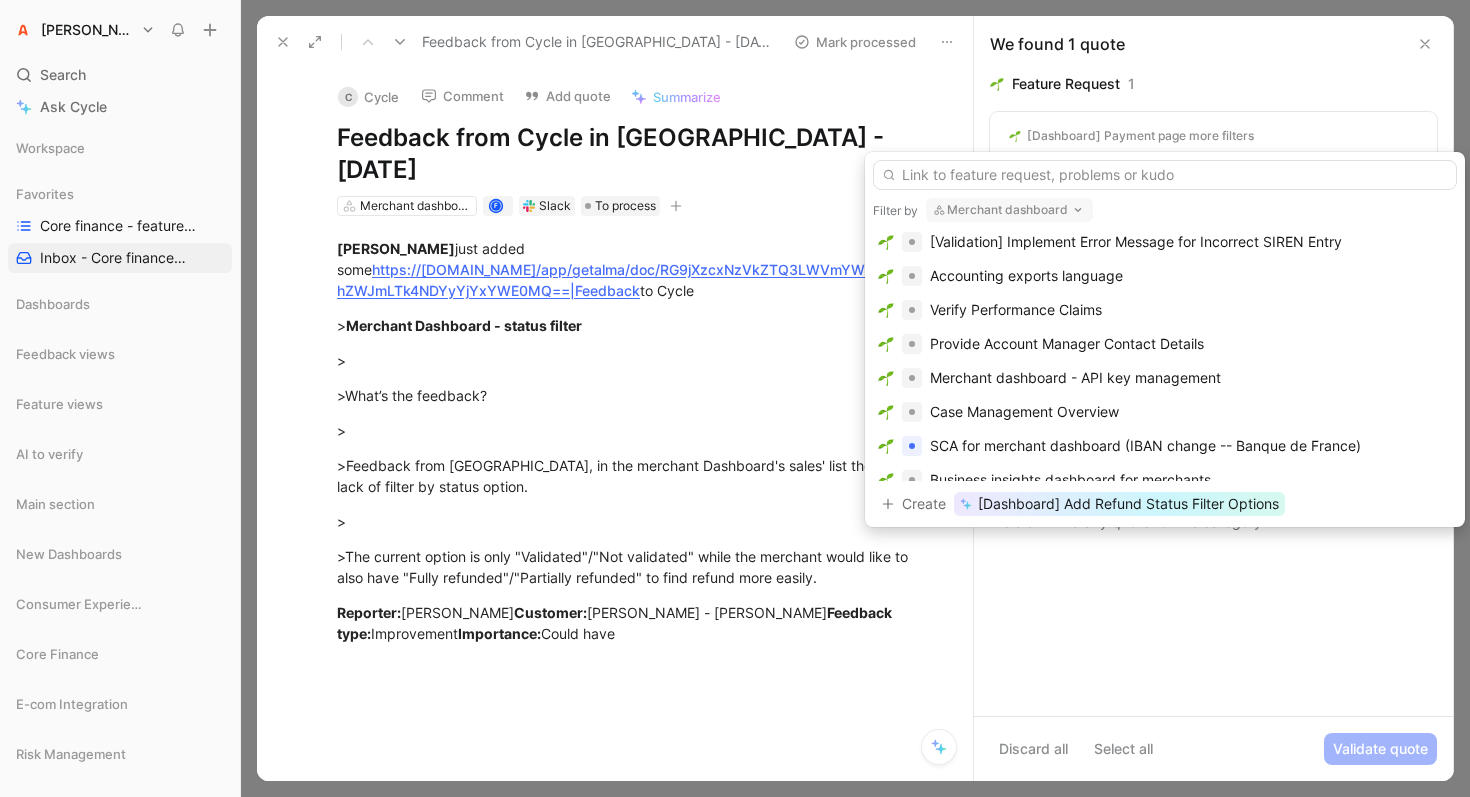 scroll, scrollTop: 516, scrollLeft: 0, axis: vertical 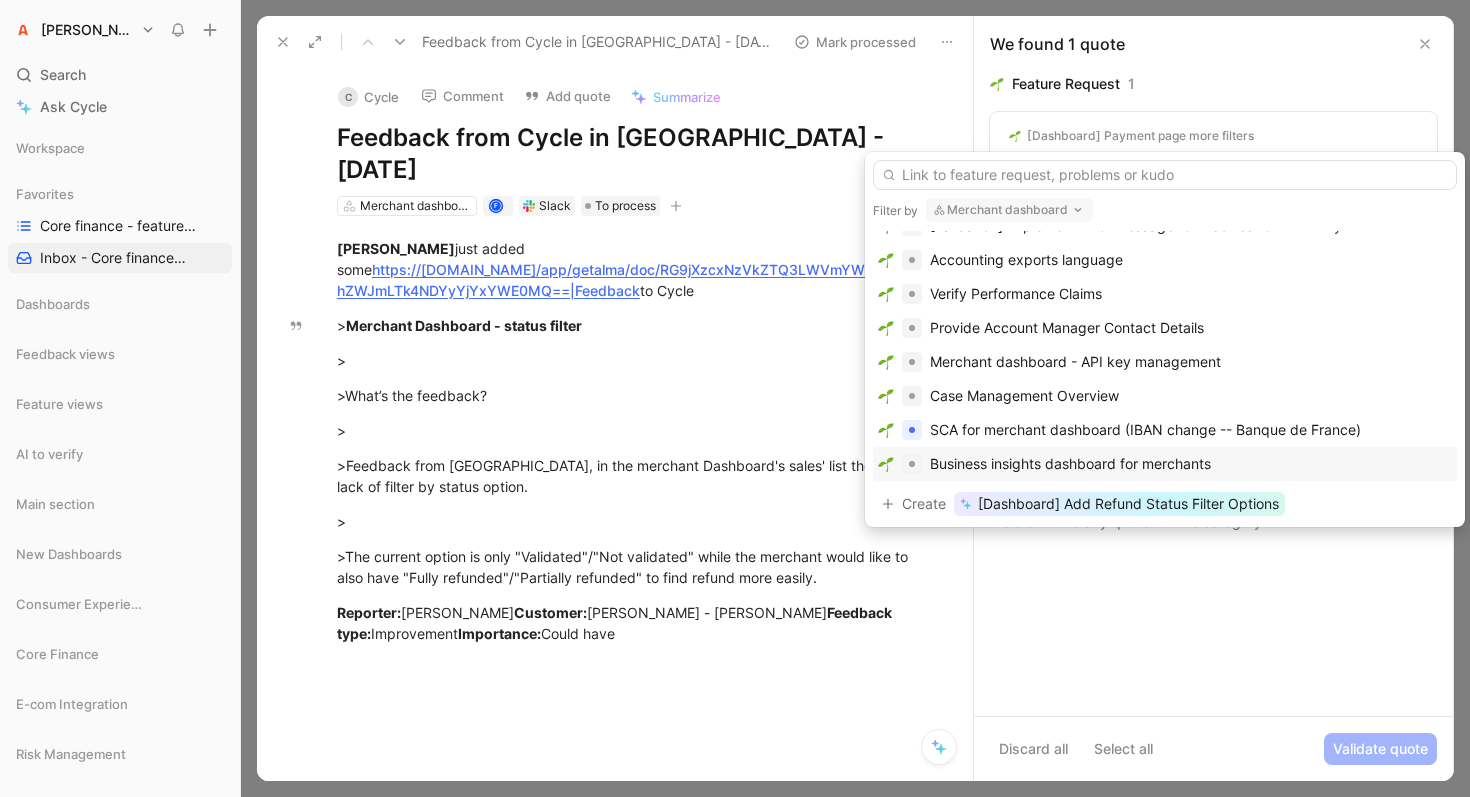 click on "Business insights dashboard for merchants" at bounding box center (1070, 464) 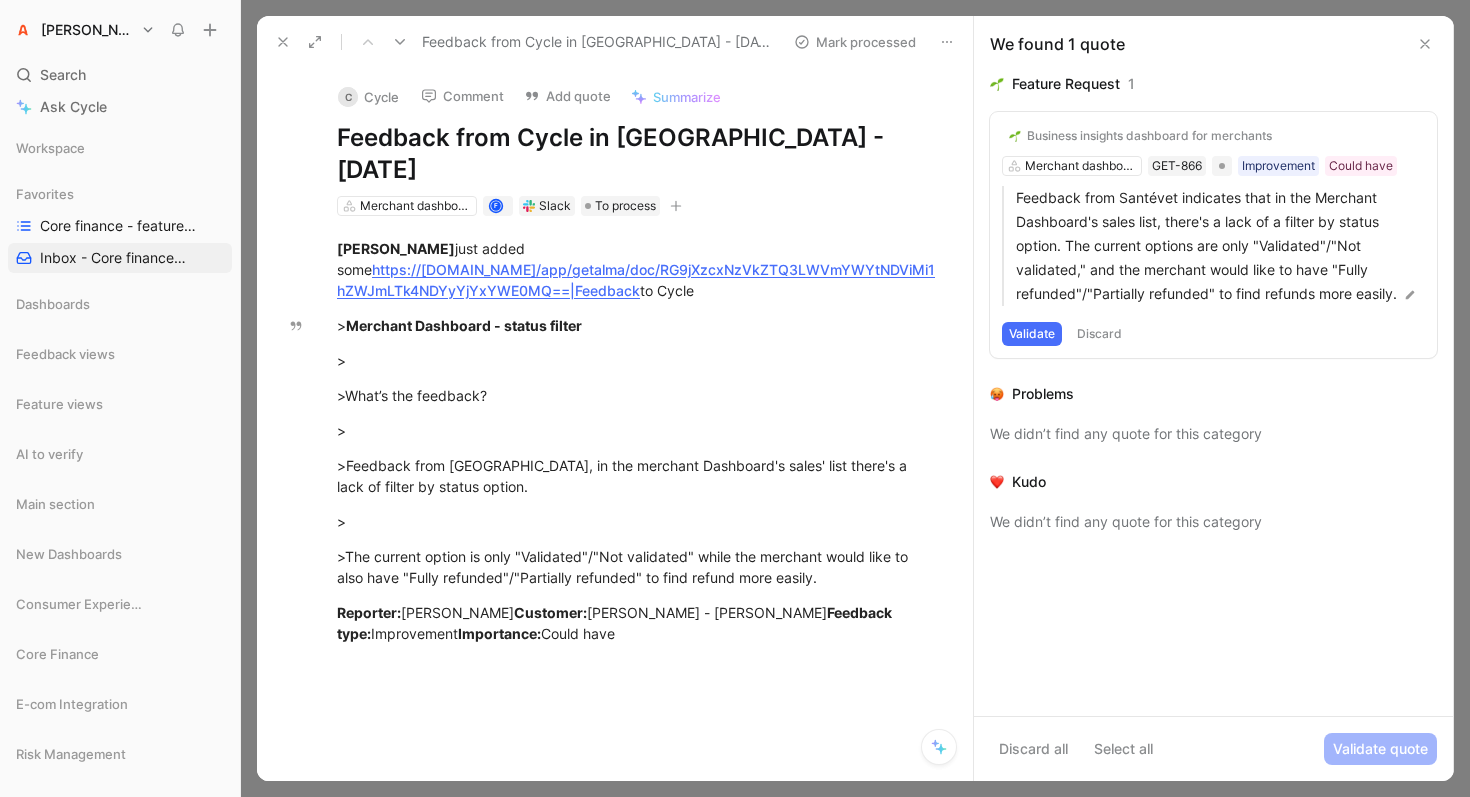 click on "Validate" at bounding box center (1032, 334) 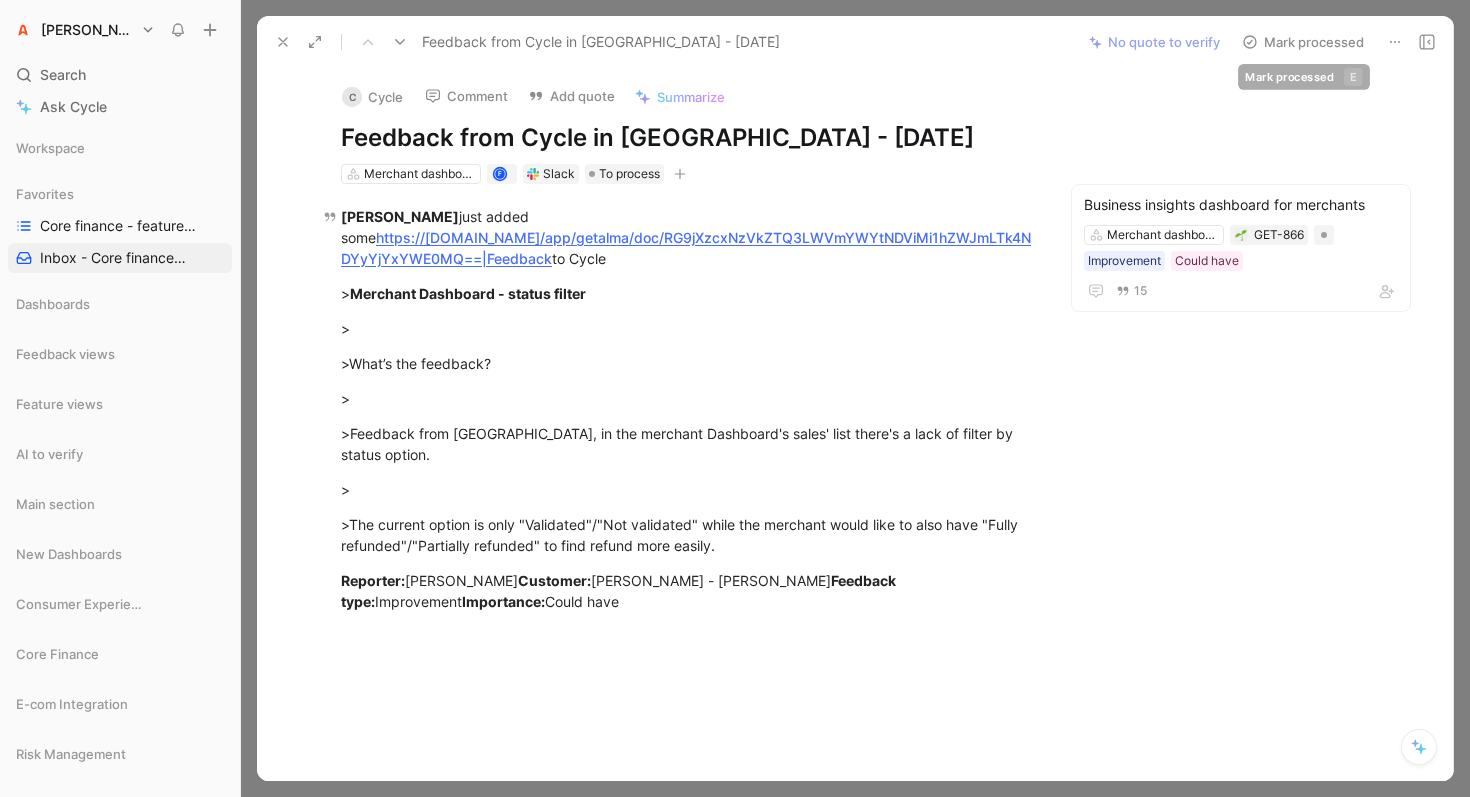 click on "Mark processed" at bounding box center (1303, 42) 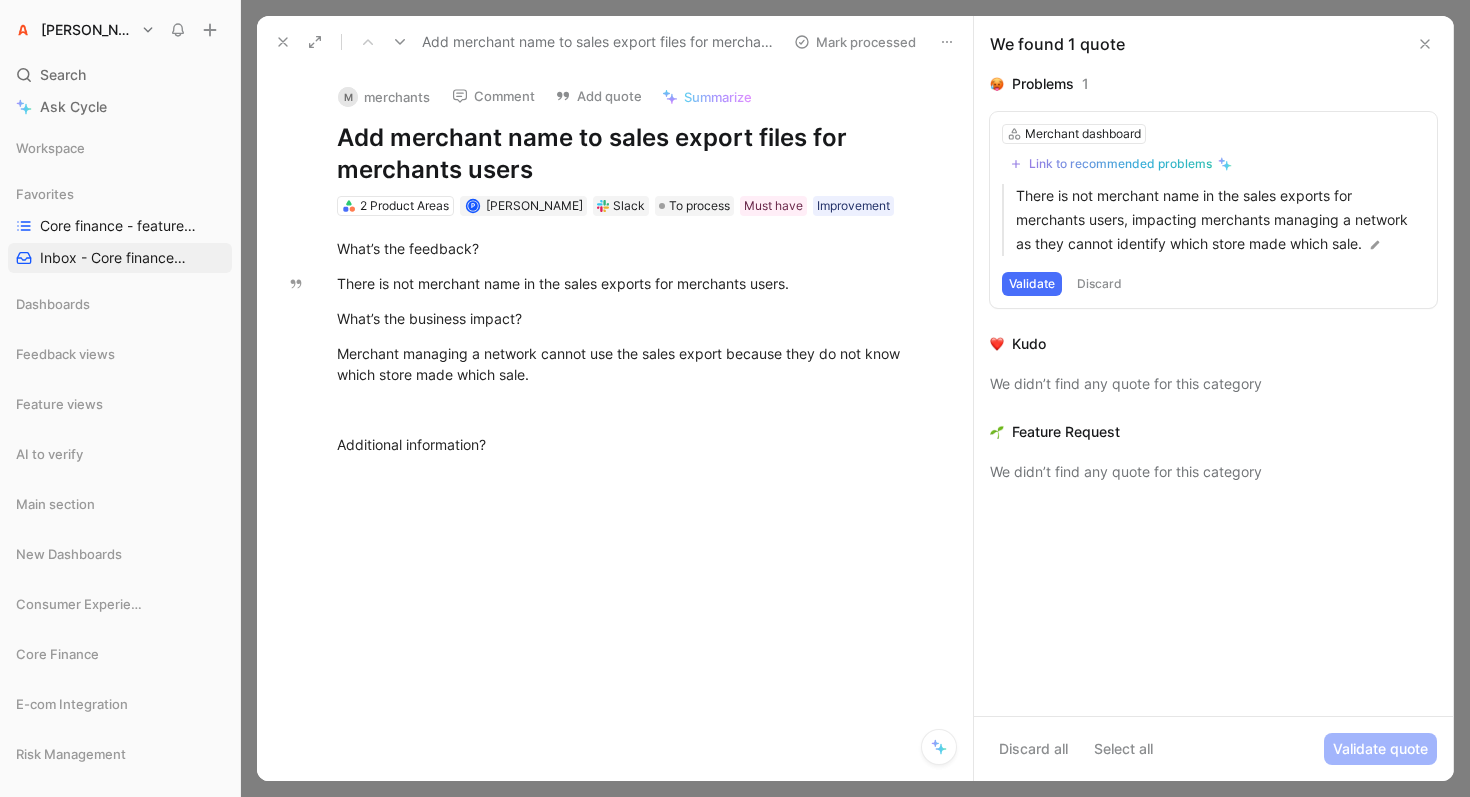 click 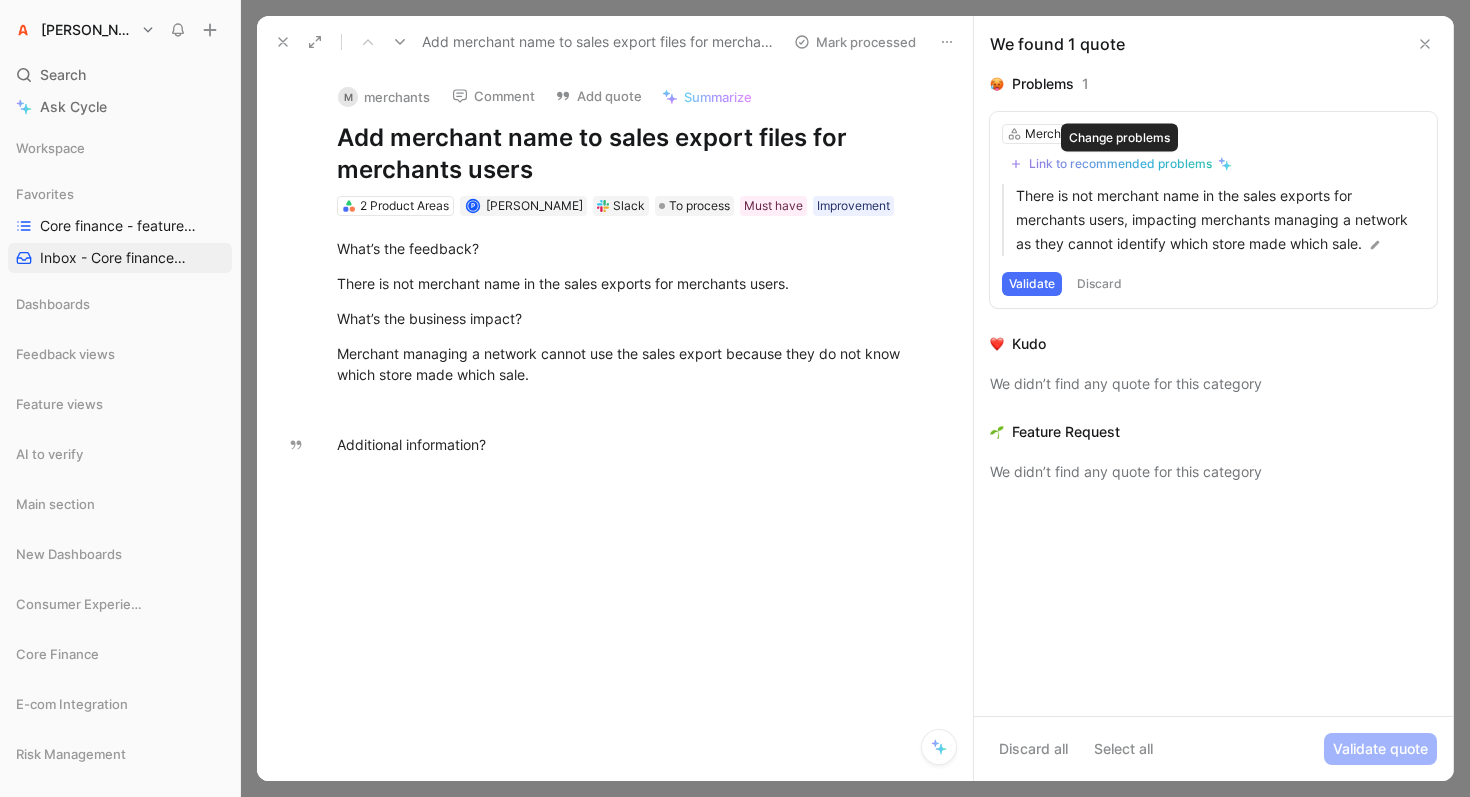click on "Link to recommended problems" at bounding box center [1120, 164] 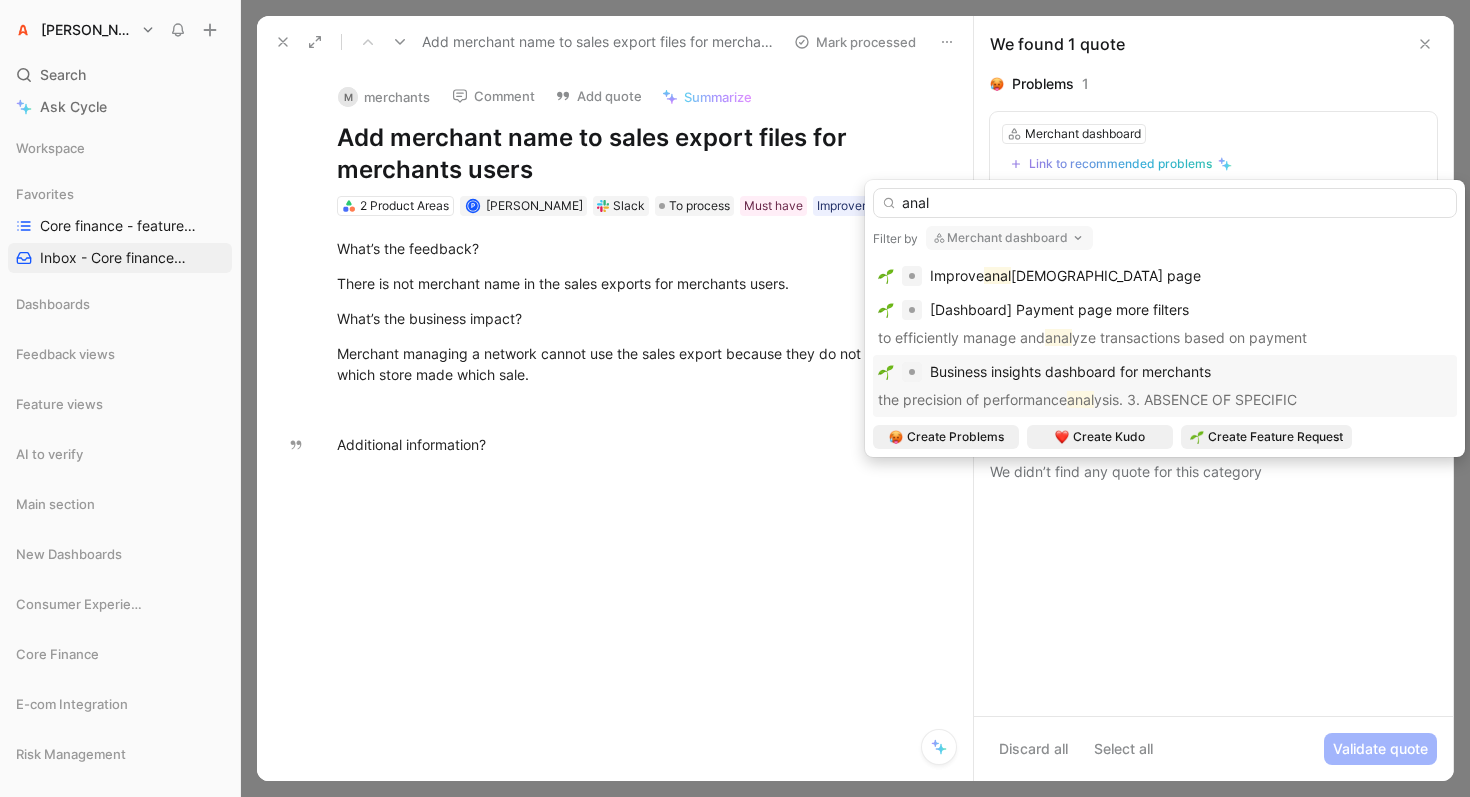 type on "anal" 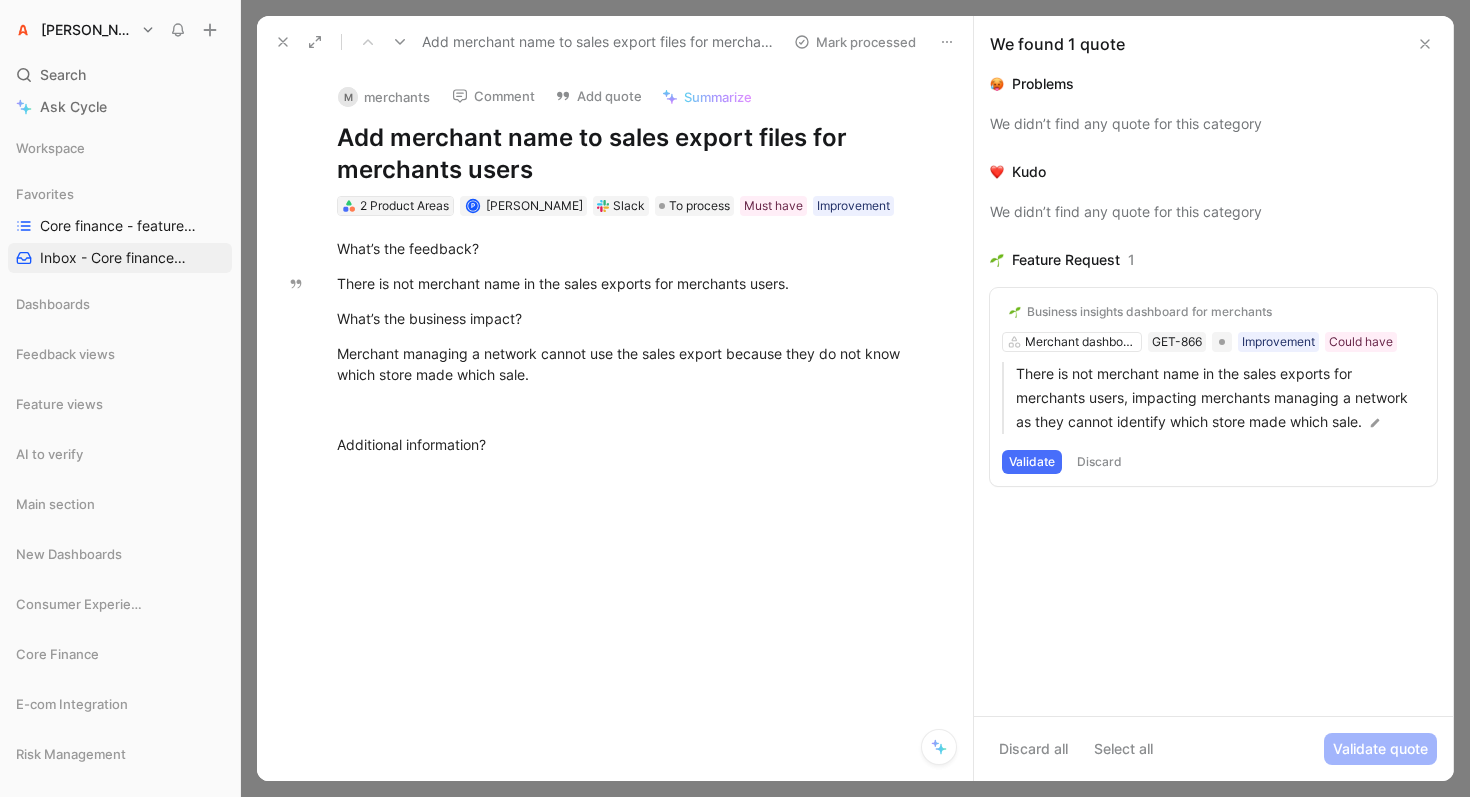 click on "2 Product Areas" at bounding box center (404, 206) 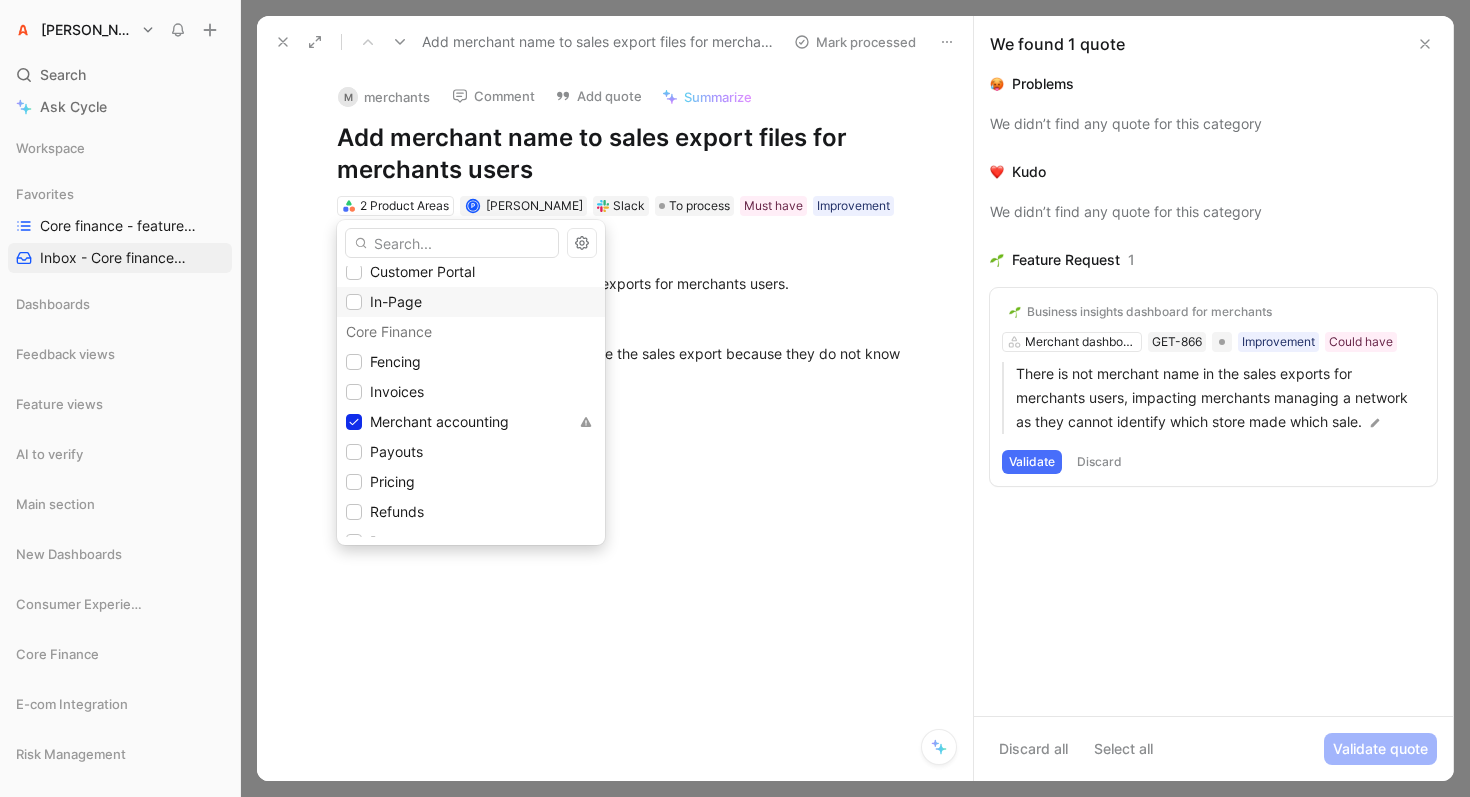 scroll, scrollTop: 146, scrollLeft: 0, axis: vertical 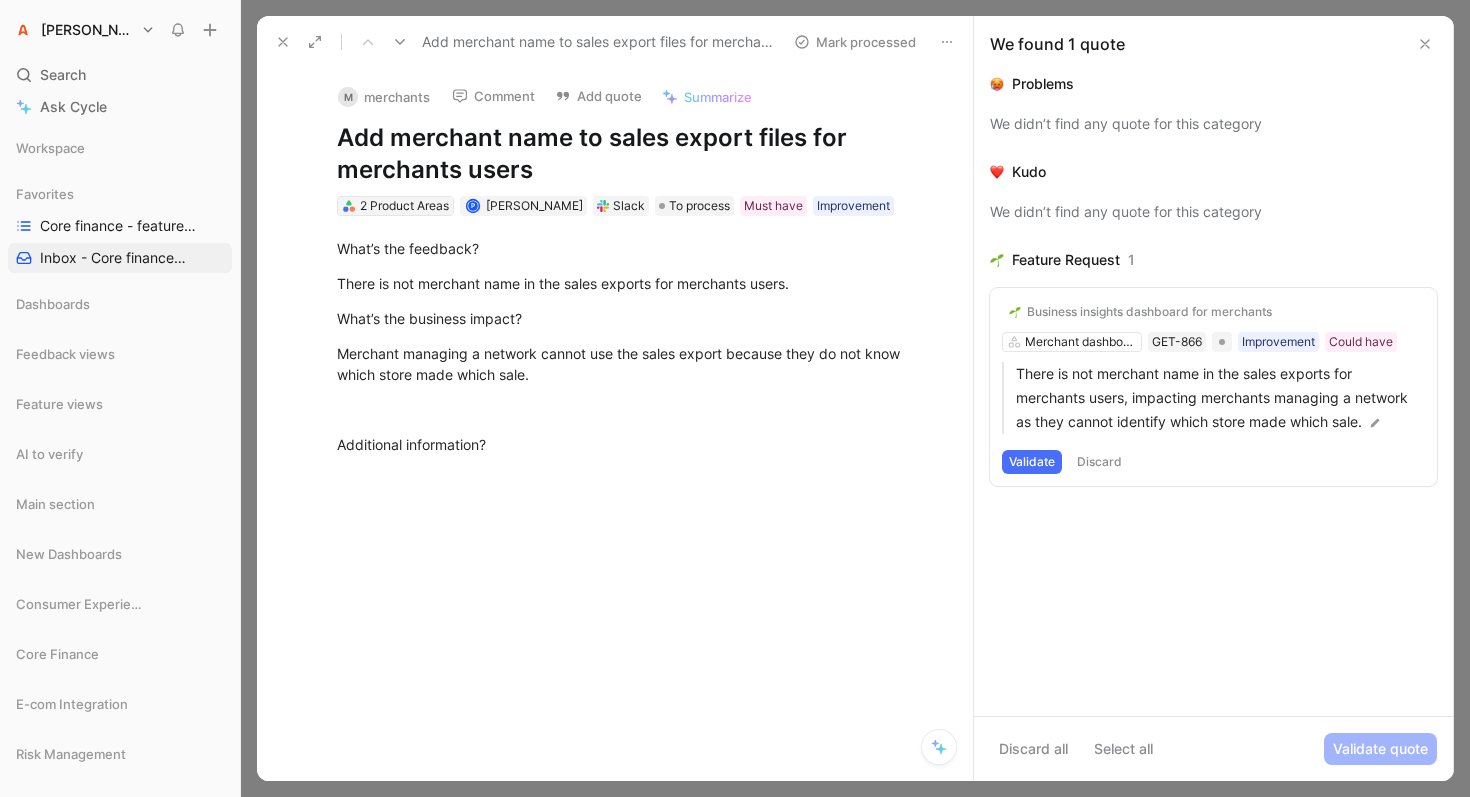 click on "2 Product Areas" at bounding box center [404, 206] 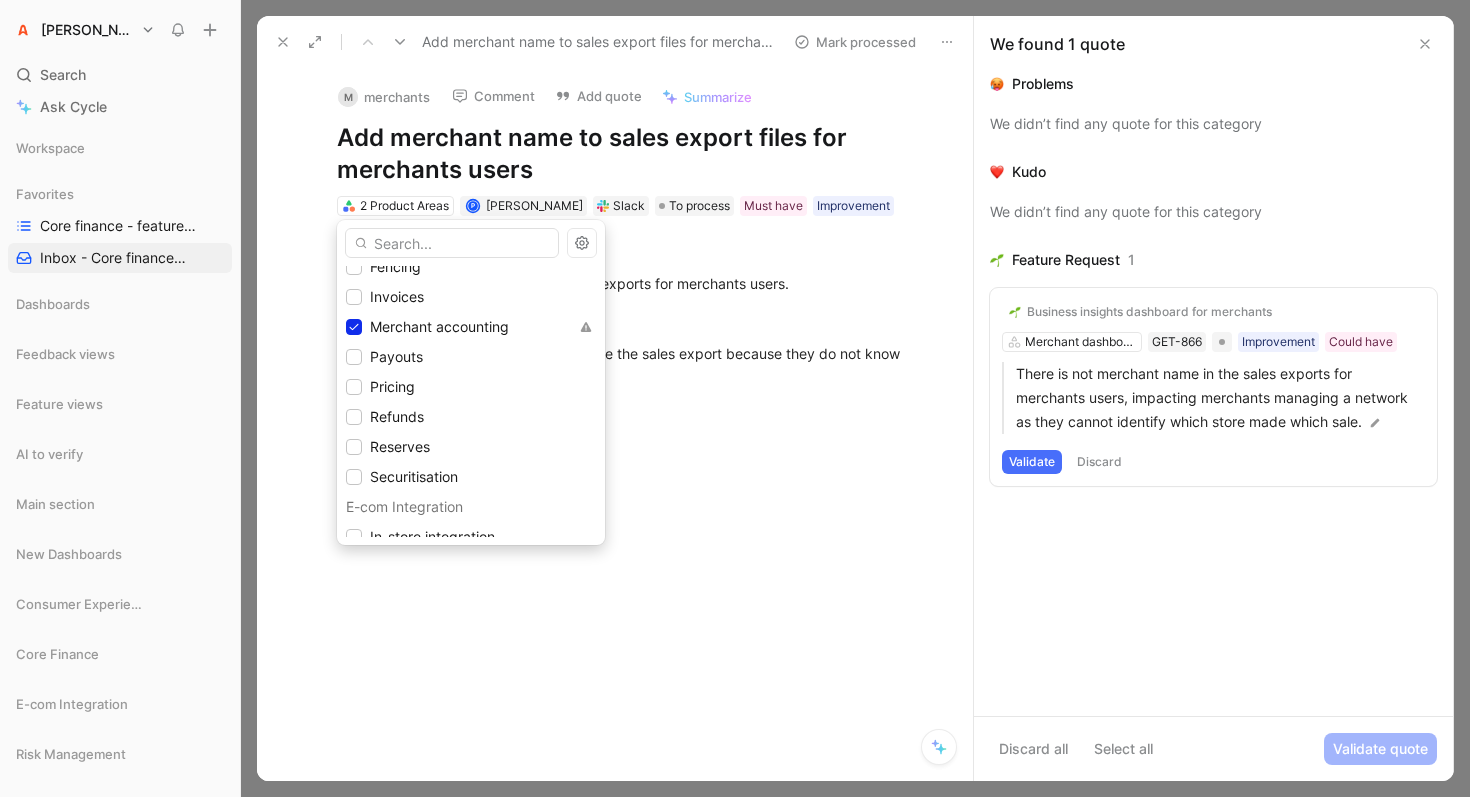 scroll, scrollTop: 247, scrollLeft: 0, axis: vertical 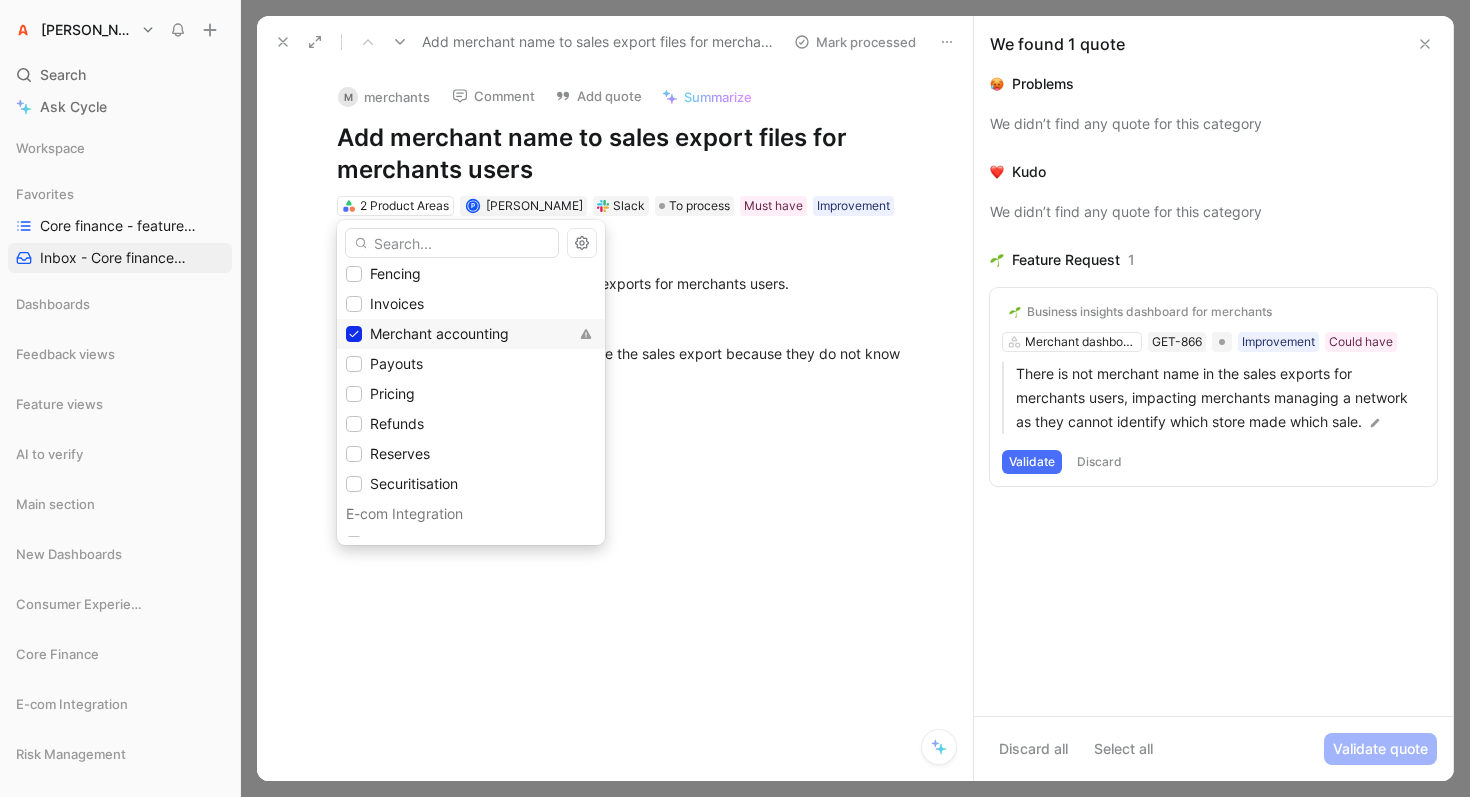 click on "Merchant accounting" at bounding box center [439, 333] 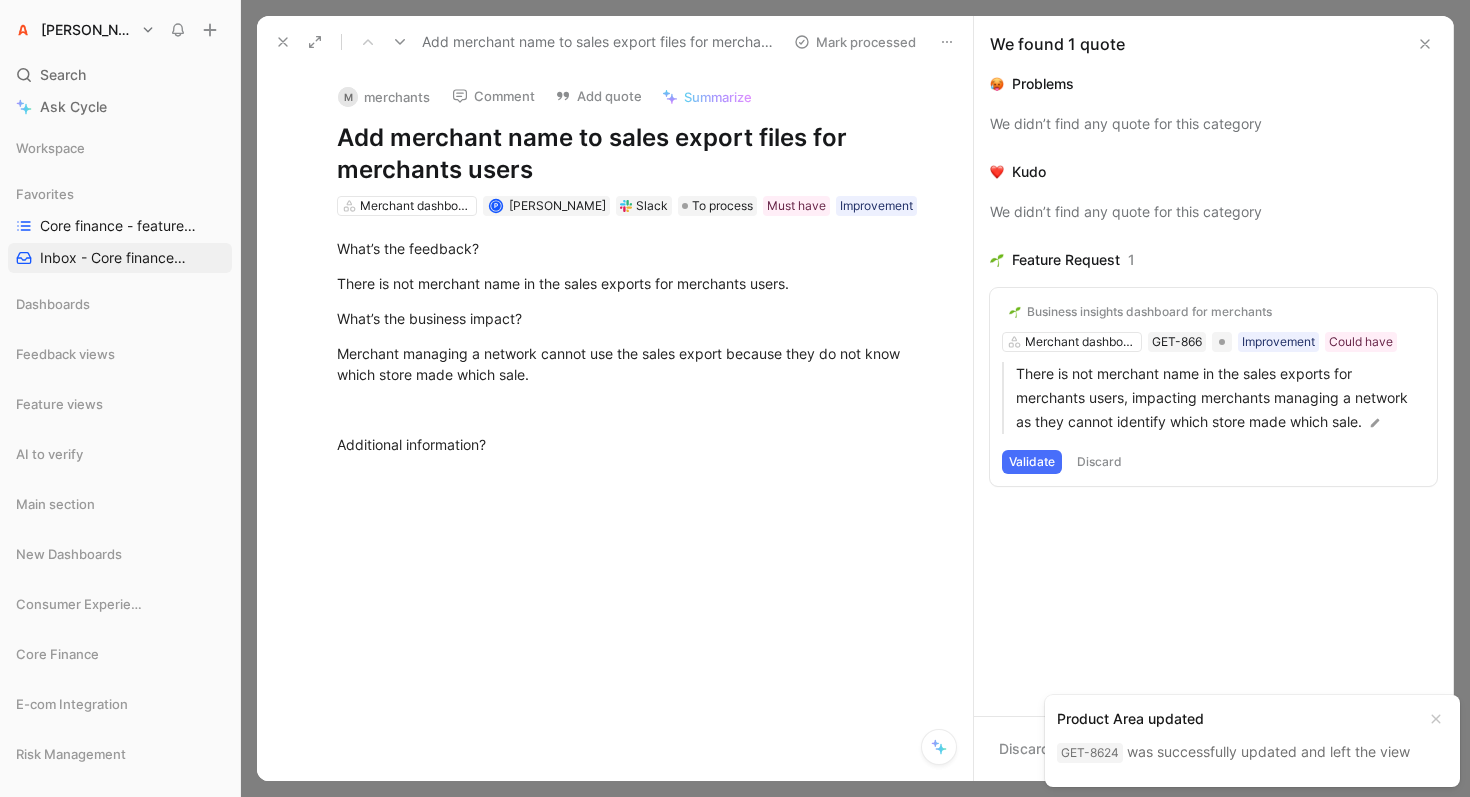 click on "Validate" at bounding box center [1032, 462] 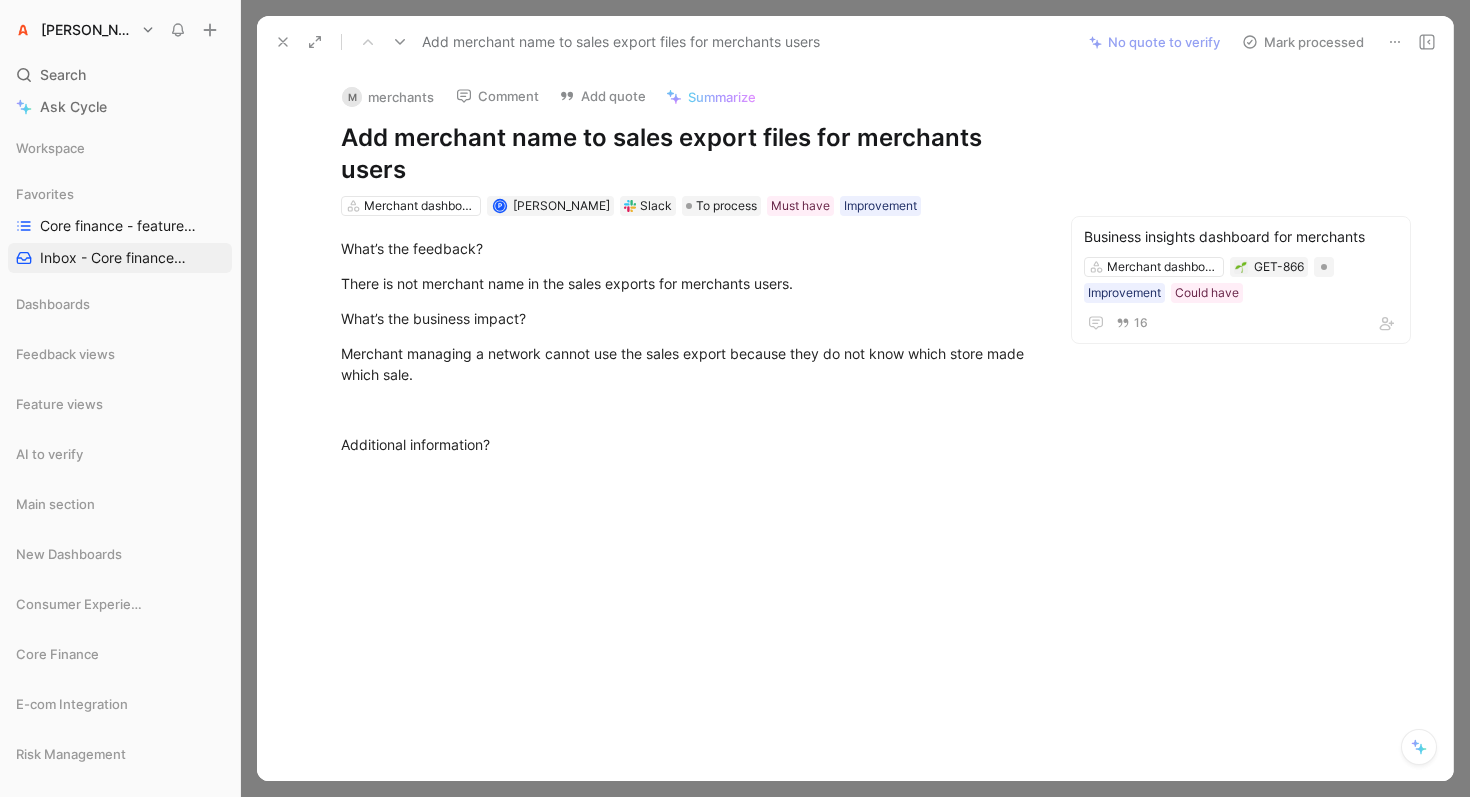 click on "Mark processed" at bounding box center (1303, 42) 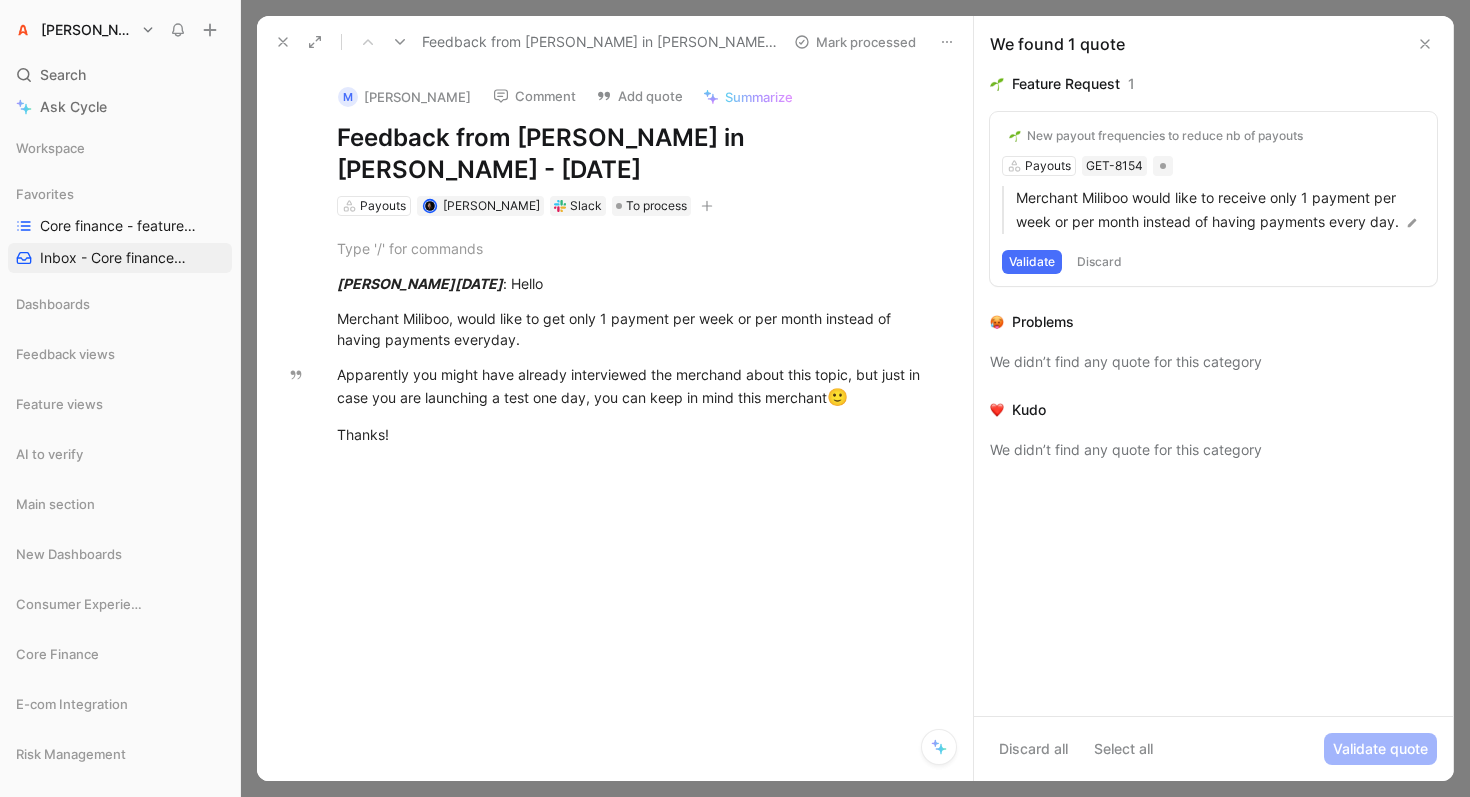 click on "Validate" at bounding box center [1032, 262] 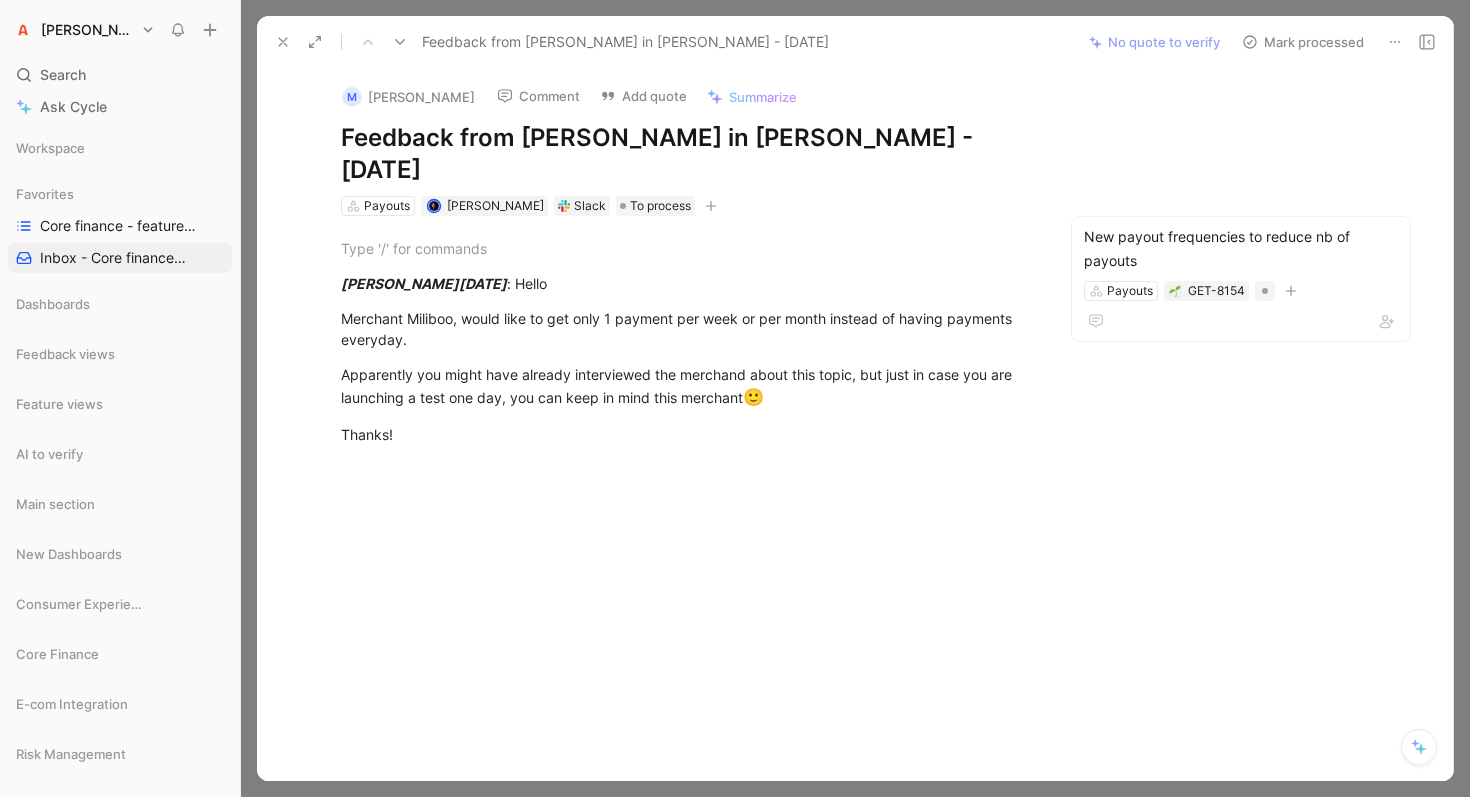 click on "Mark processed" at bounding box center [1303, 42] 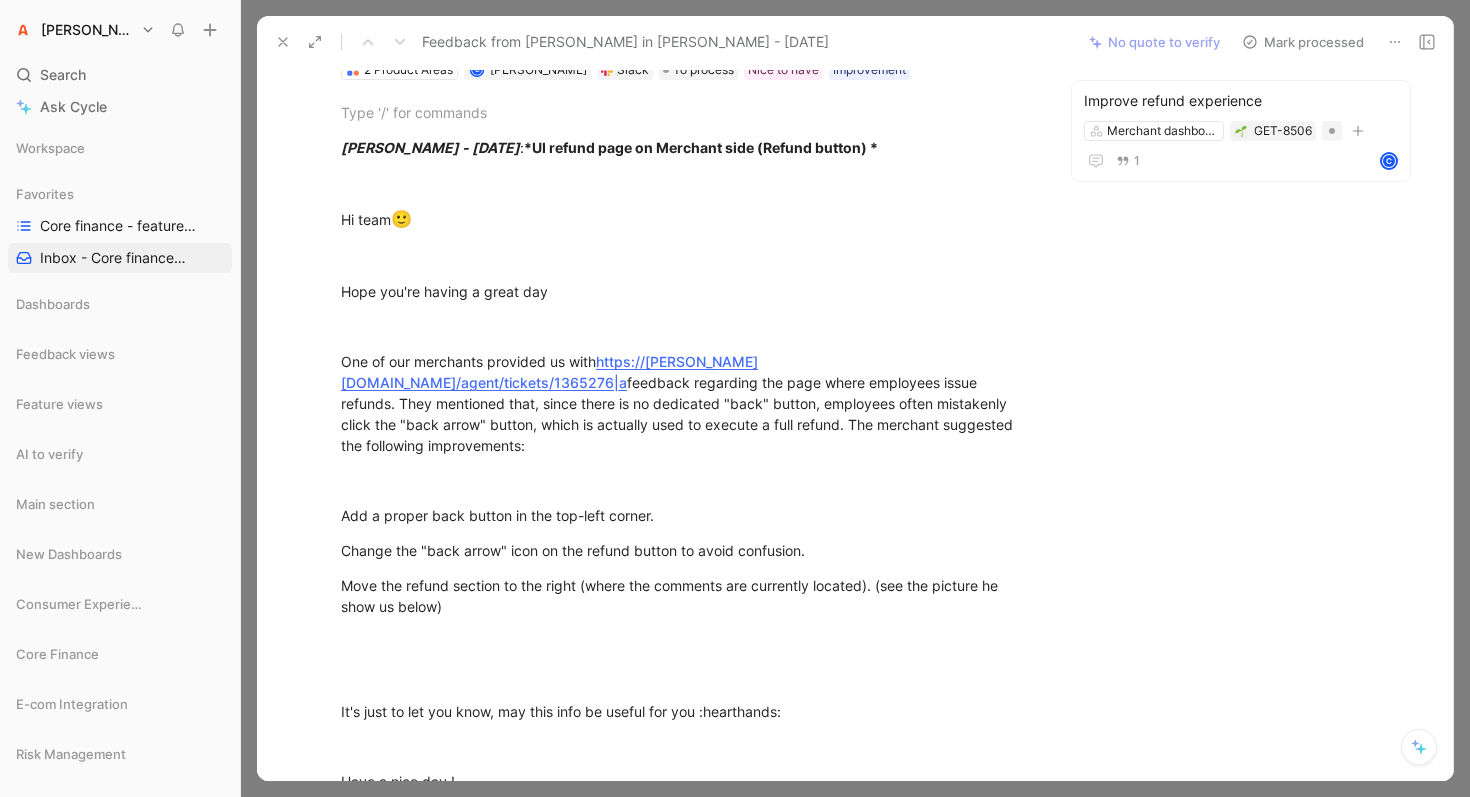 scroll, scrollTop: 0, scrollLeft: 0, axis: both 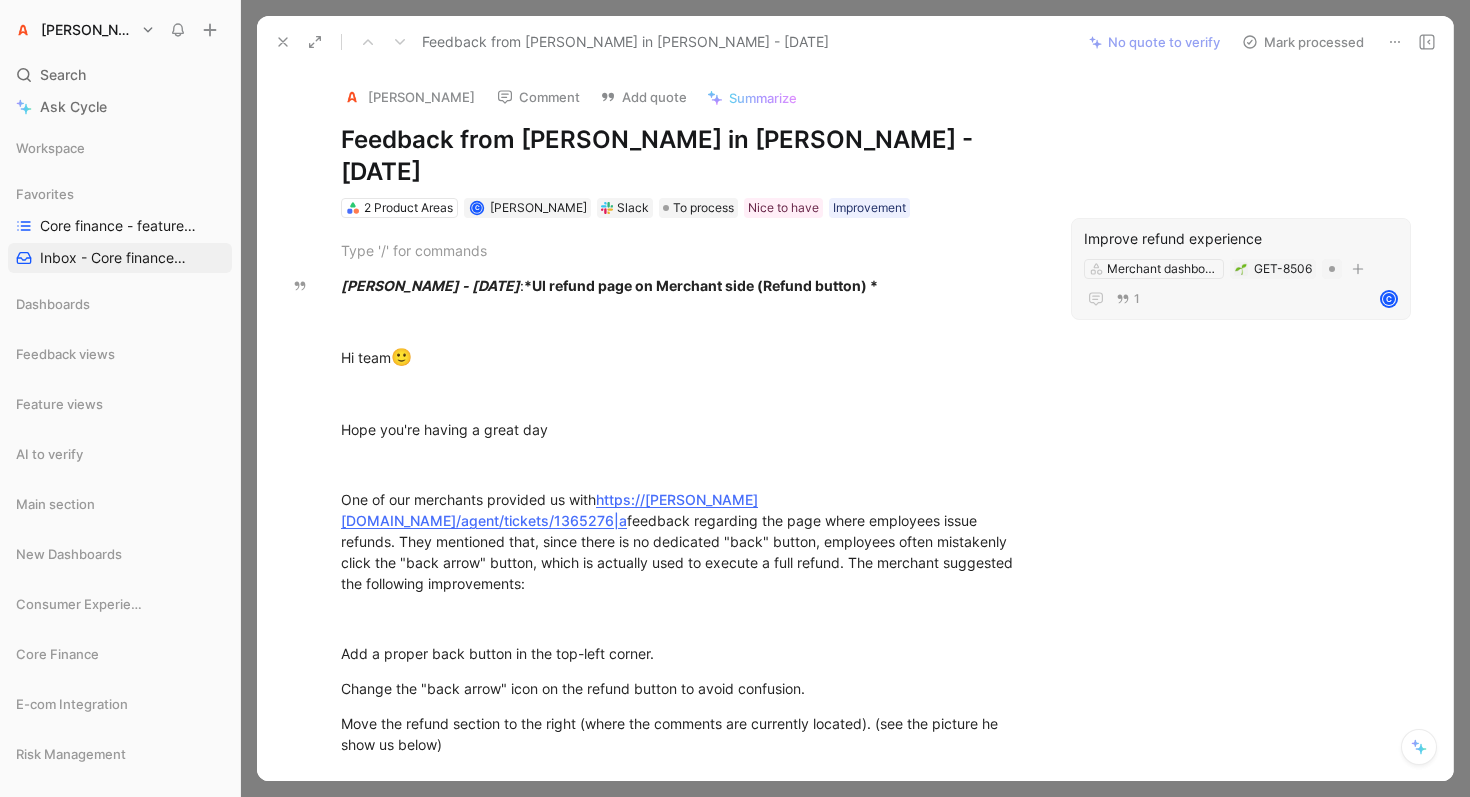 click on "Improve refund experience Merchant dashboard GET-8506 1 C" at bounding box center (1241, 269) 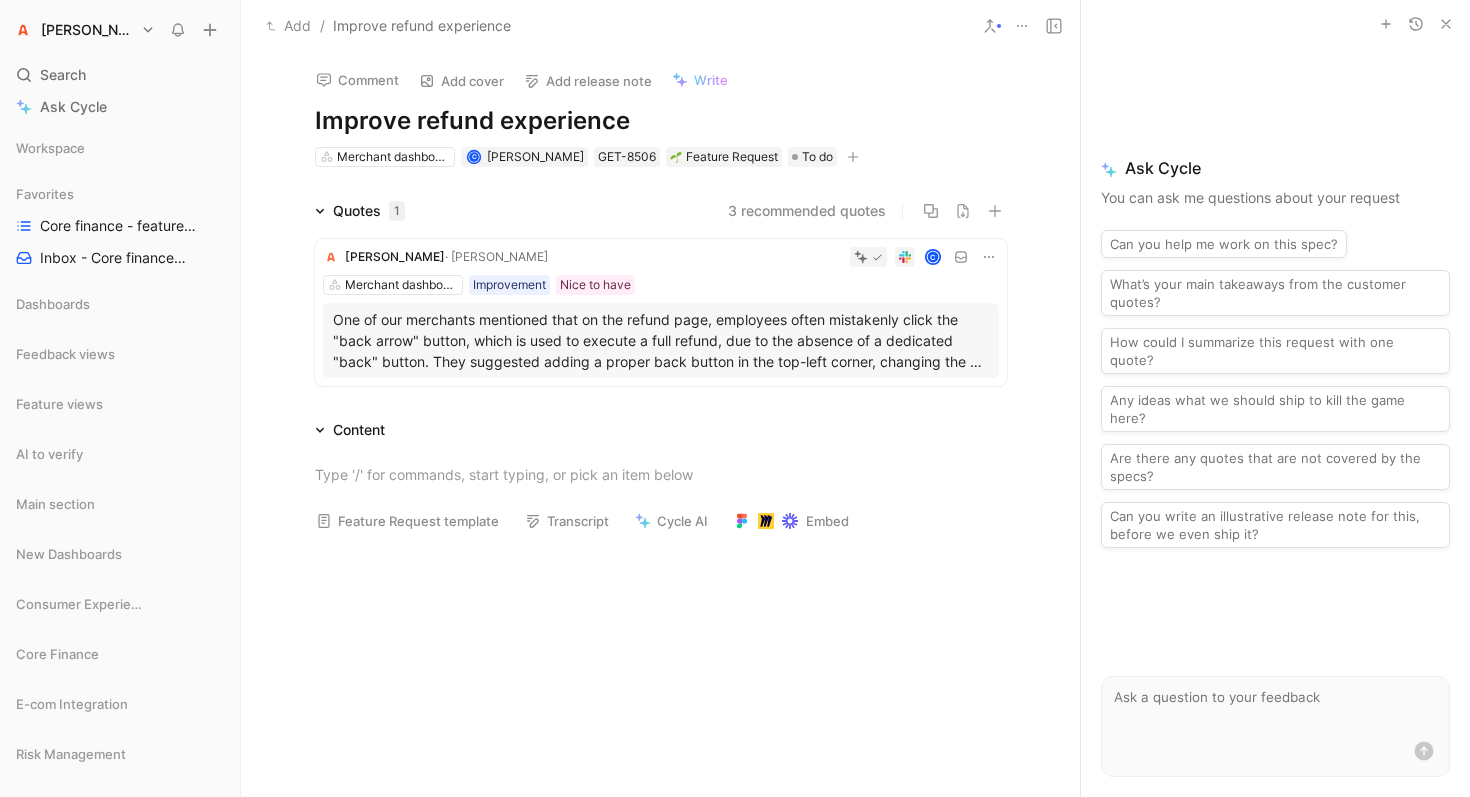 click on "Improve refund experience" at bounding box center (661, 121) 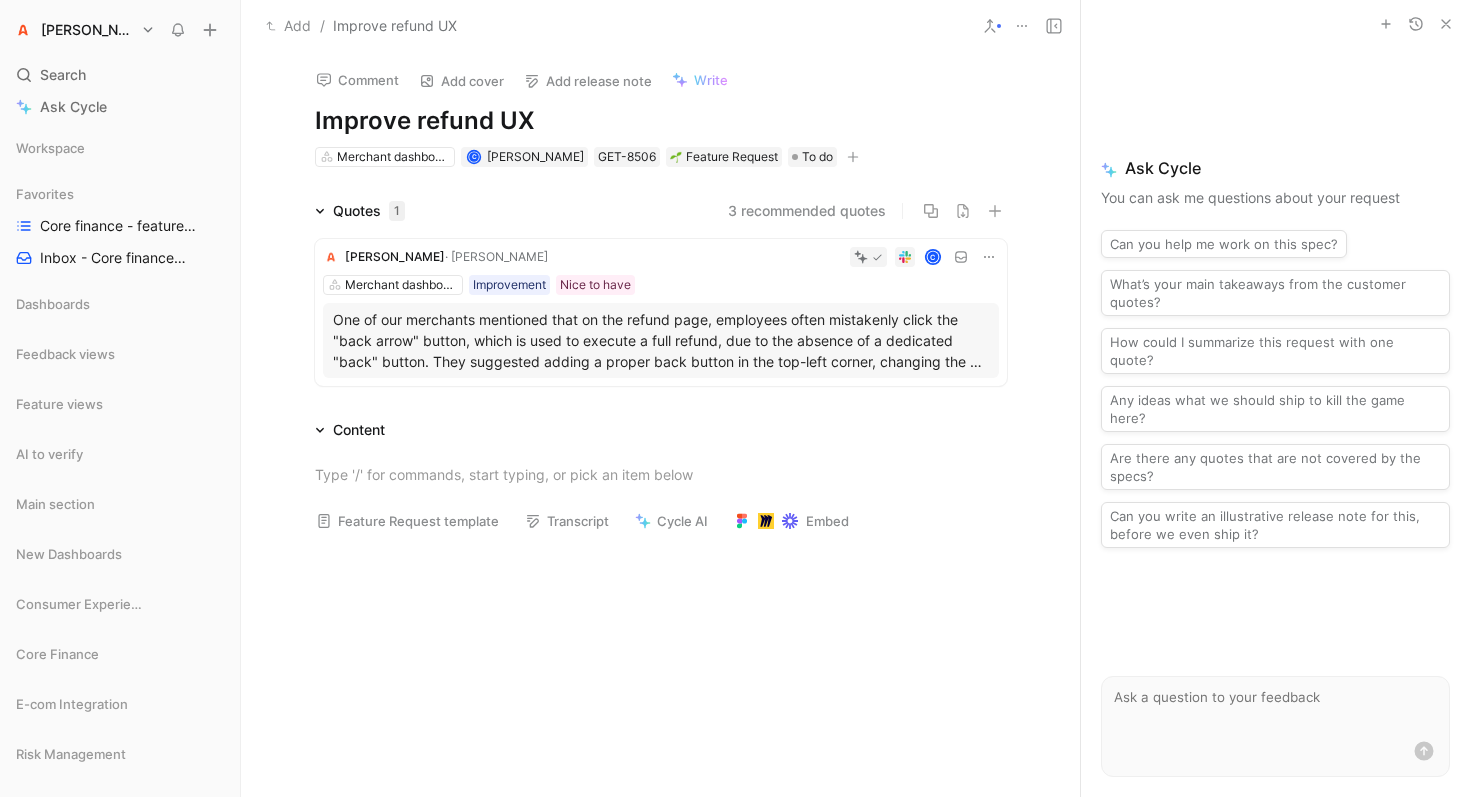 click at bounding box center (660, 667) 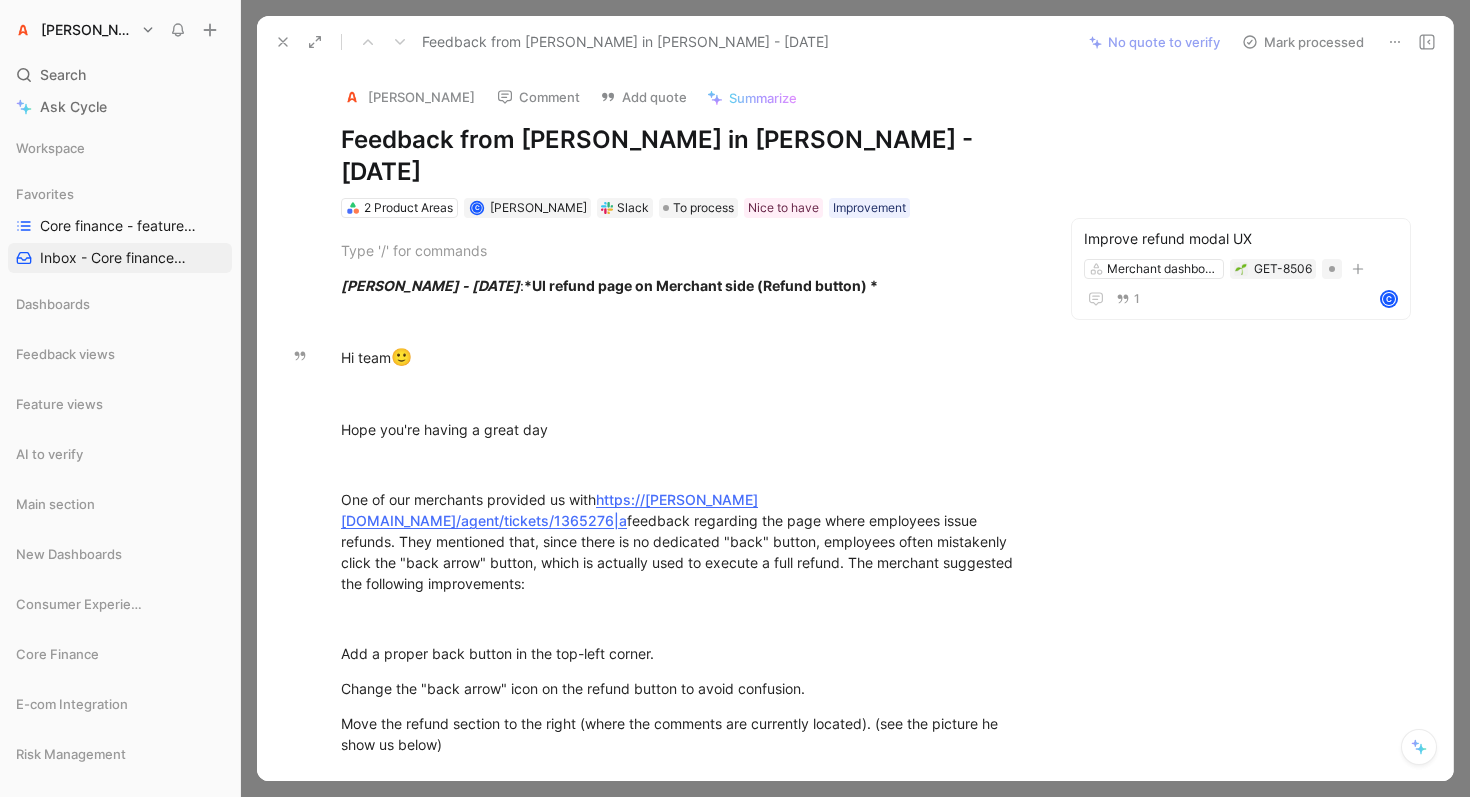 click on "Mark processed" at bounding box center (1303, 42) 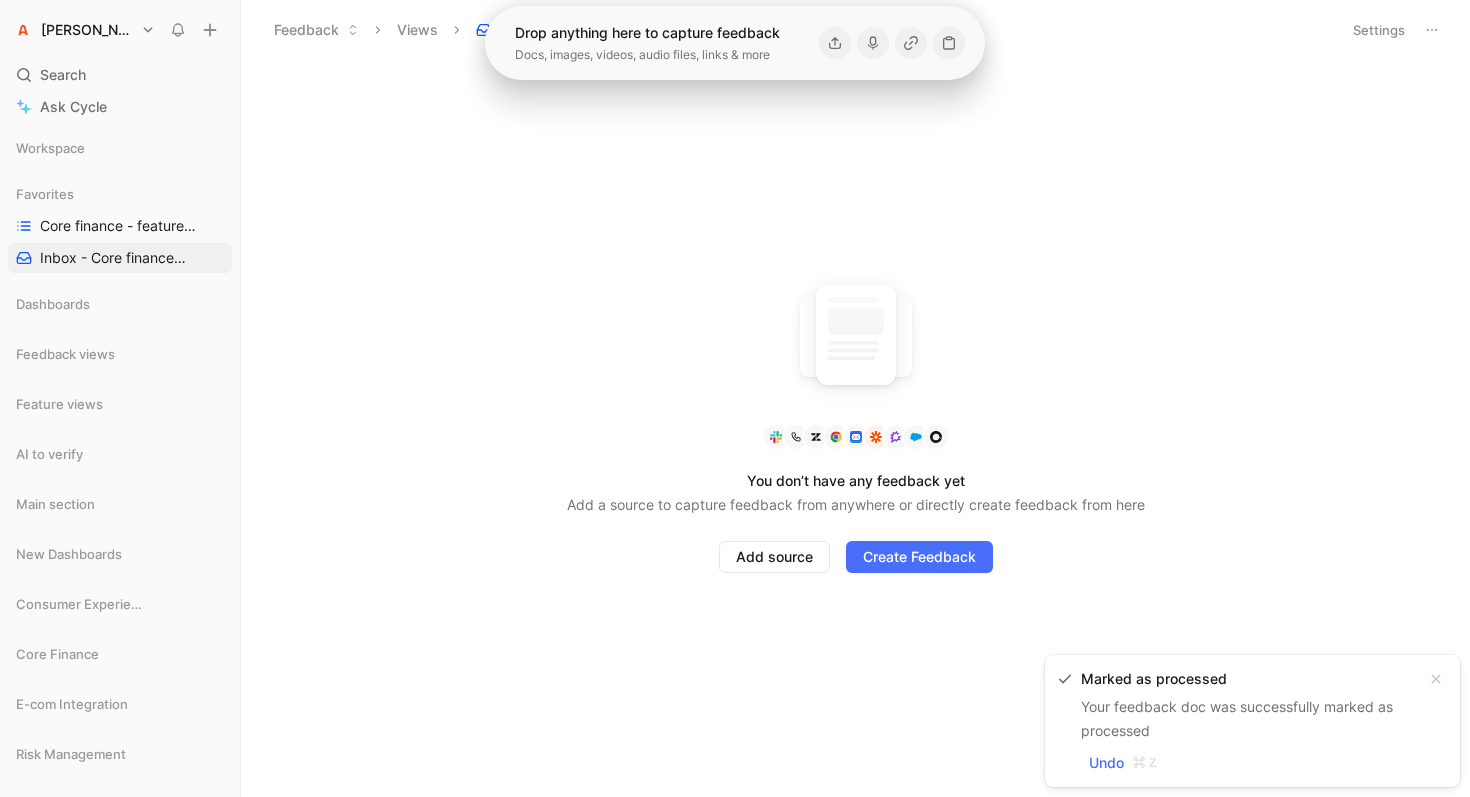 click on "You don’t have any feedback yet Add a source to capture feedback from anywhere or directly create feedback from here Add source Create Feedback" at bounding box center (856, 429) 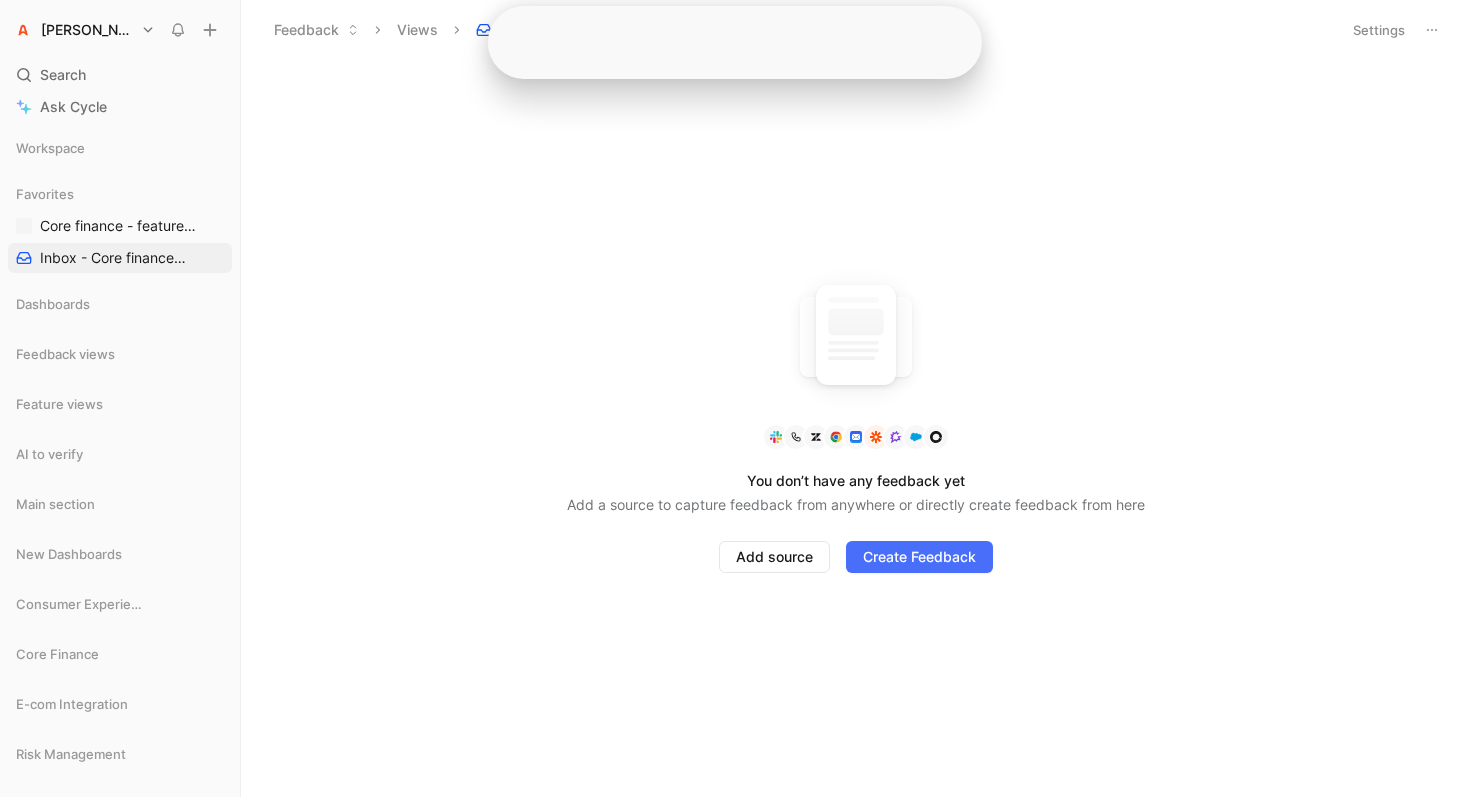 scroll, scrollTop: 0, scrollLeft: 0, axis: both 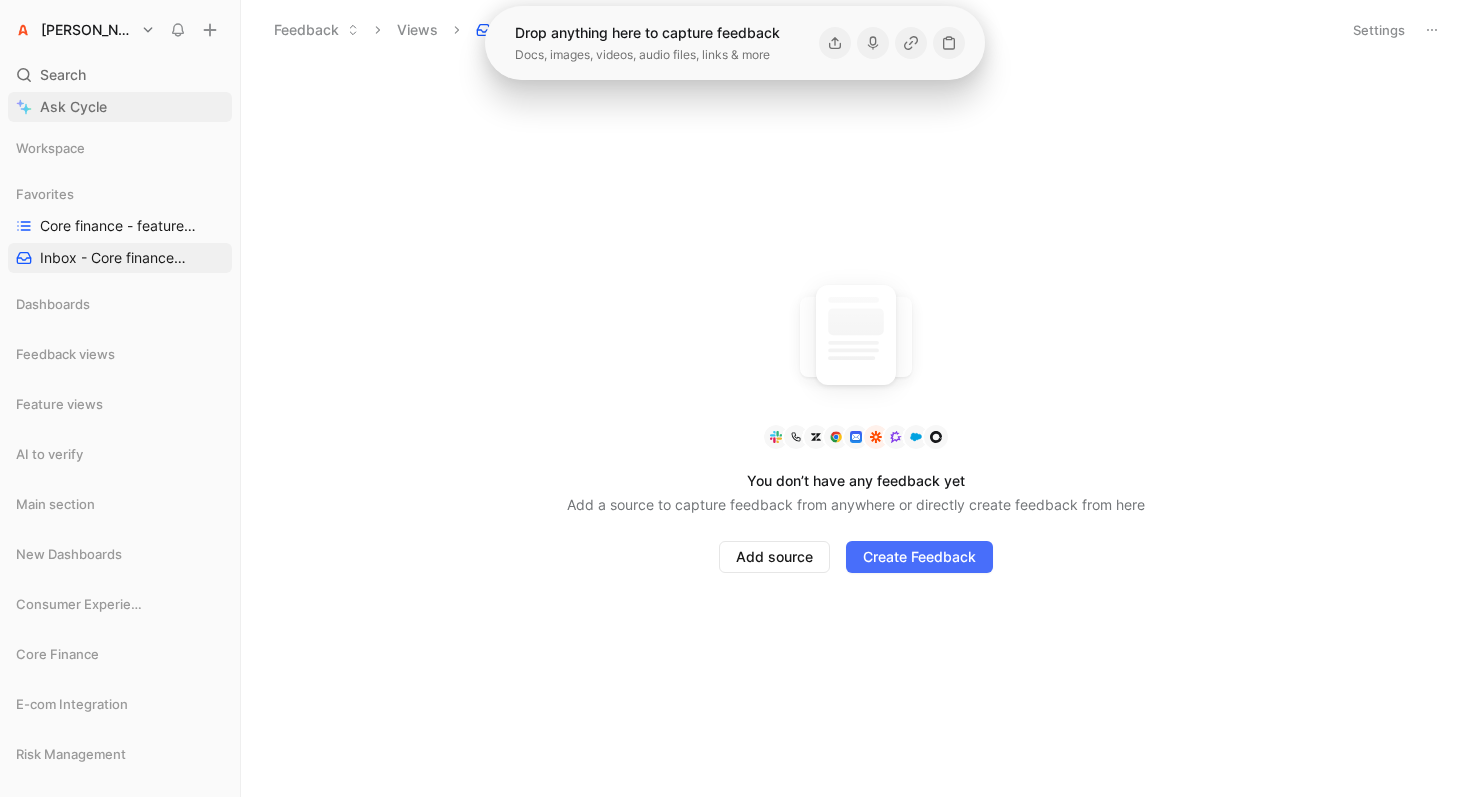 click on "Ask Cycle" at bounding box center (73, 107) 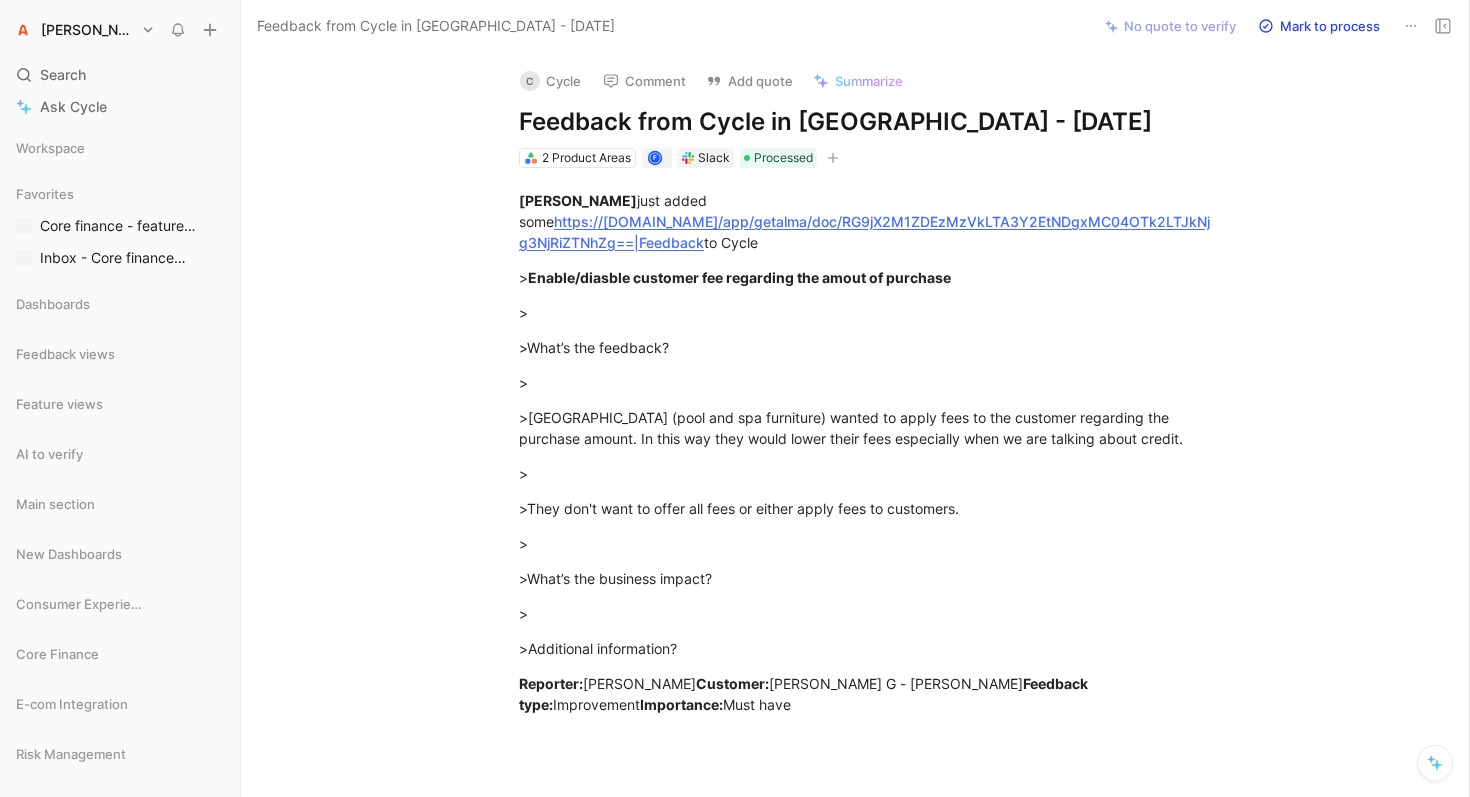 scroll, scrollTop: 0, scrollLeft: 0, axis: both 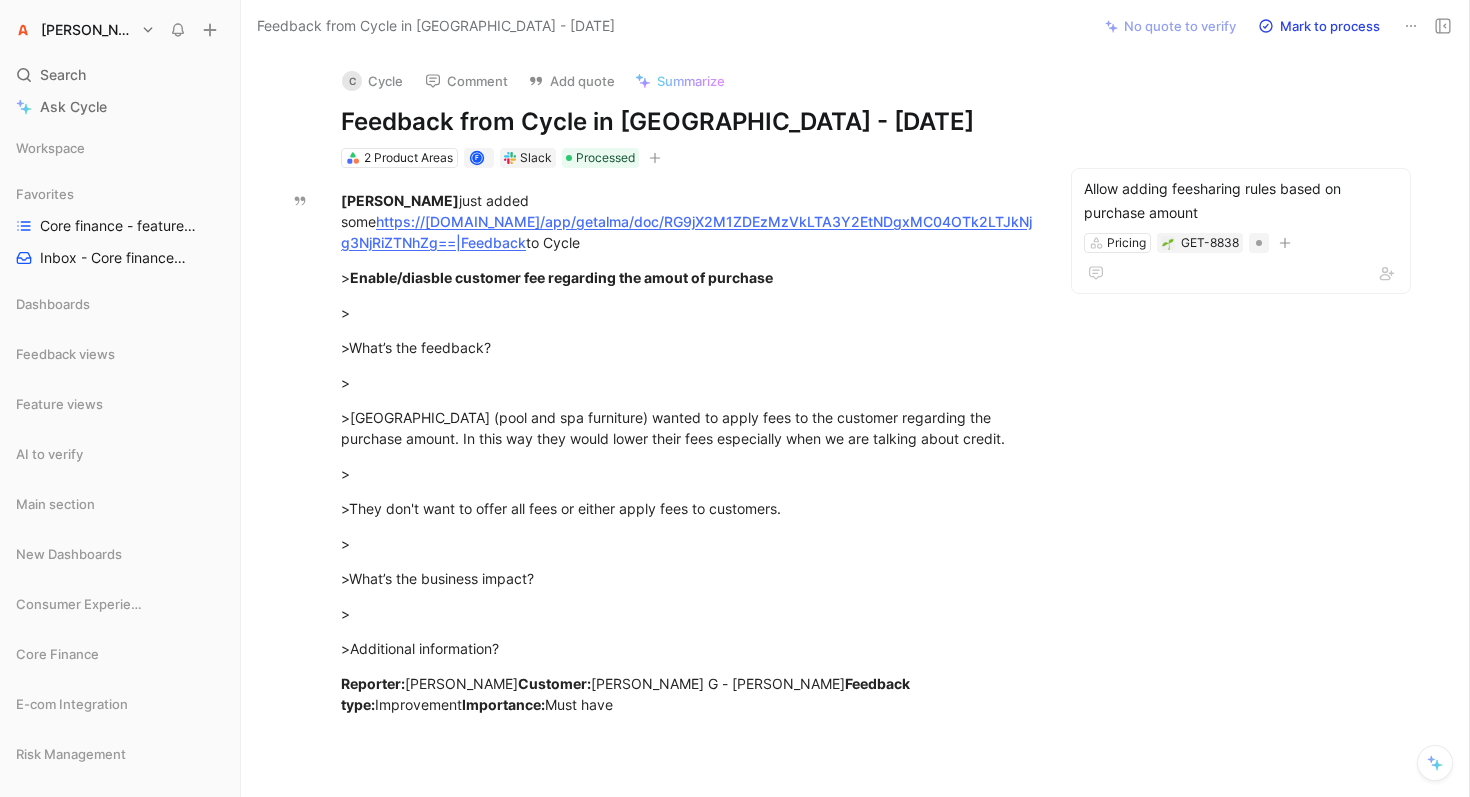 click at bounding box center [1411, 26] 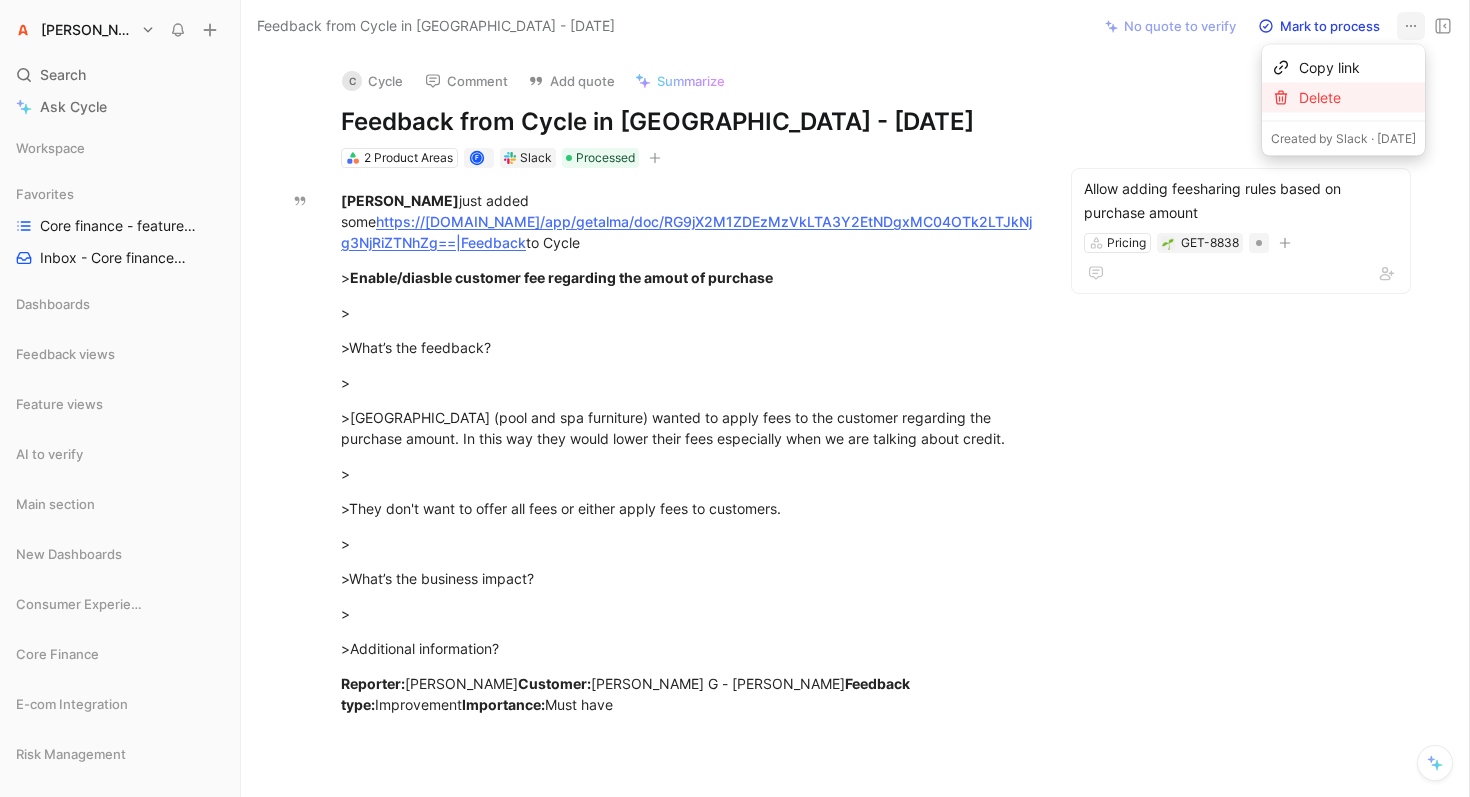 click on "Delete" at bounding box center [1357, 98] 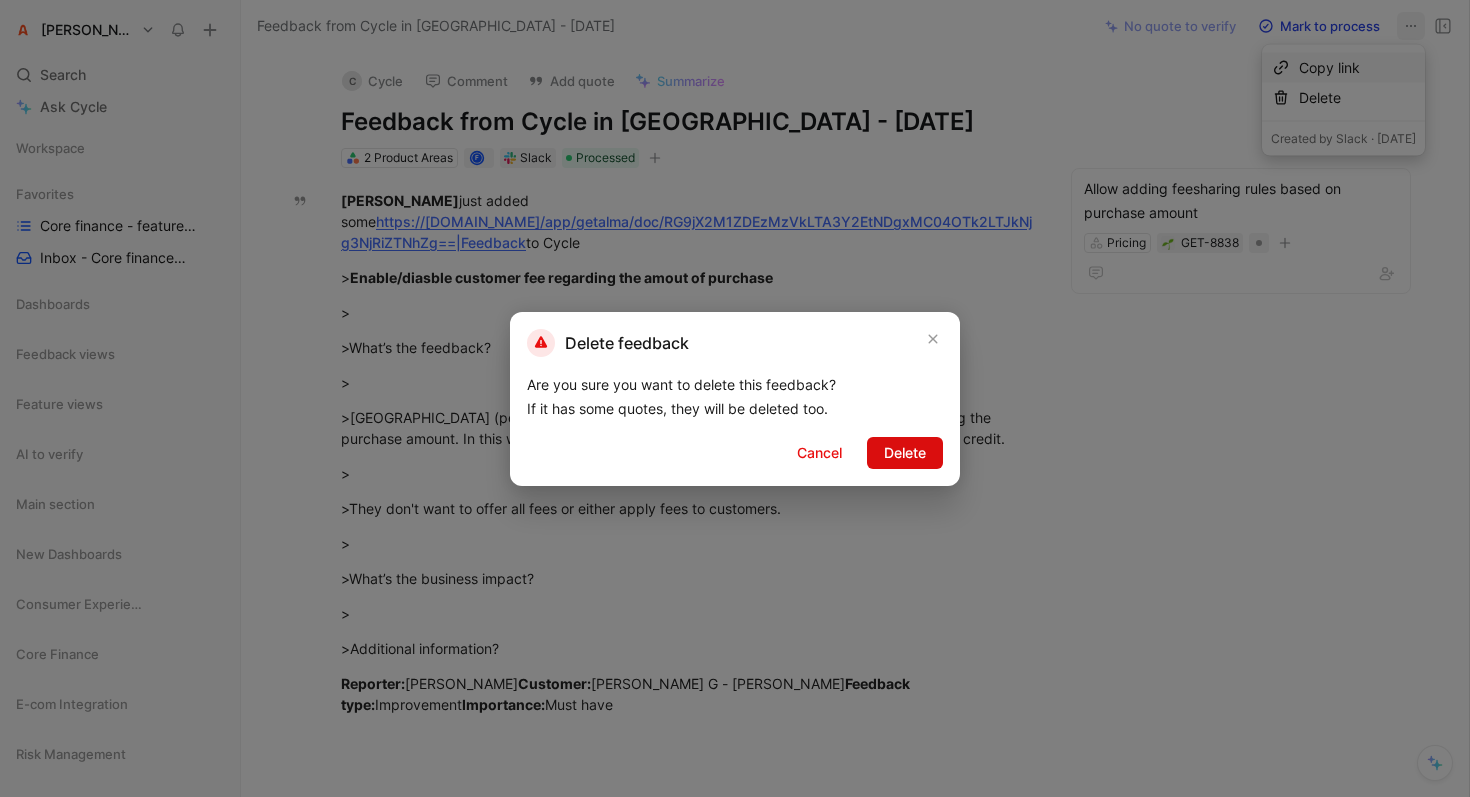 click on "Delete" at bounding box center (905, 453) 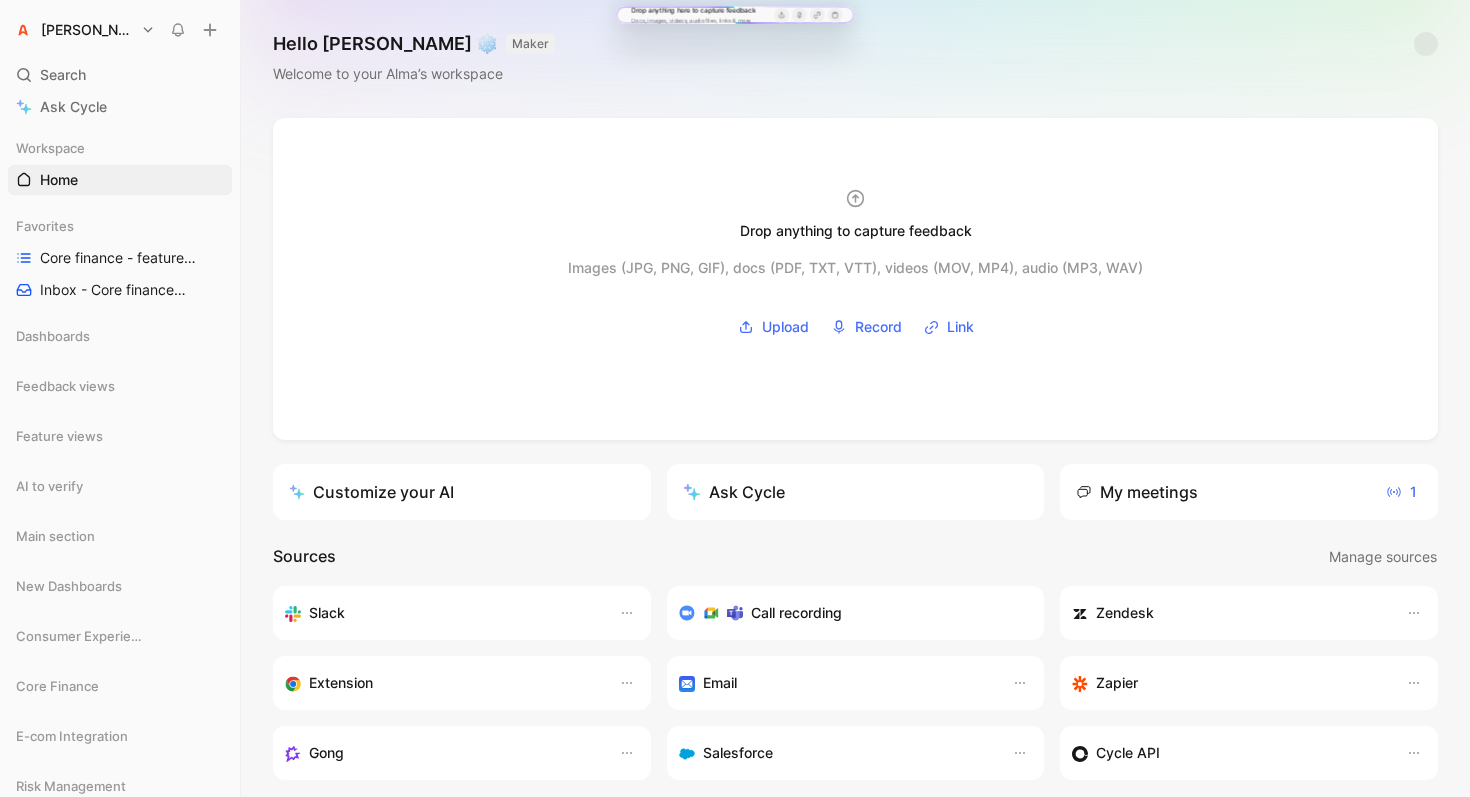 click on "My meetings 1" at bounding box center (1249, 492) 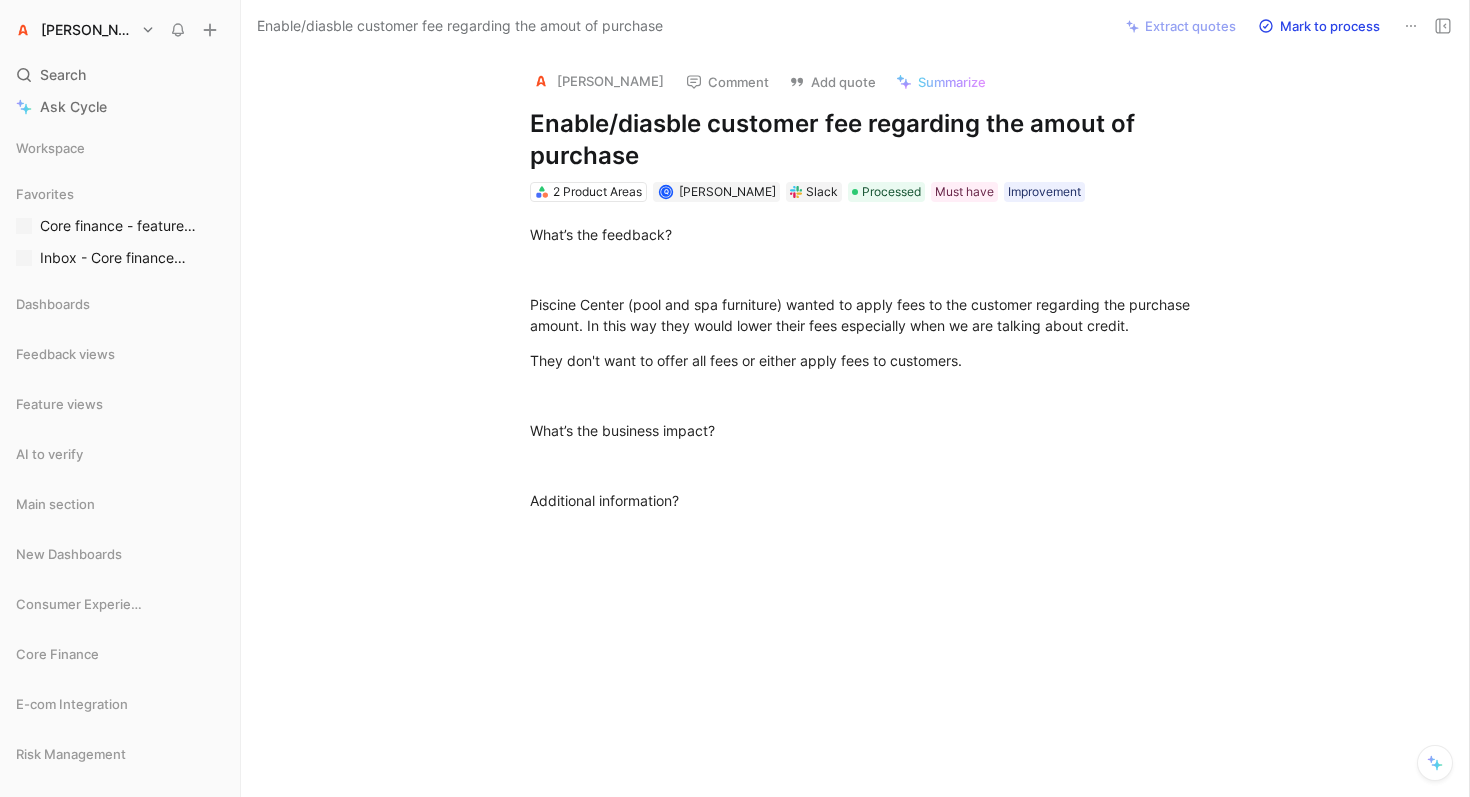 scroll, scrollTop: 0, scrollLeft: 0, axis: both 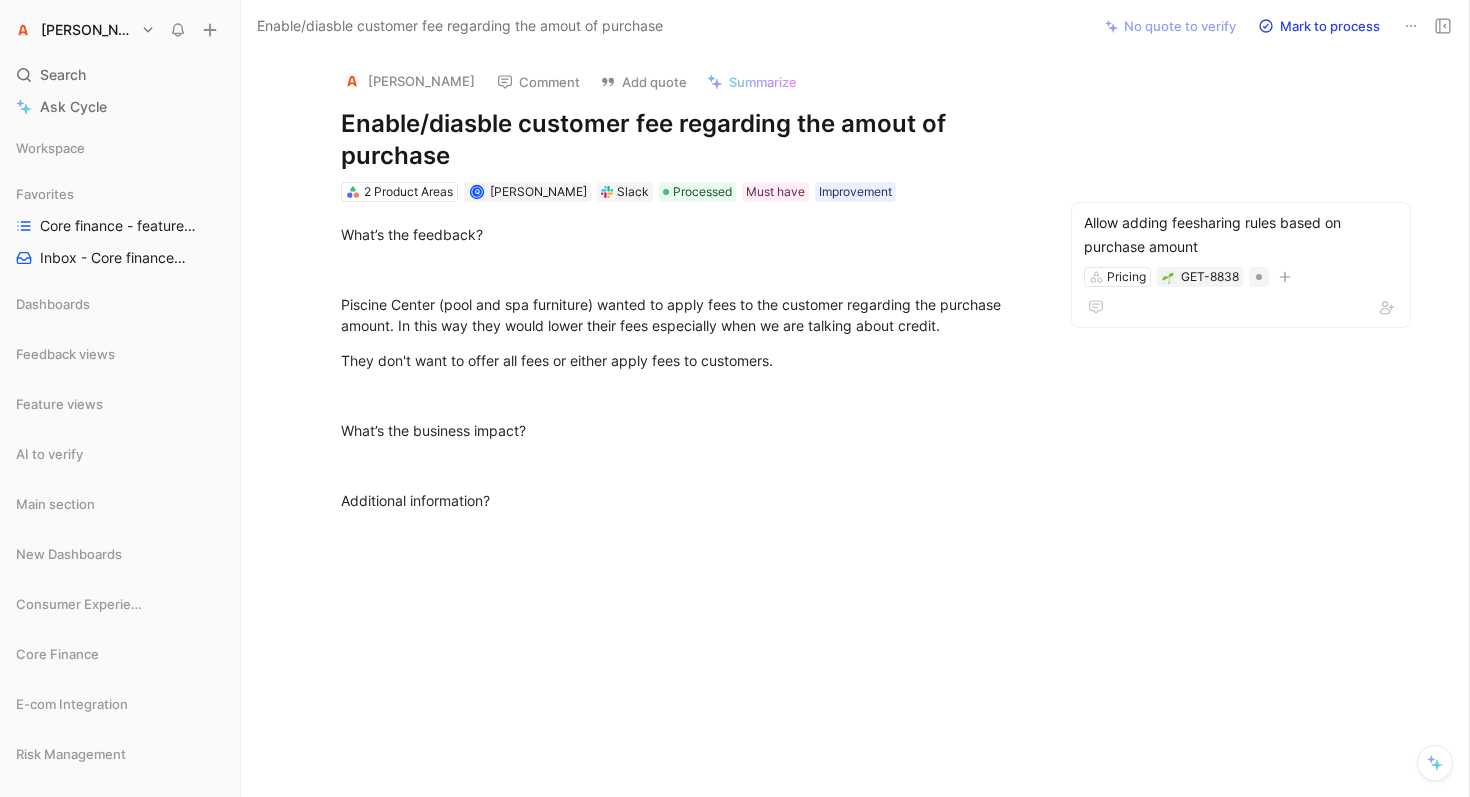 click 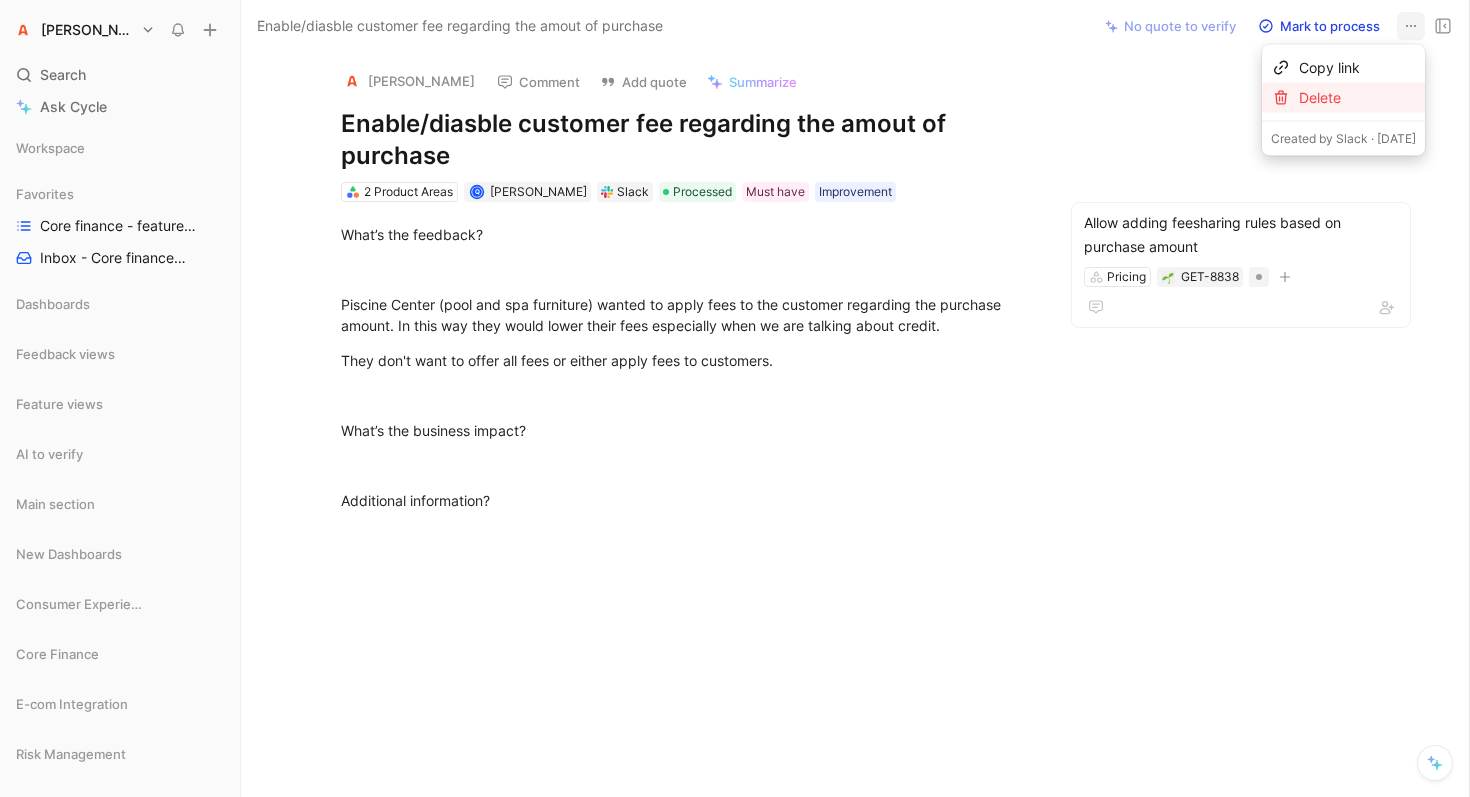 click on "Delete" at bounding box center (1357, 98) 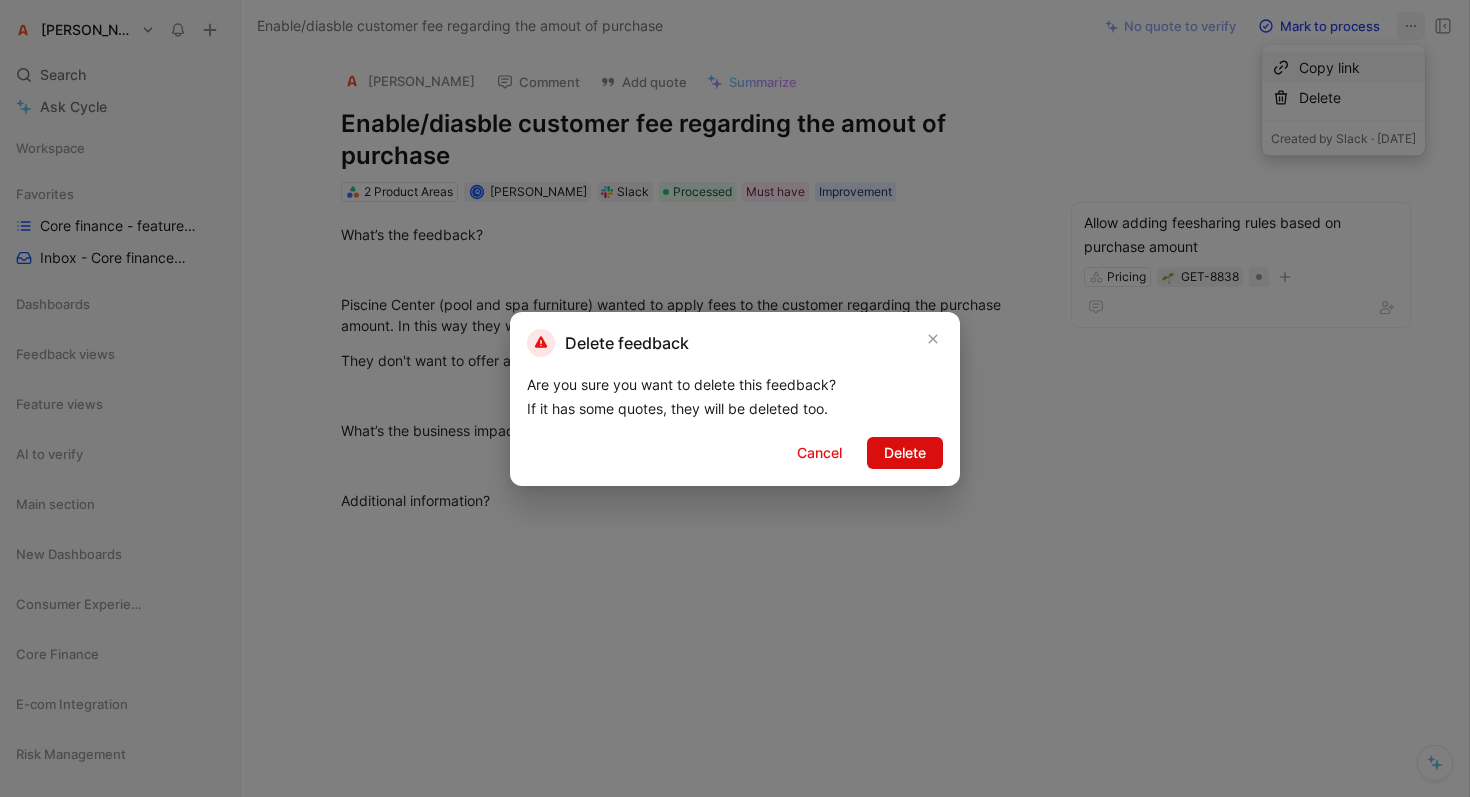 click on "Delete" at bounding box center (905, 453) 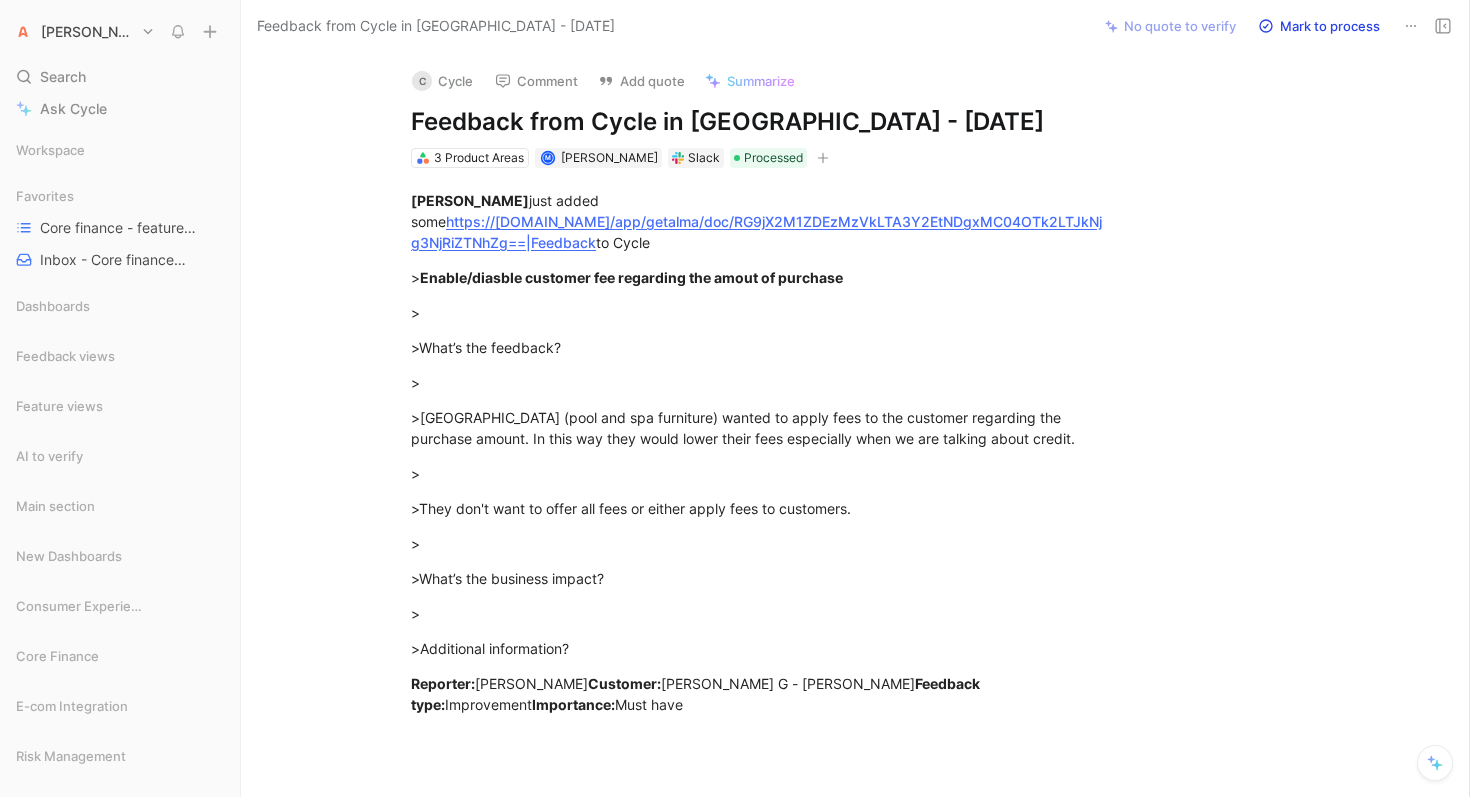 scroll, scrollTop: 0, scrollLeft: 0, axis: both 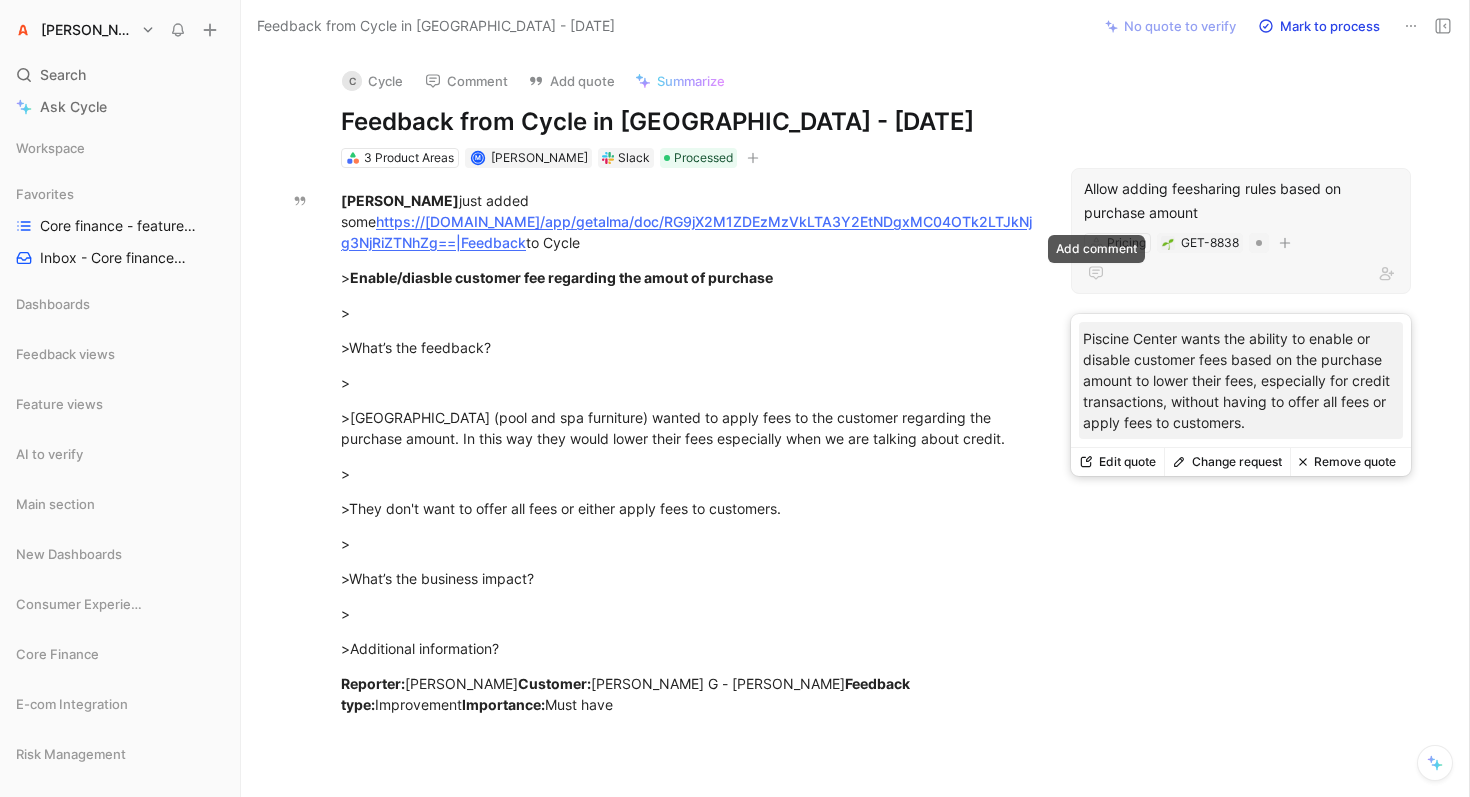 click on "Piscine Center wants the ability to enable or disable customer fees based on the purchase amount to lower their fees, especially for credit transactions, without having to offer all fees or apply fees to customers. Edit quote Change request Remove quote" at bounding box center [1241, 395] 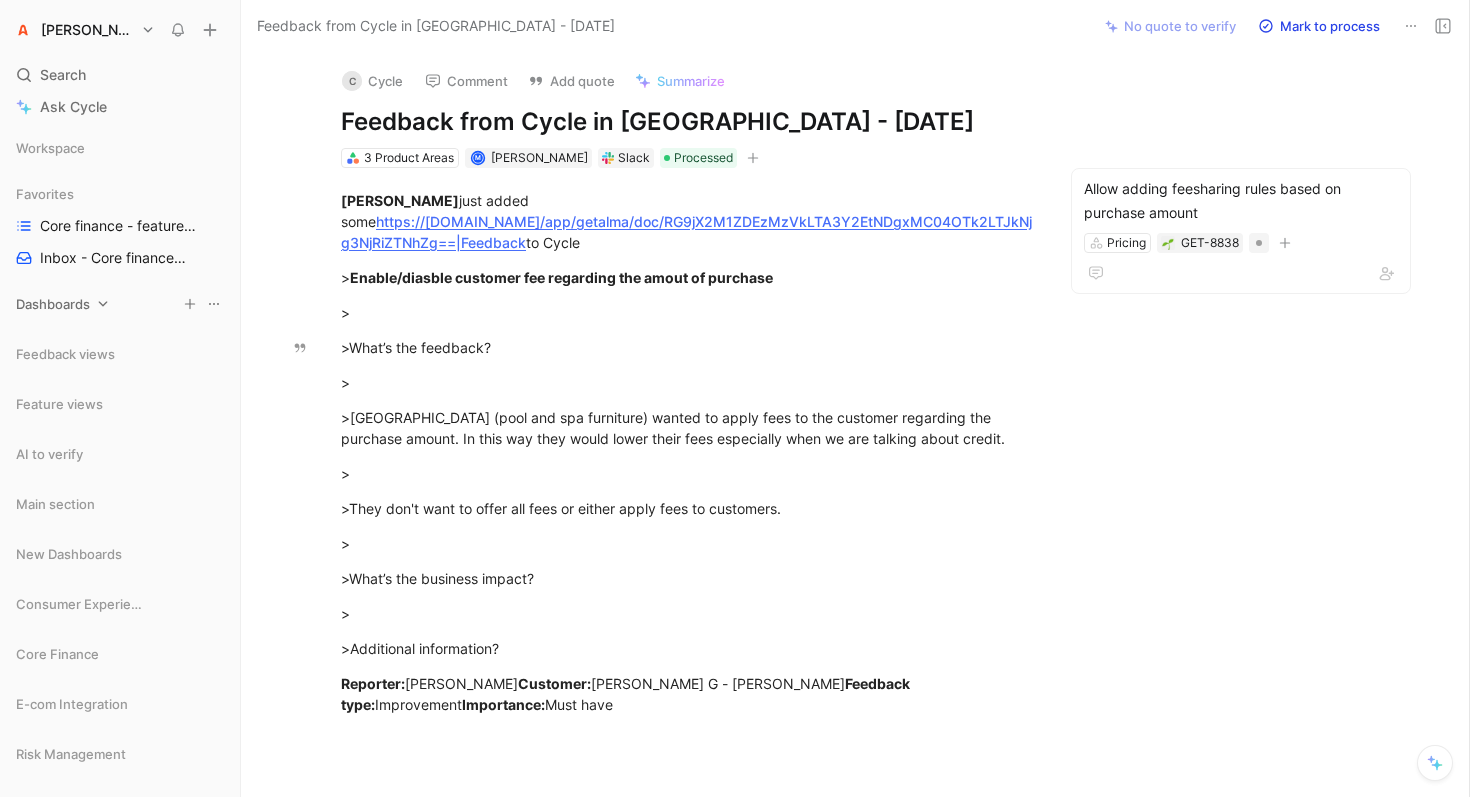 click on "Dashboards" at bounding box center [53, 304] 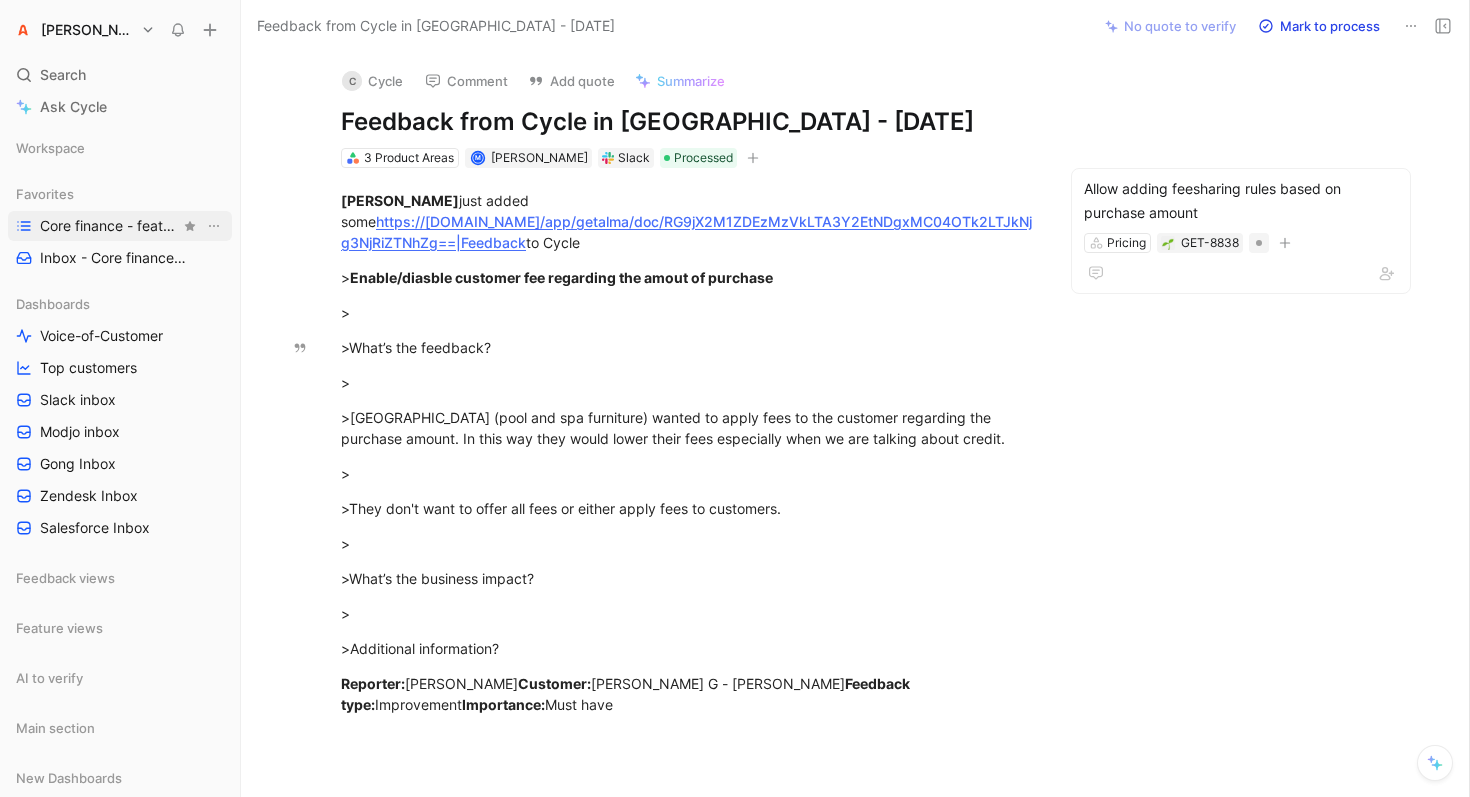 click on "Core finance - features by status Feature views" at bounding box center [110, 226] 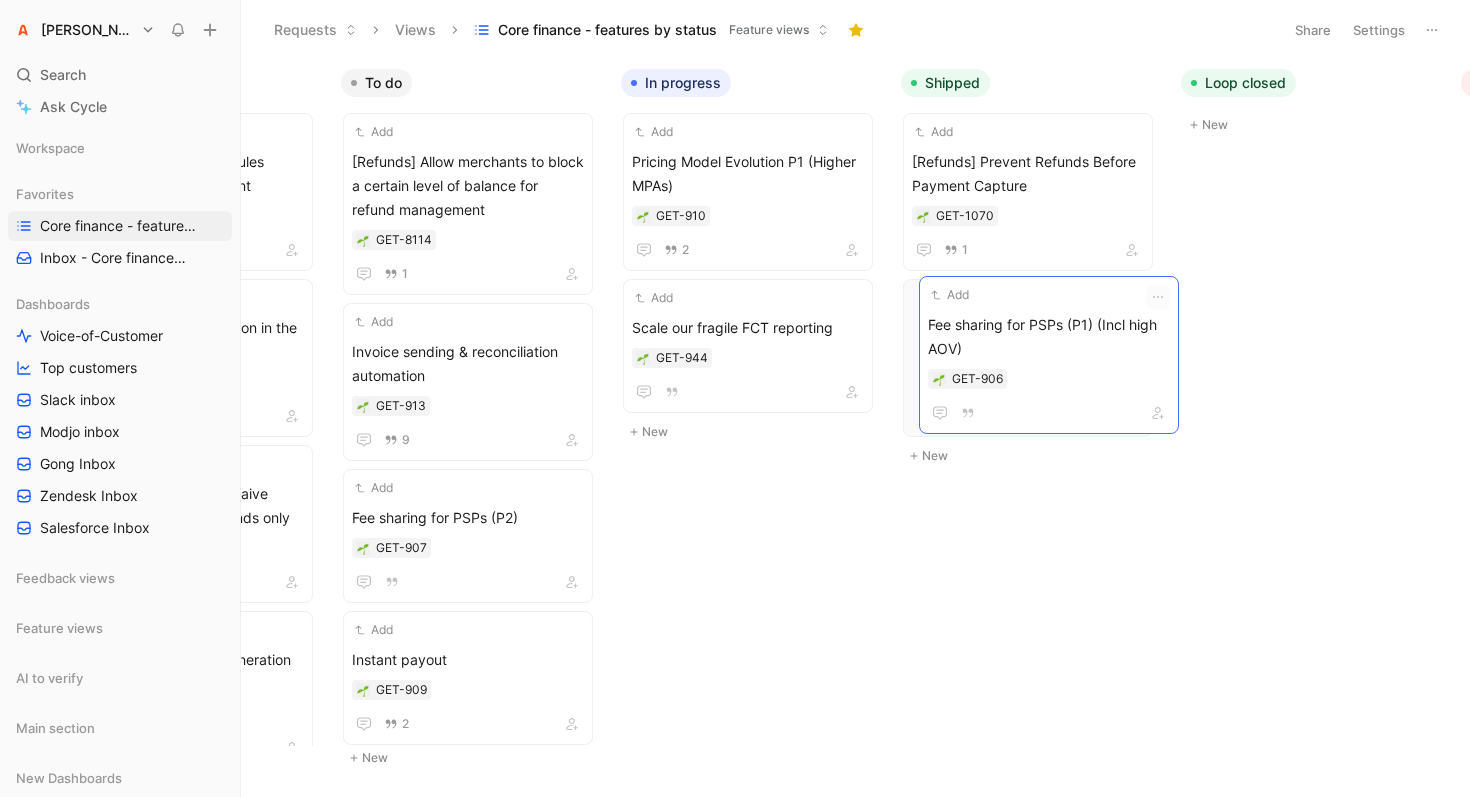 drag, startPoint x: 930, startPoint y: 502, endPoint x: 1018, endPoint y: 357, distance: 169.61427 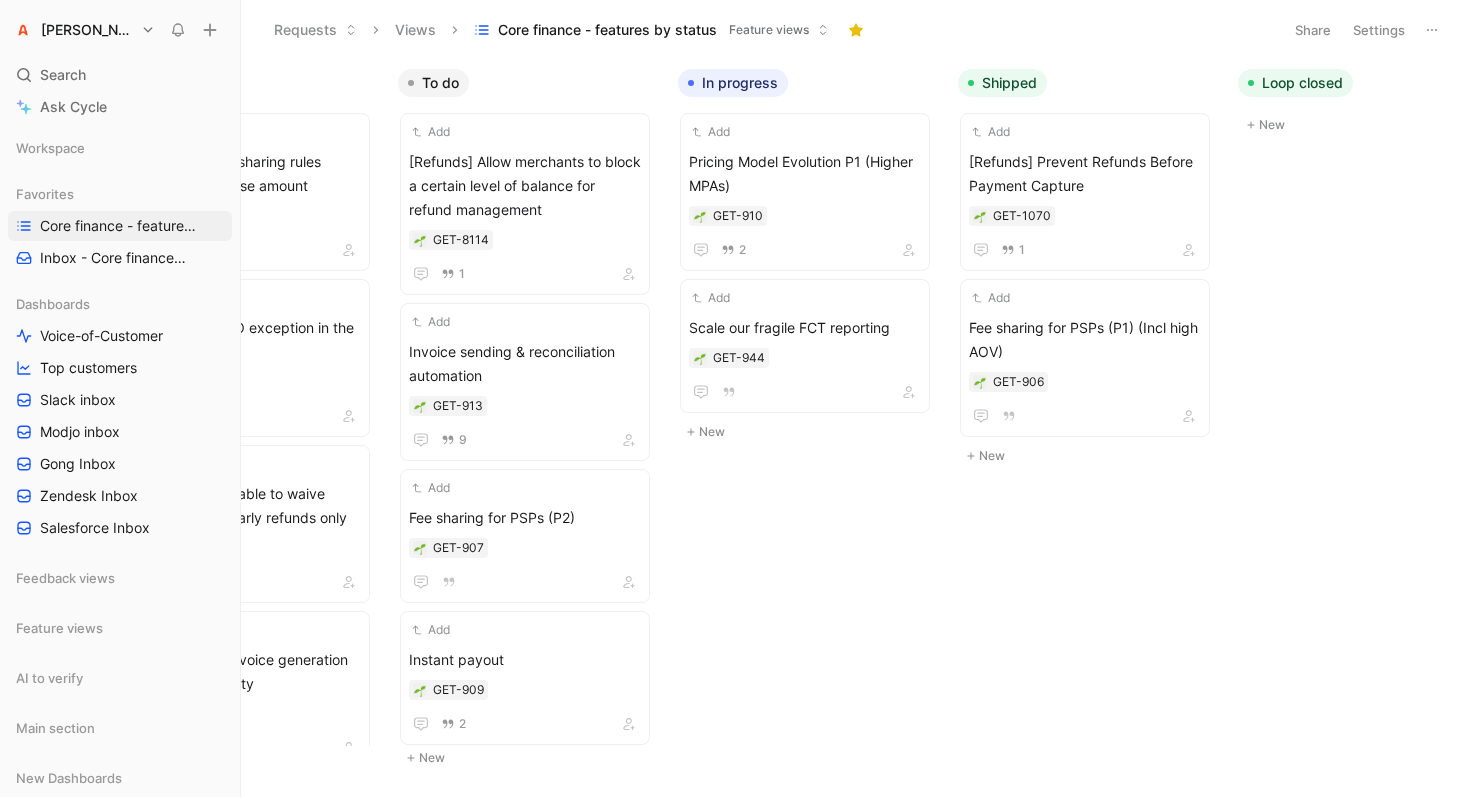 scroll, scrollTop: 0, scrollLeft: 0, axis: both 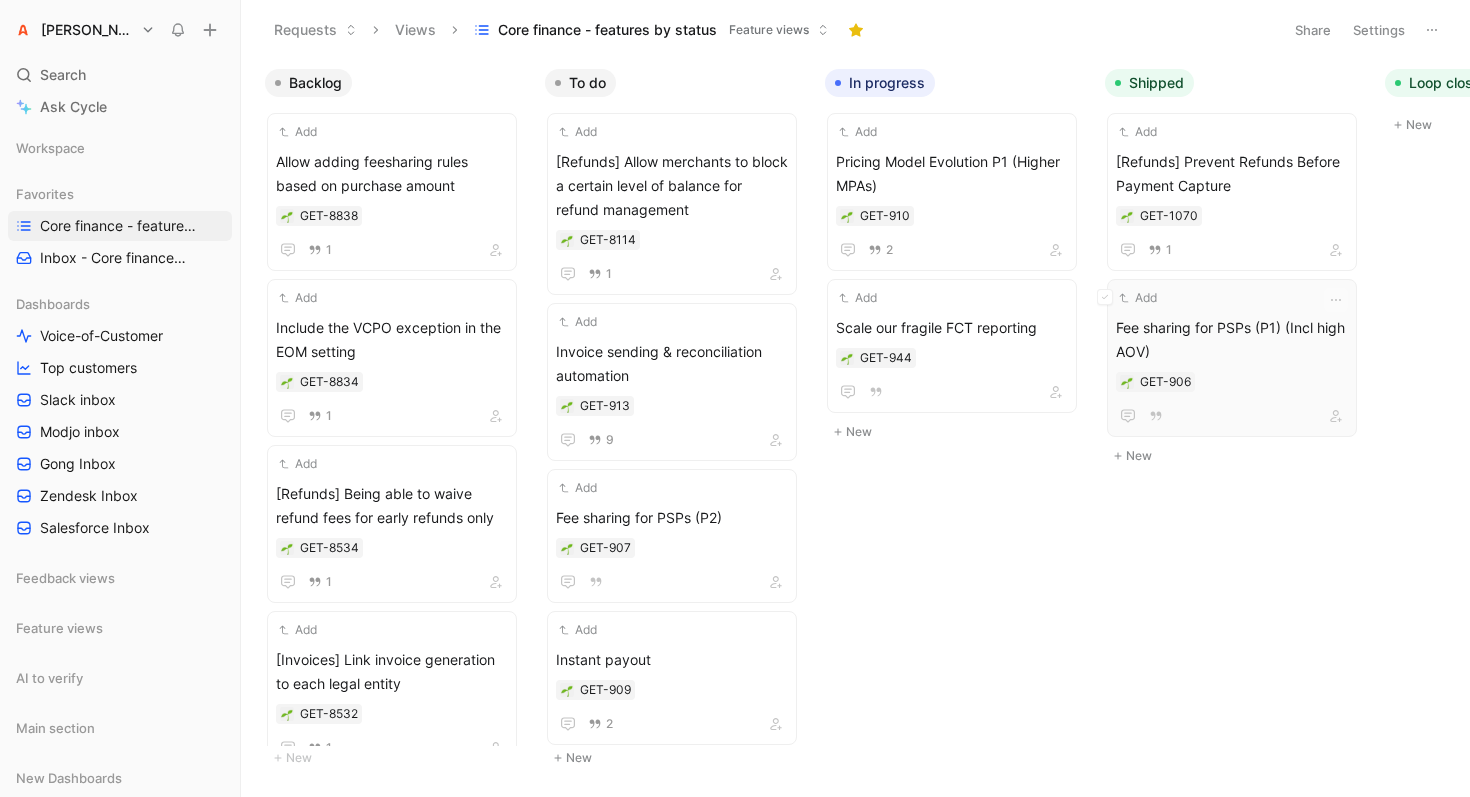 click on "Fee sharing for PSPs (P1) (Incl high AOV)" at bounding box center [1232, 340] 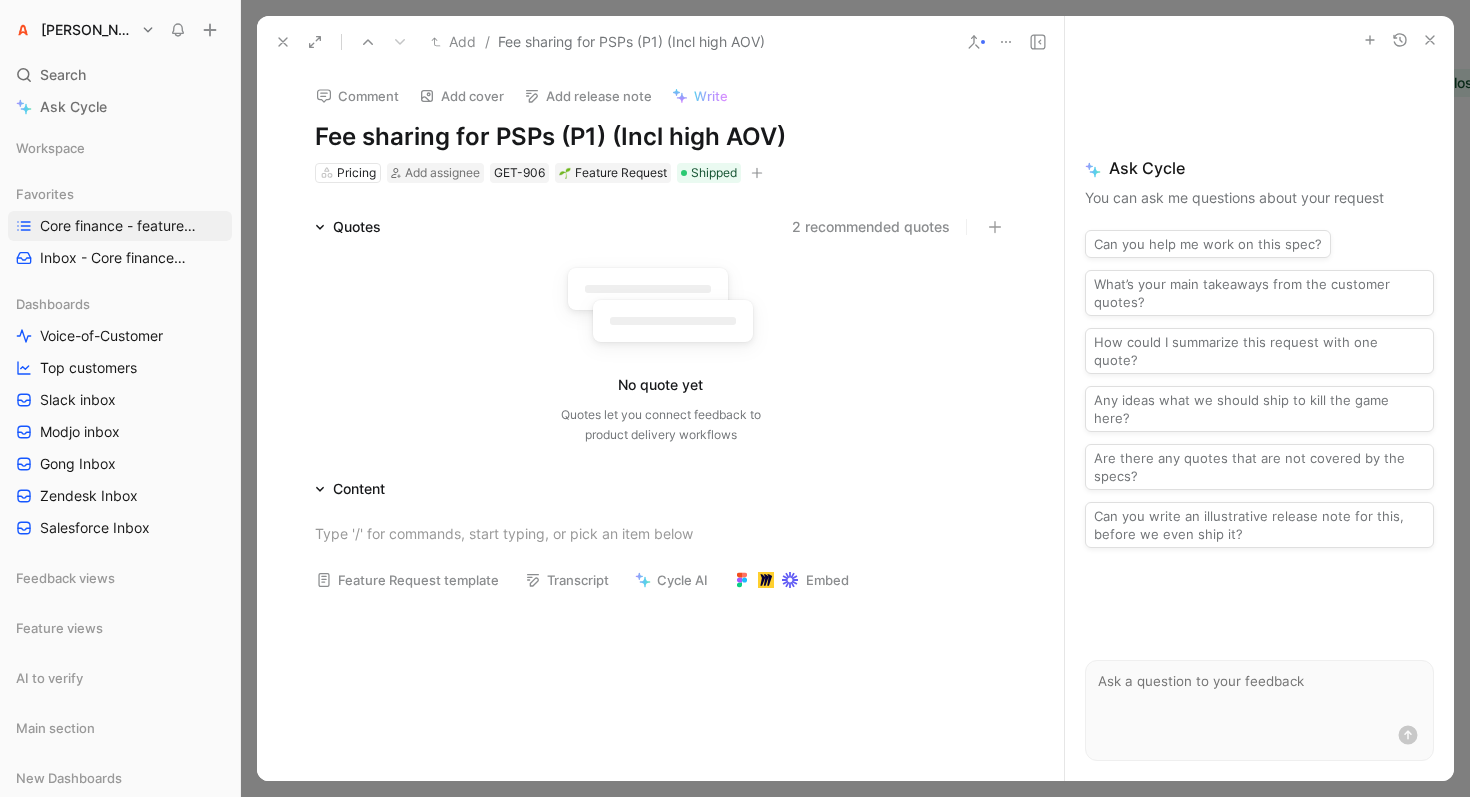 click 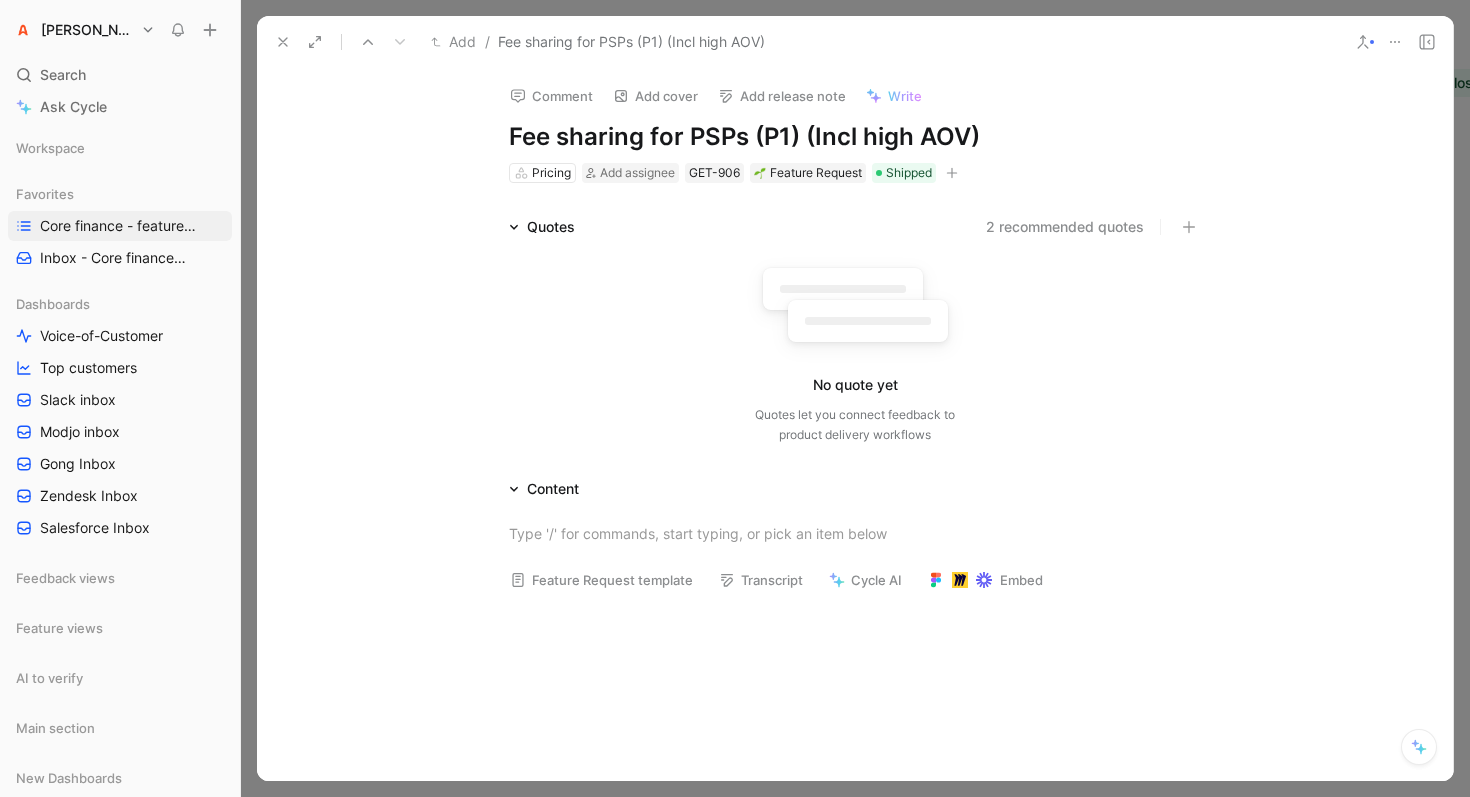 click 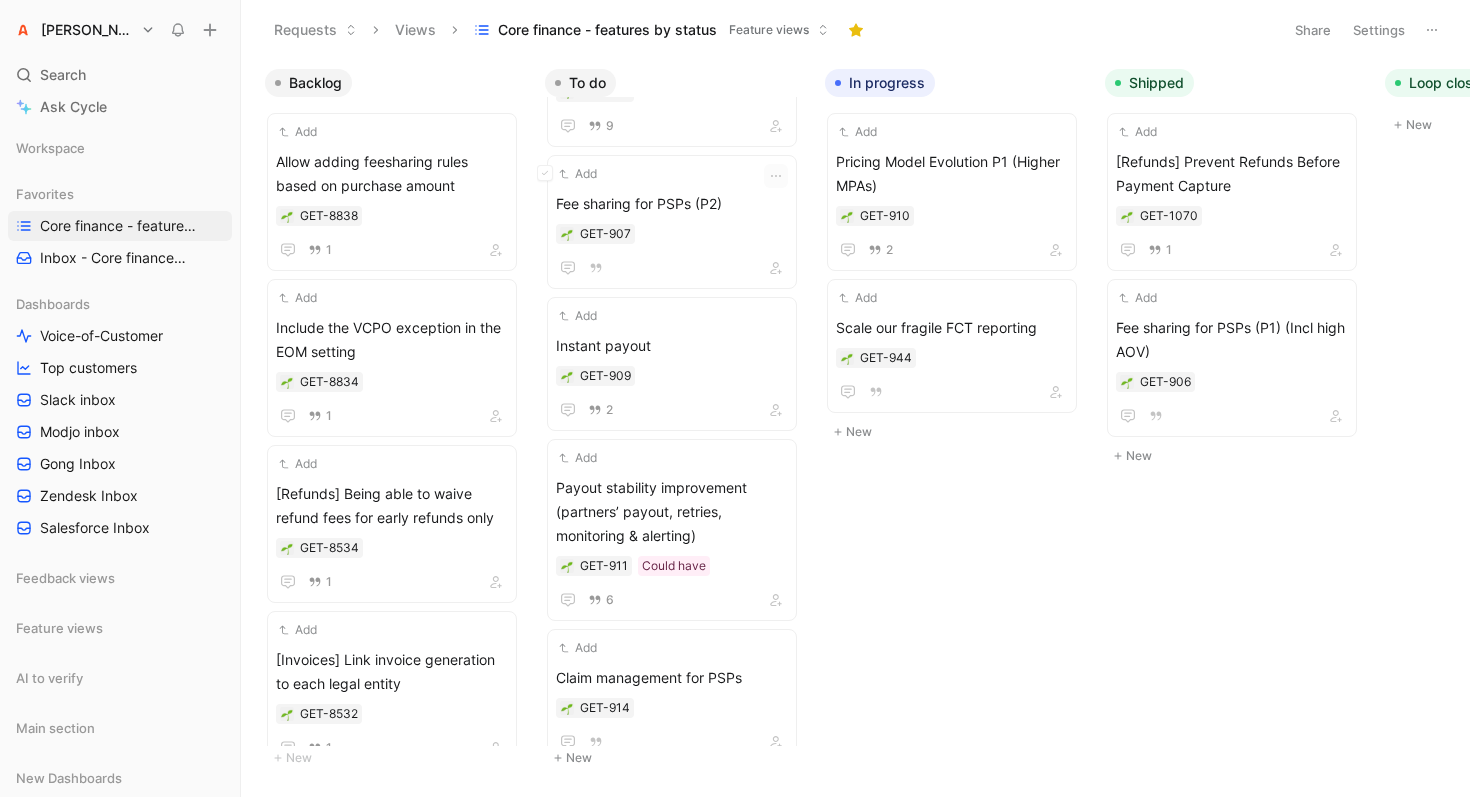 scroll, scrollTop: 315, scrollLeft: 0, axis: vertical 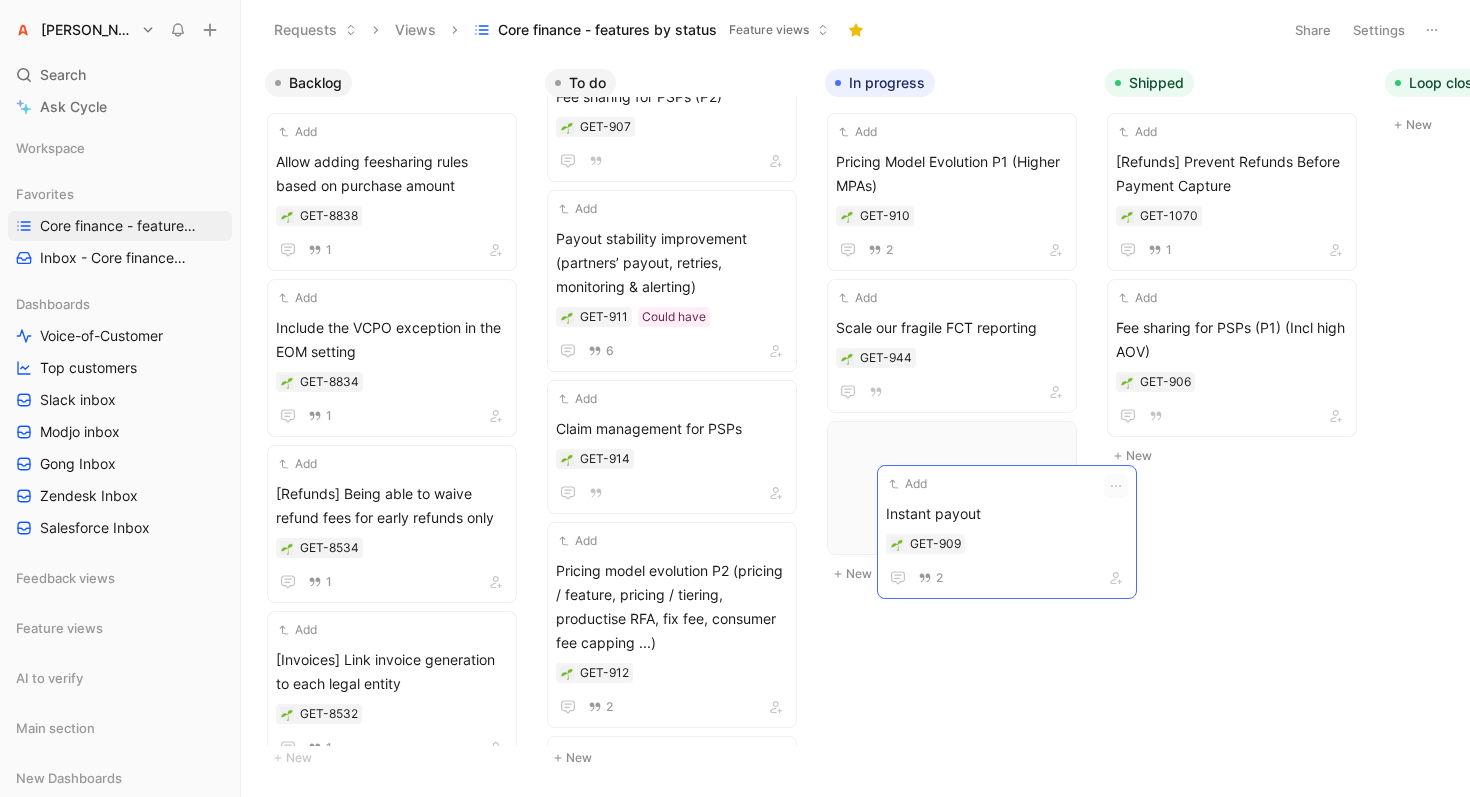 drag, startPoint x: 641, startPoint y: 454, endPoint x: 963, endPoint y: 545, distance: 334.61172 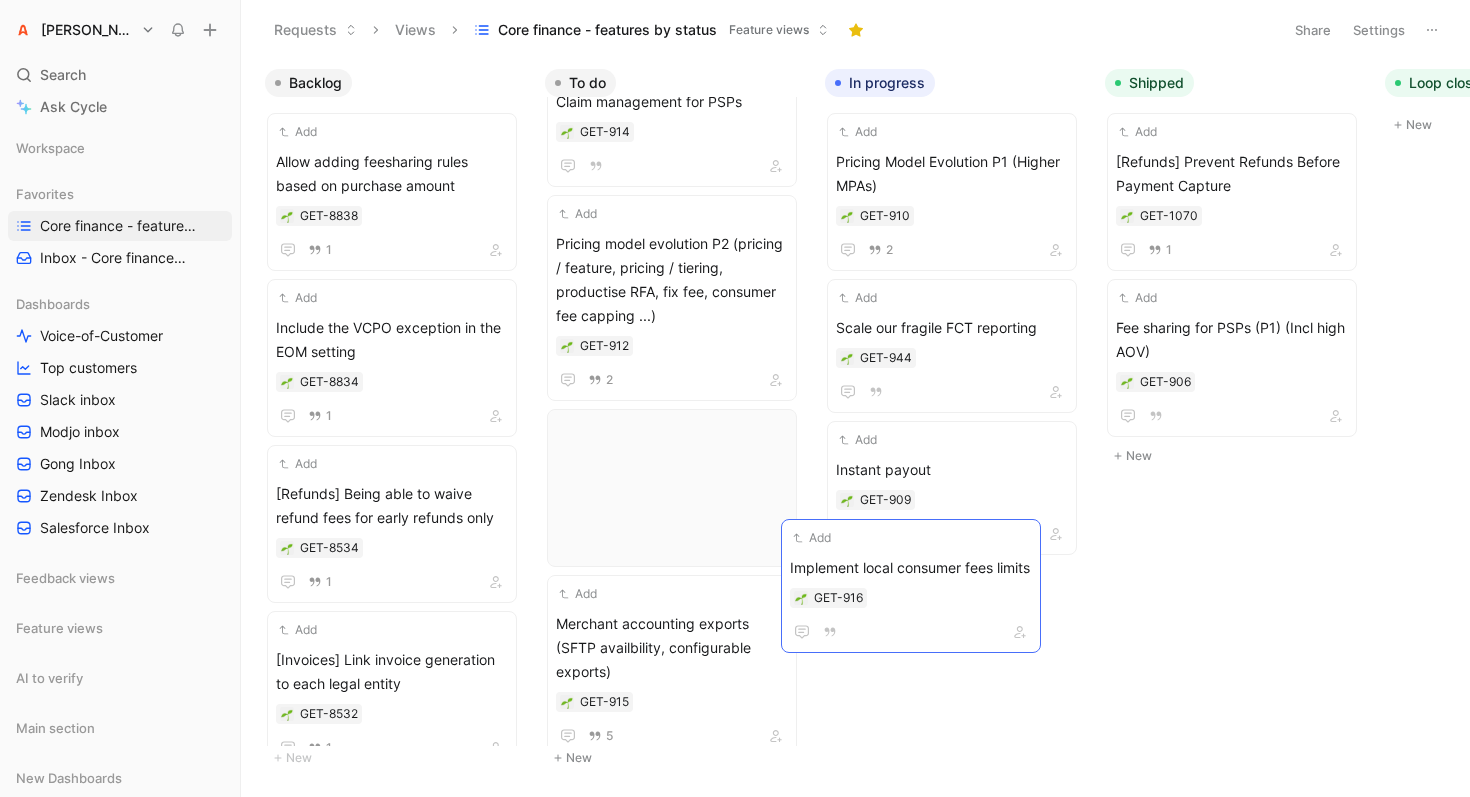 scroll, scrollTop: 742, scrollLeft: 0, axis: vertical 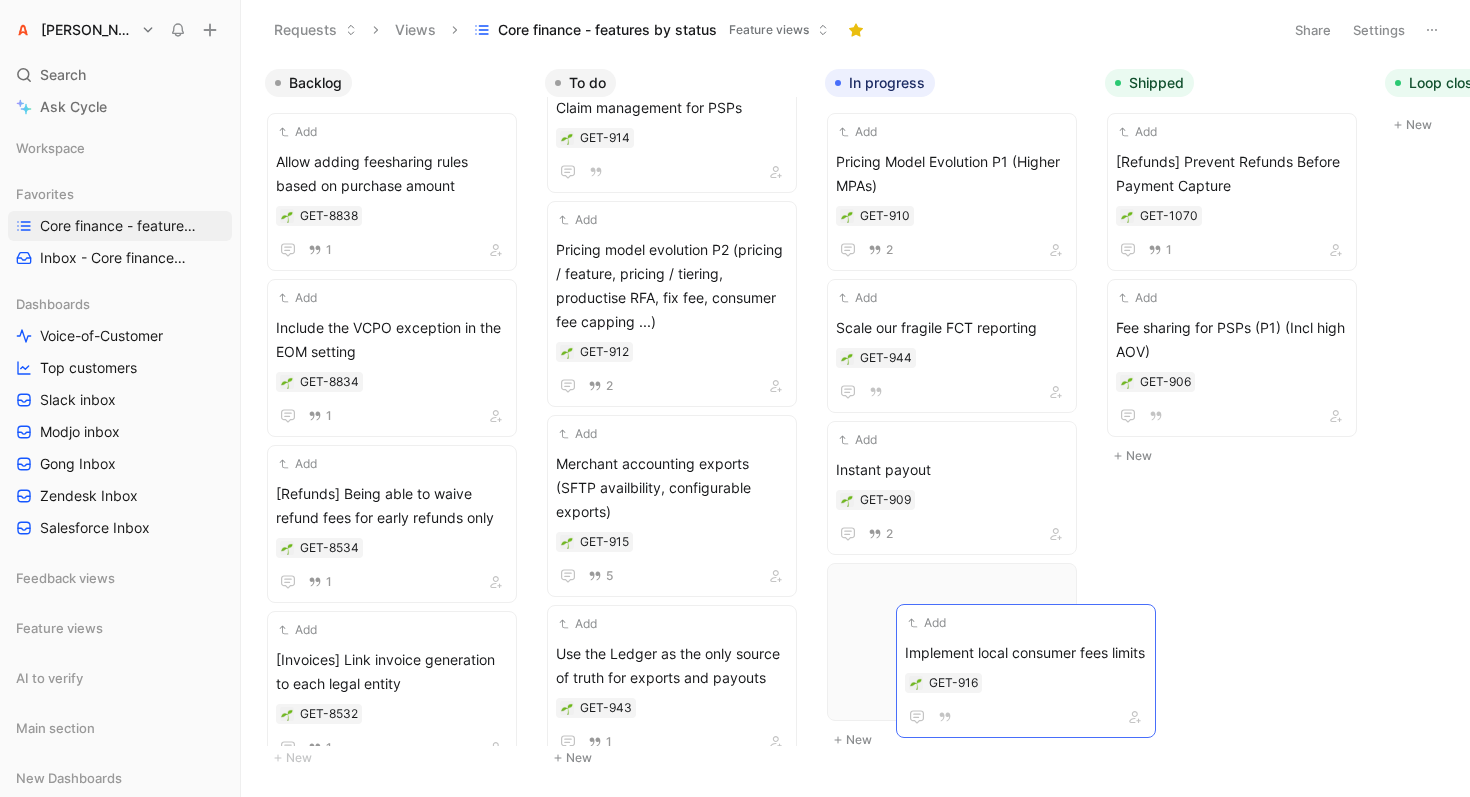 drag, startPoint x: 626, startPoint y: 488, endPoint x: 975, endPoint y: 683, distance: 399.78244 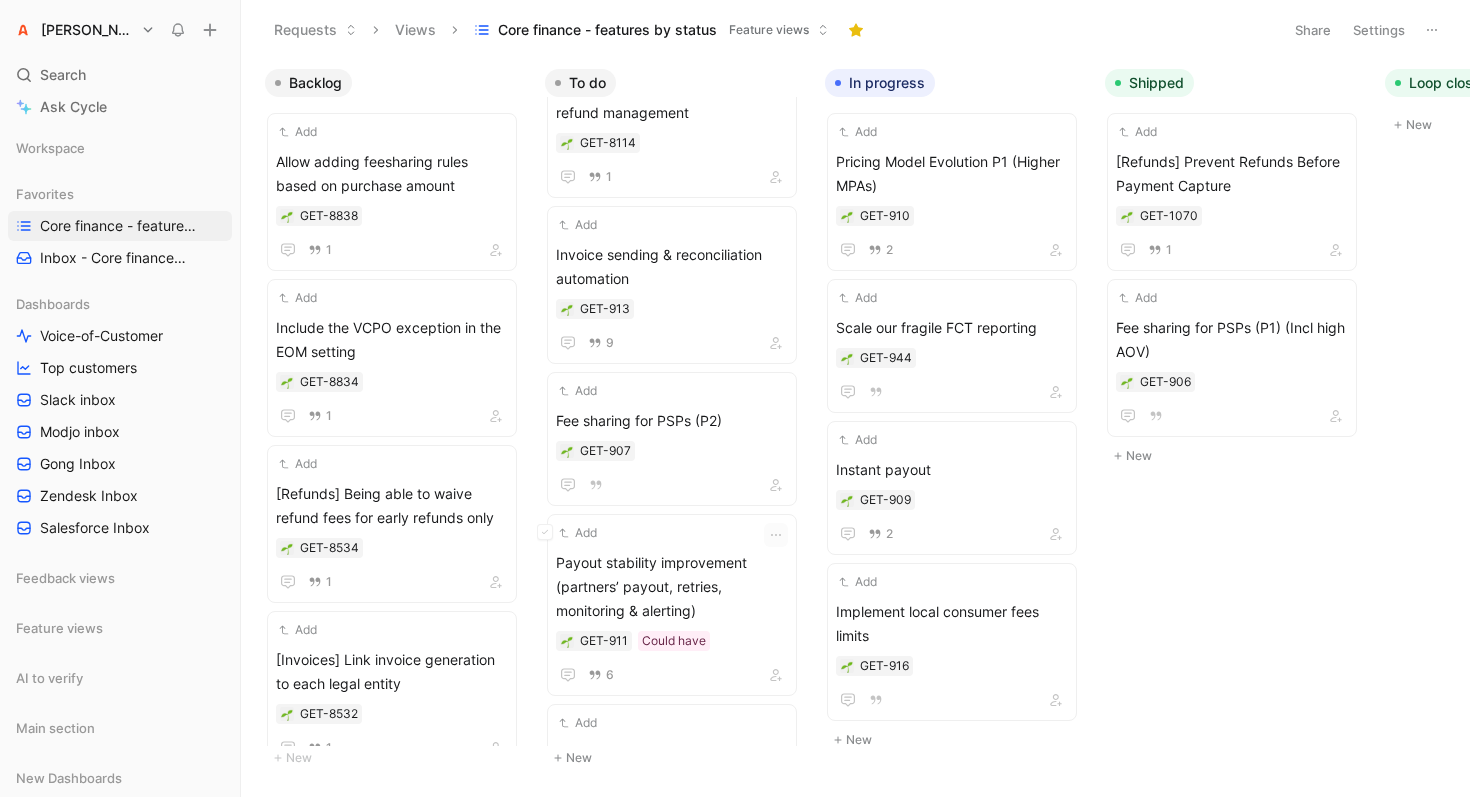 scroll, scrollTop: 0, scrollLeft: 0, axis: both 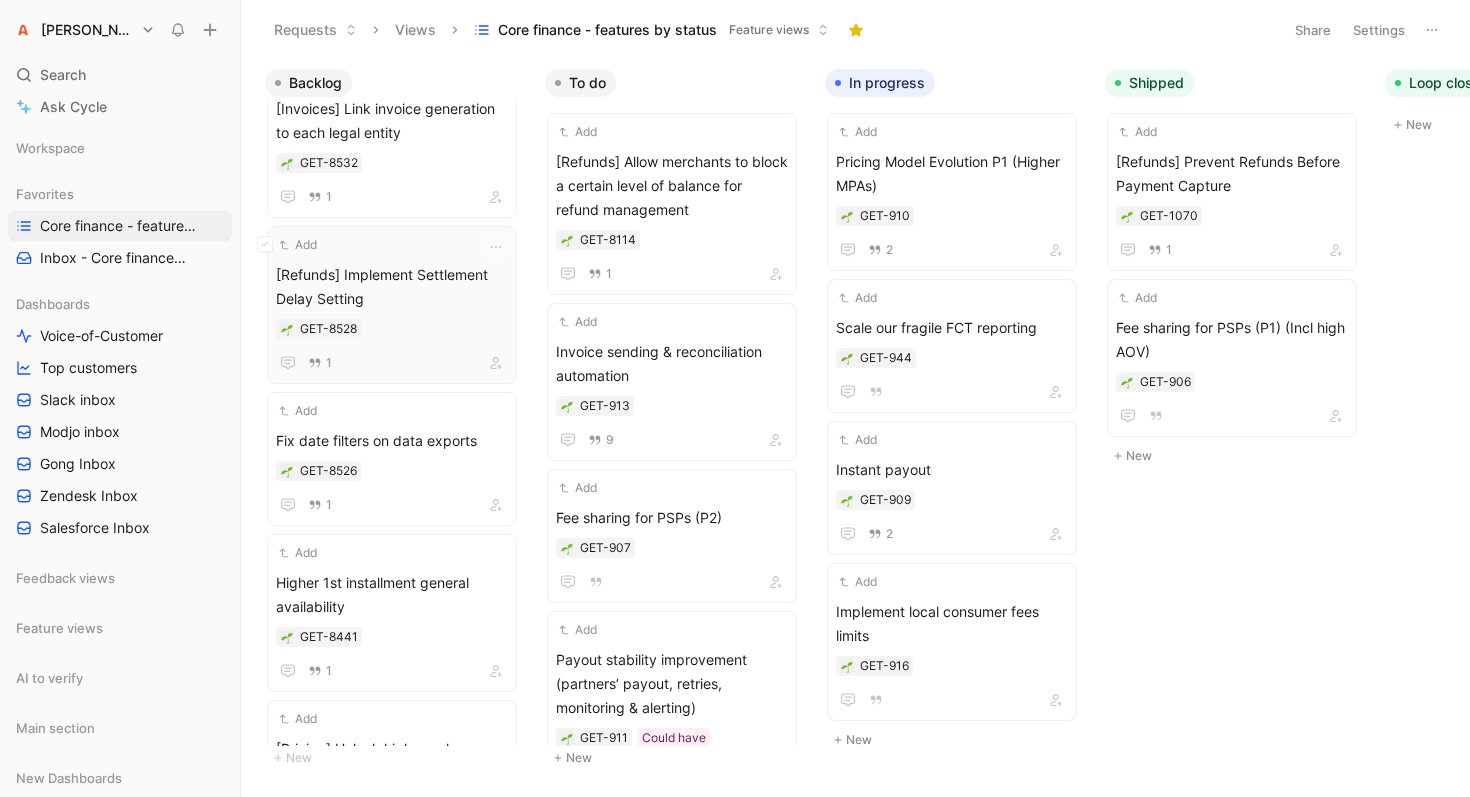 click on "[Refunds] Implement Settlement Delay Setting" at bounding box center (392, 287) 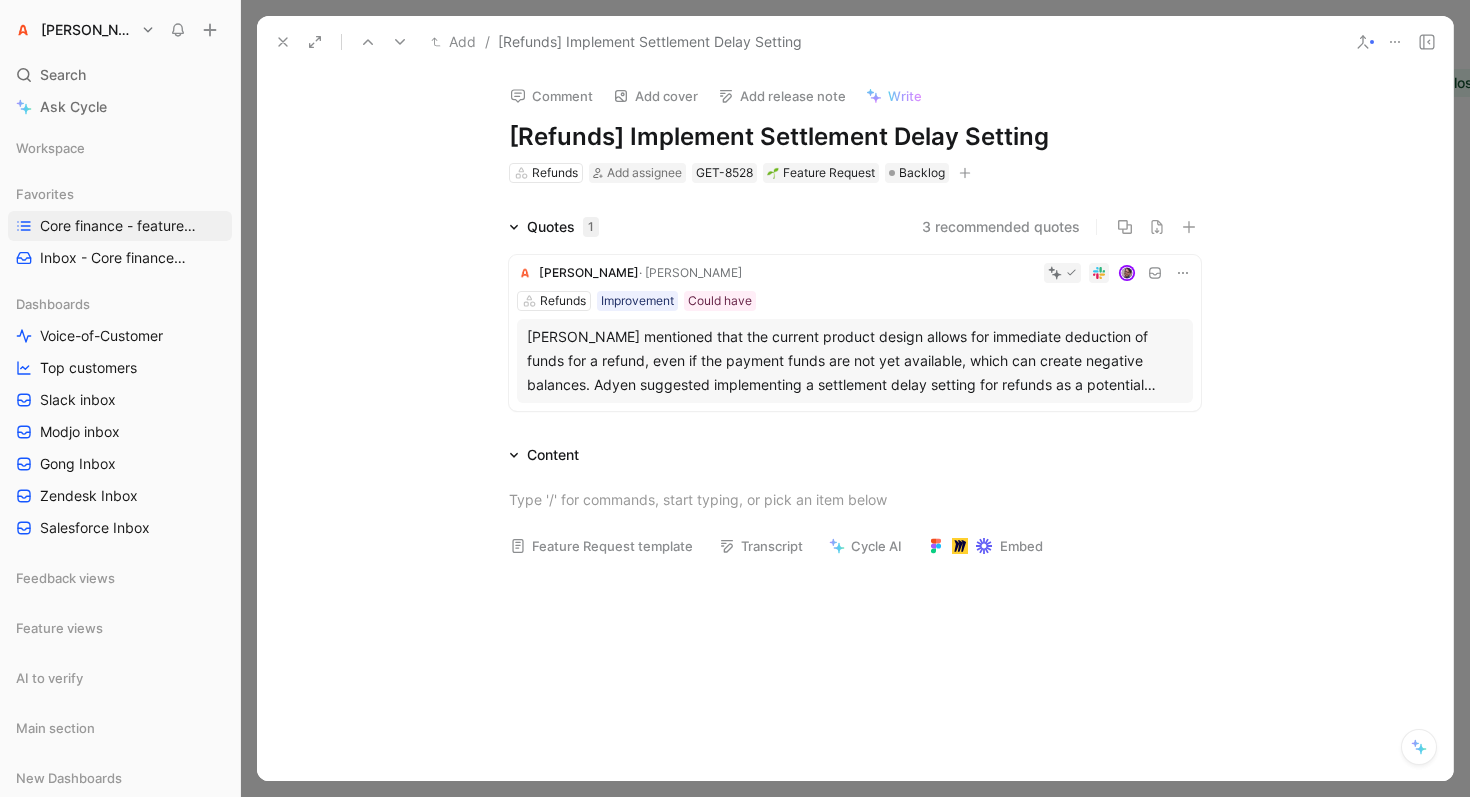 click 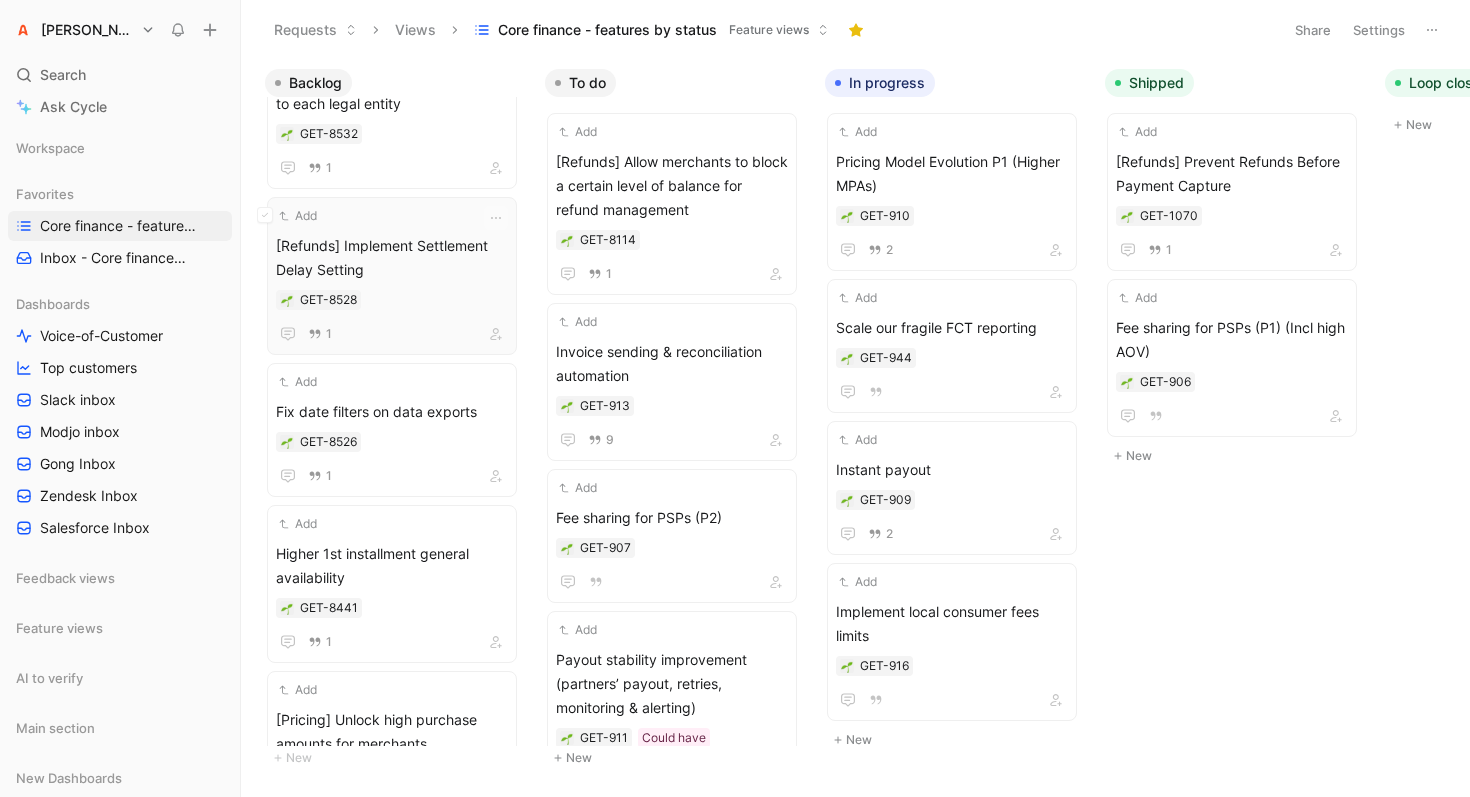 scroll, scrollTop: 581, scrollLeft: 0, axis: vertical 